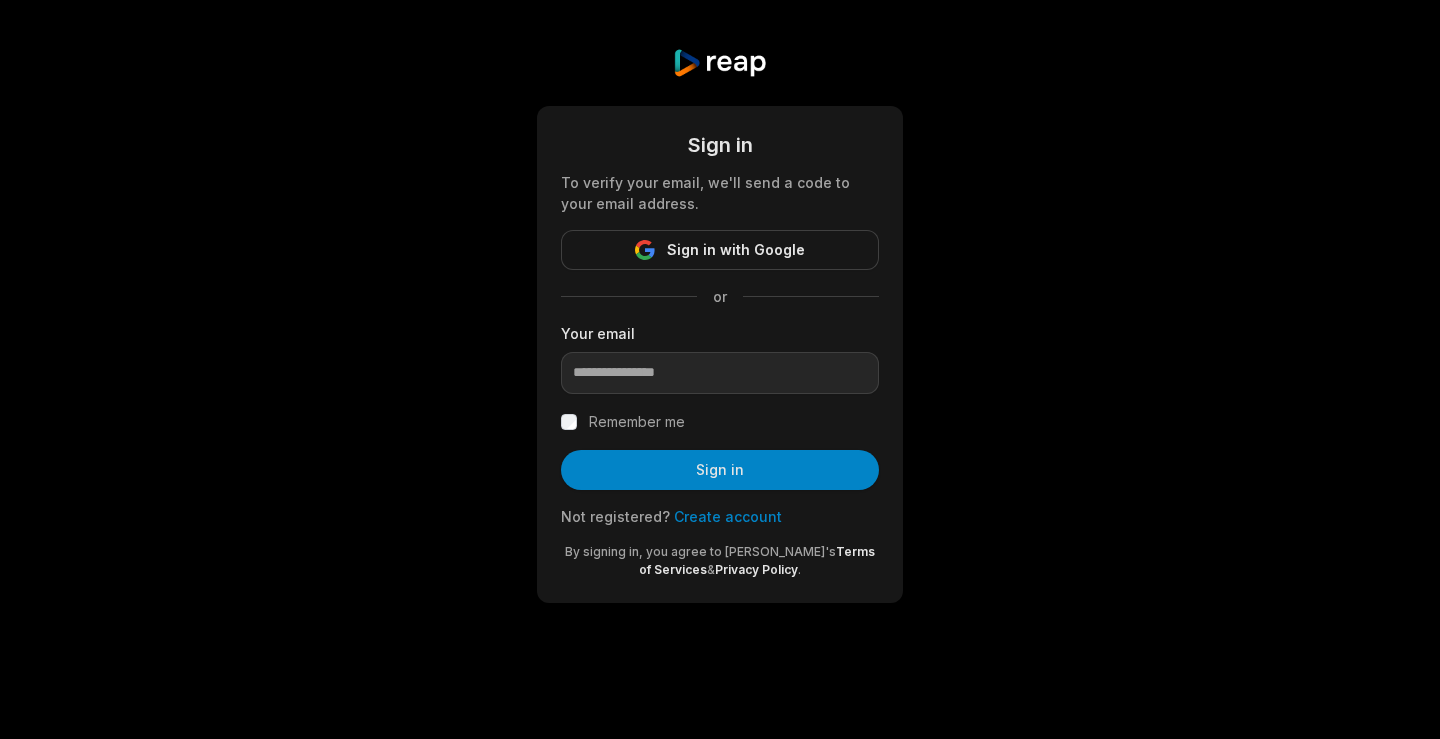 scroll, scrollTop: 0, scrollLeft: 0, axis: both 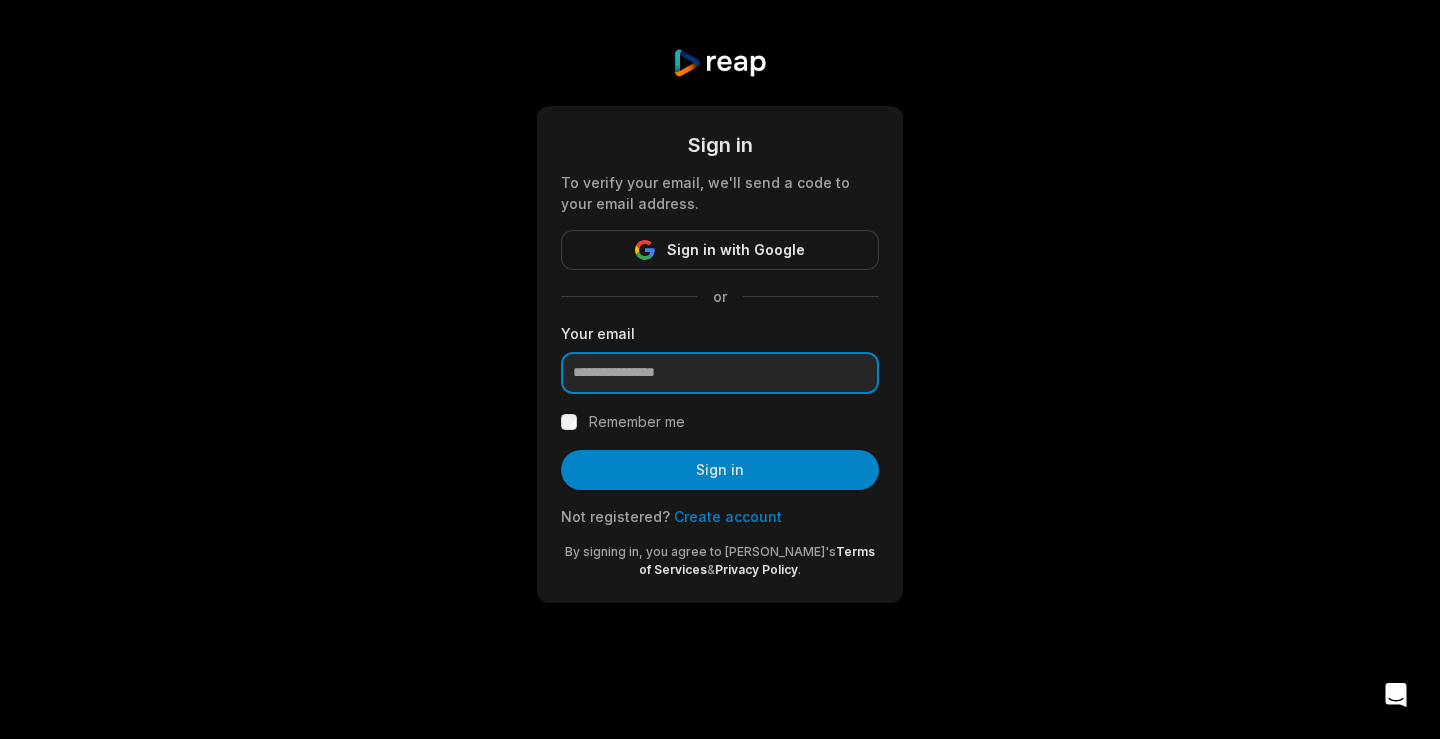 click at bounding box center [720, 373] 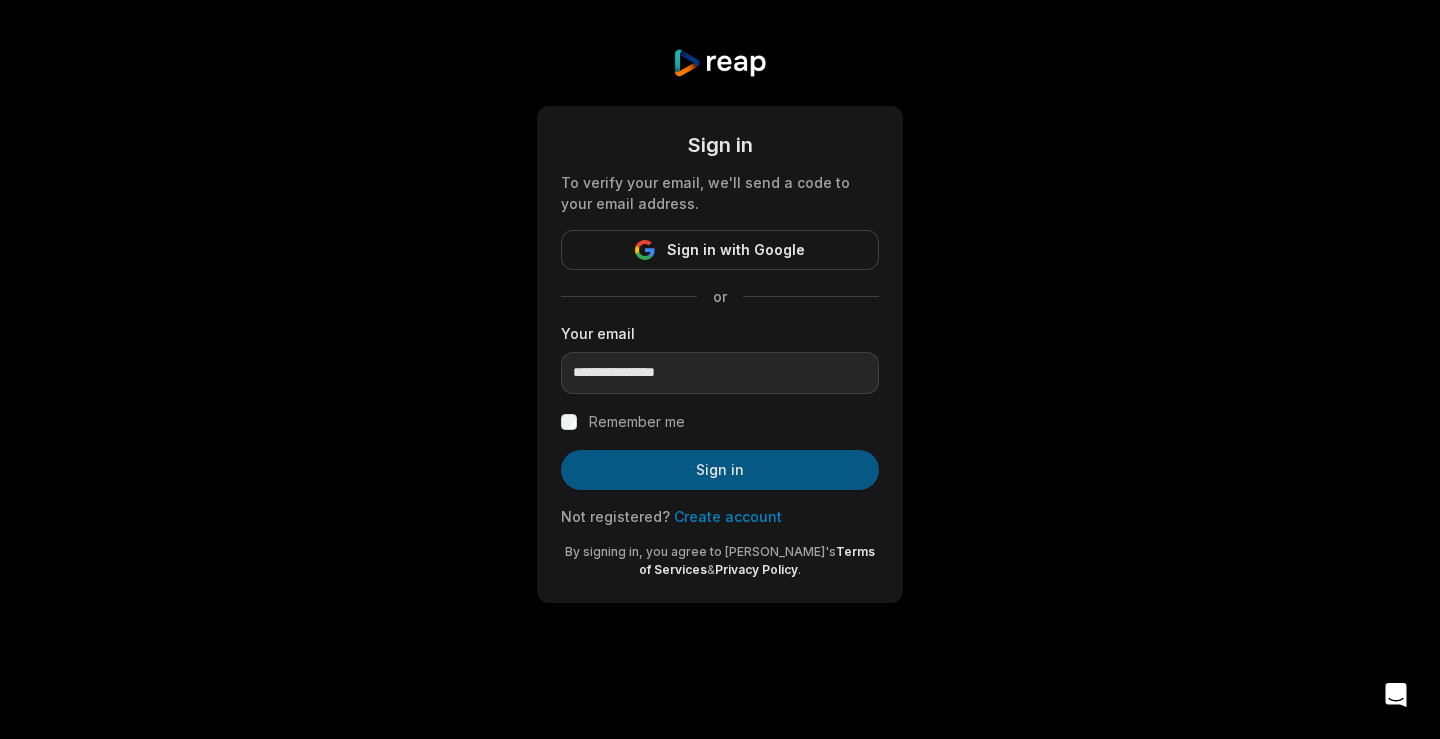 click on "Sign in" at bounding box center (720, 470) 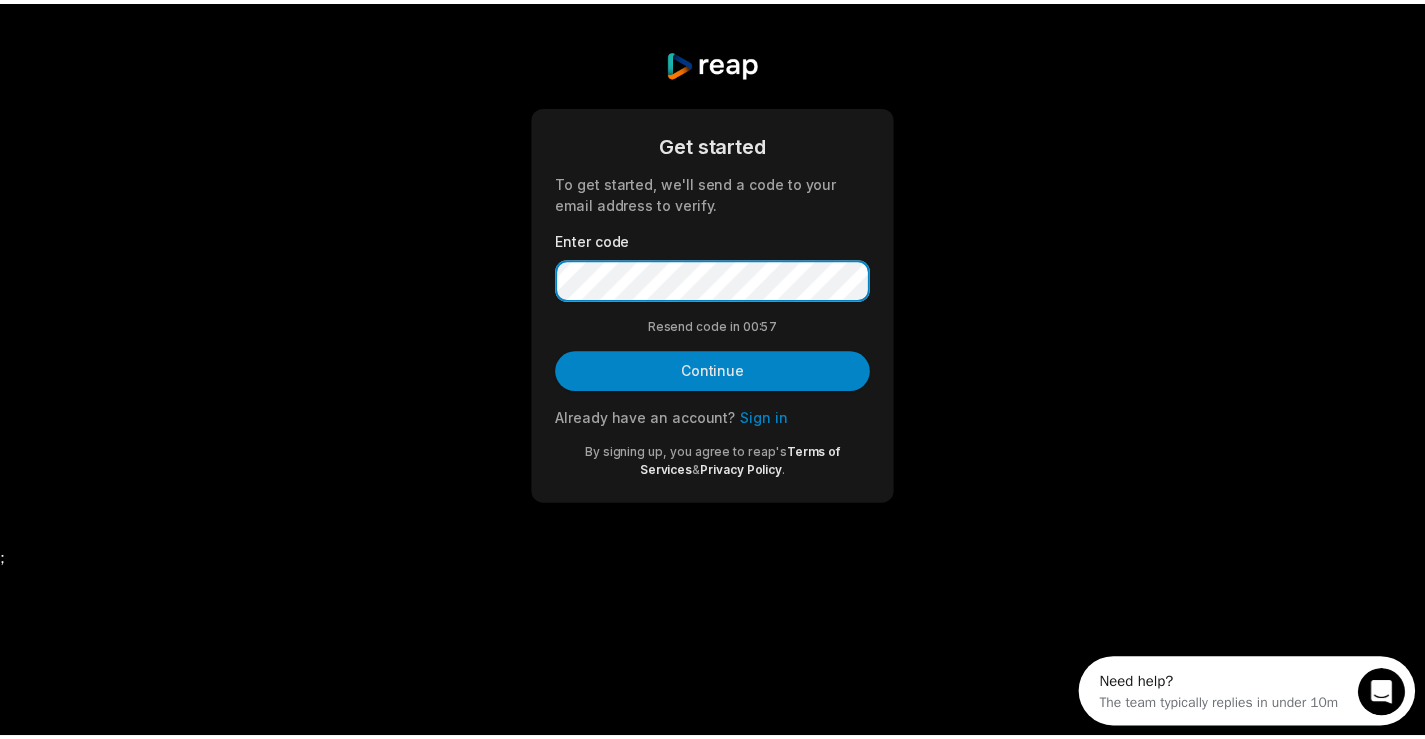scroll, scrollTop: 0, scrollLeft: 0, axis: both 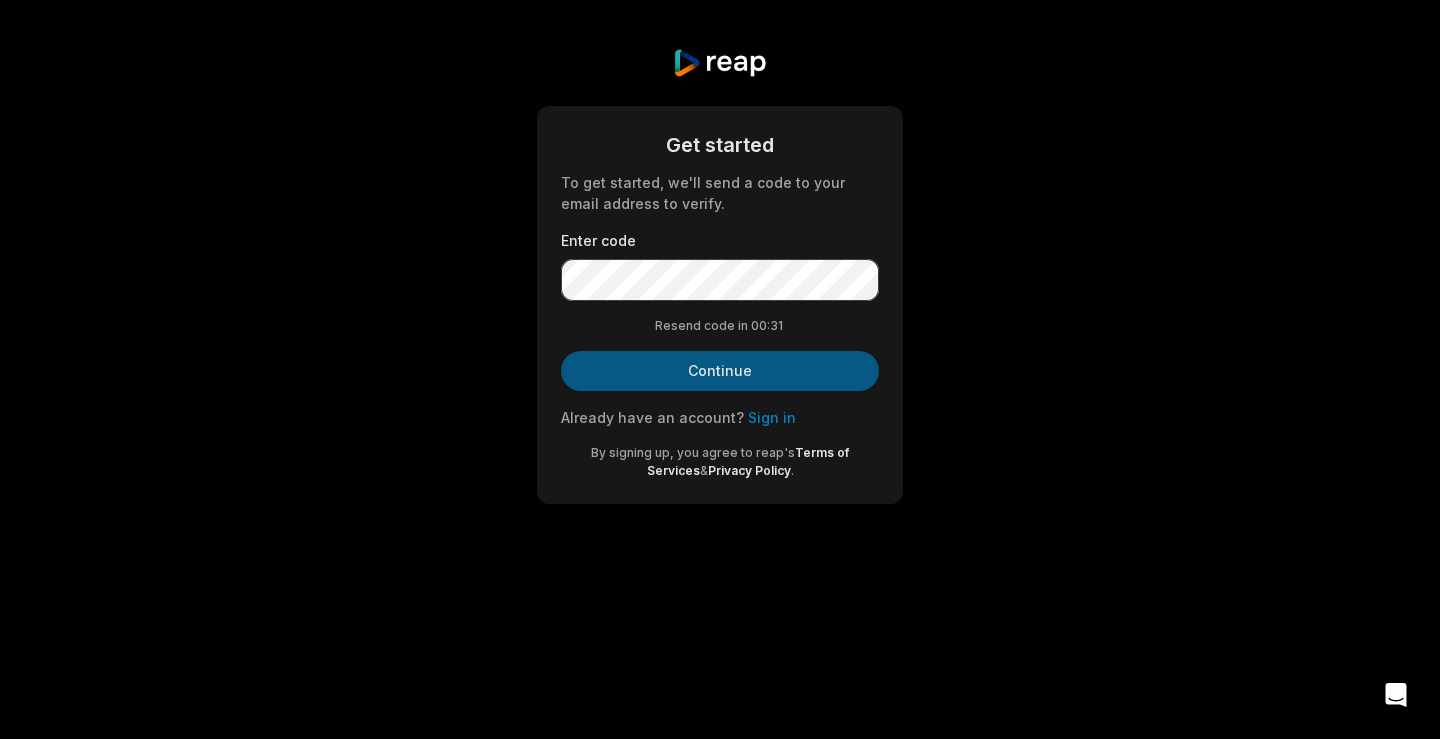 click on "Continue" at bounding box center (720, 371) 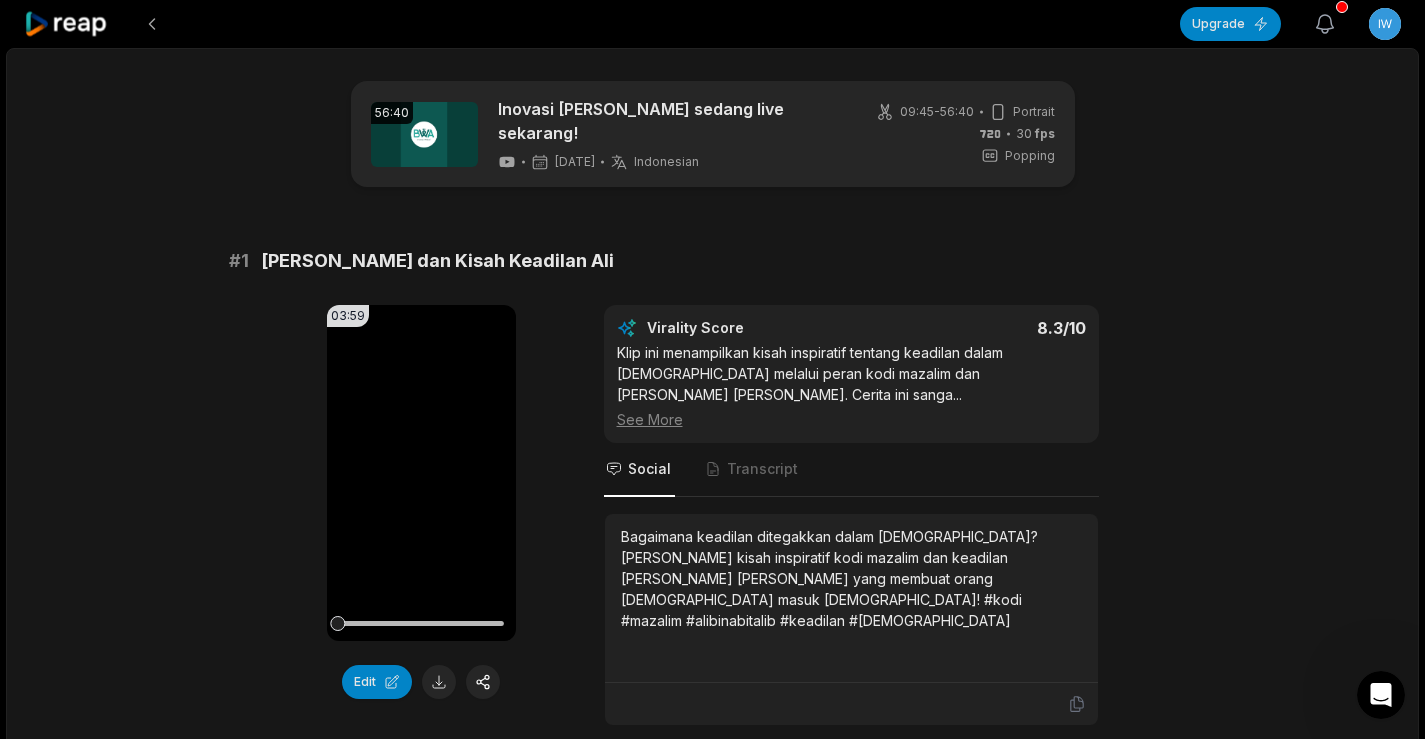 click 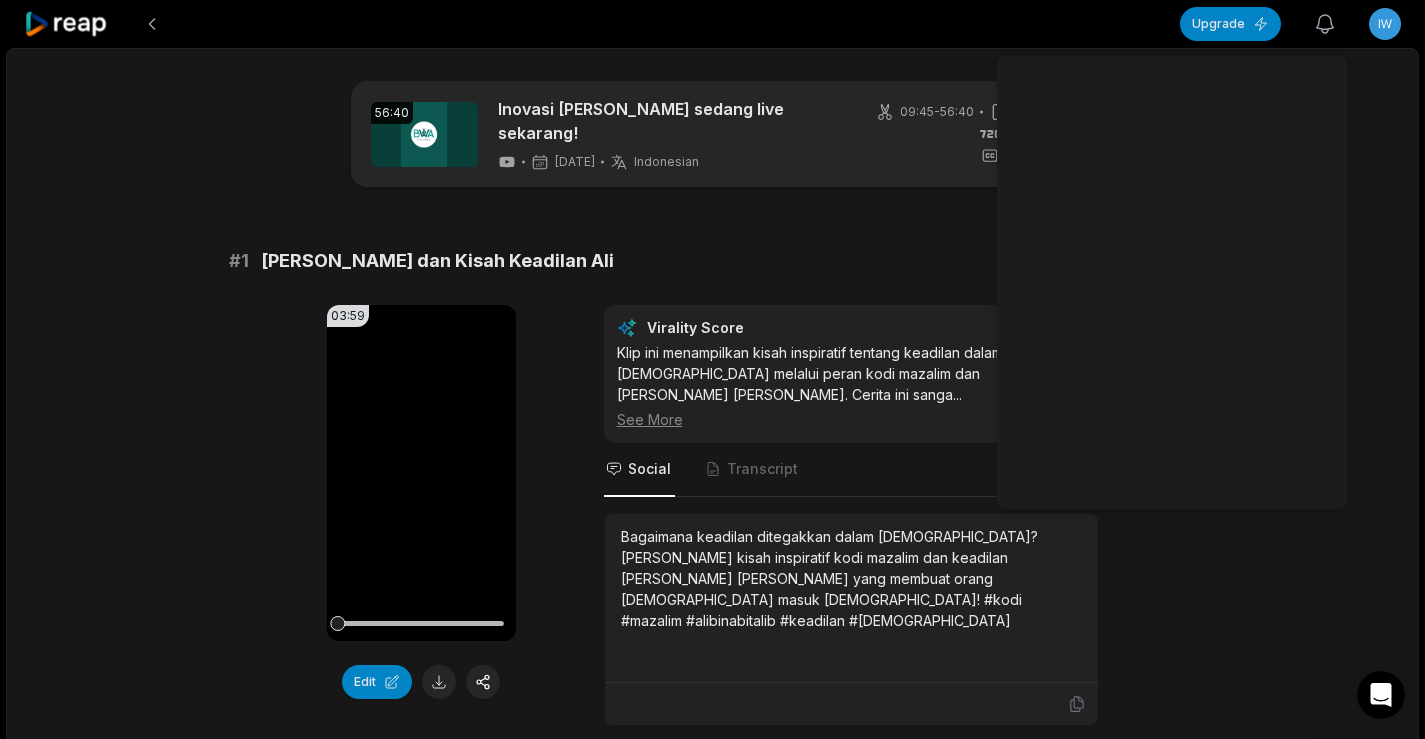 click 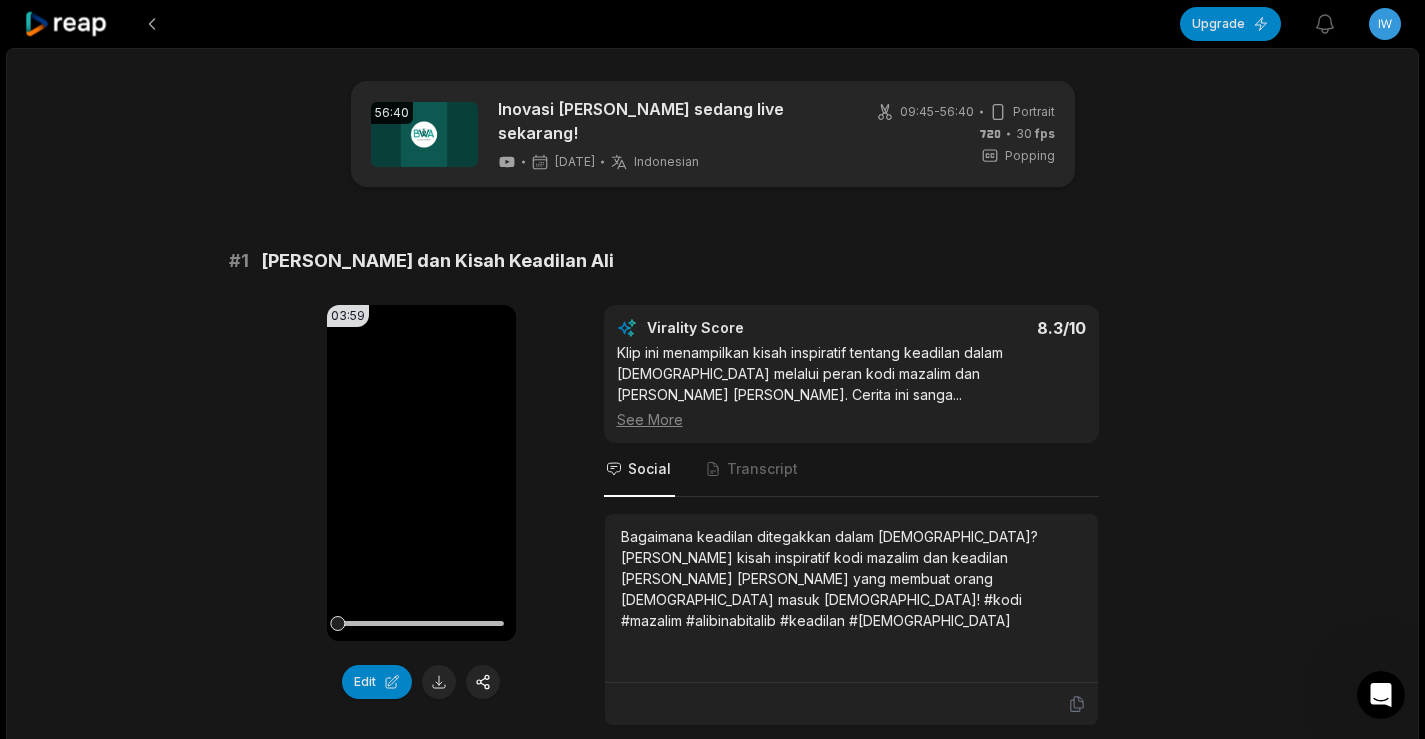 click on "Upgrade View notifications Open user menu 56:40 Inovasi Wakaf sedang live sekarang! 2 months ago Indonesian id 09:45  -  56:40 Portrait 30   fps Popping # 1 Kodi Mazalim dan Kisah Keadilan Ali 03:59 Your browser does not support mp4 format. Edit Virality Score 8.3 /10 Klip ini menampilkan kisah inspiratif tentang keadilan dalam Islam melalui peran kodi mazalim dan Ali bin Abi Talib. Cerita ini sanga ...   See More Social Transcript Bagaimana keadilan ditegakkan dalam Islam? Simak kisah inspiratif kodi mazalim dan keadilan Ali bin Abi Talib yang membuat orang Yahudi masuk Islam! #kodi #mazalim #alibinabitalib #keadilan #islam # 2 Inspirasi Kepemimpinan: Abu Bakar dan Umar 01:26 Your browser does not support mp4 format. Edit Virality Score 8.1 /10 Klip ini menyoroti proses penunjukan Umar oleh Abu Bakar, menampilkan nilai-nilai kepemimpinan dan kebijaksanaan para sahabat. Cerita ...   See More Social Transcript # 3 Kisah Abu Bakar Menjadi Khalifah 01:21 Your browser does not support mp4 format. Edit 7.8 /10 ..." at bounding box center [712, 369] 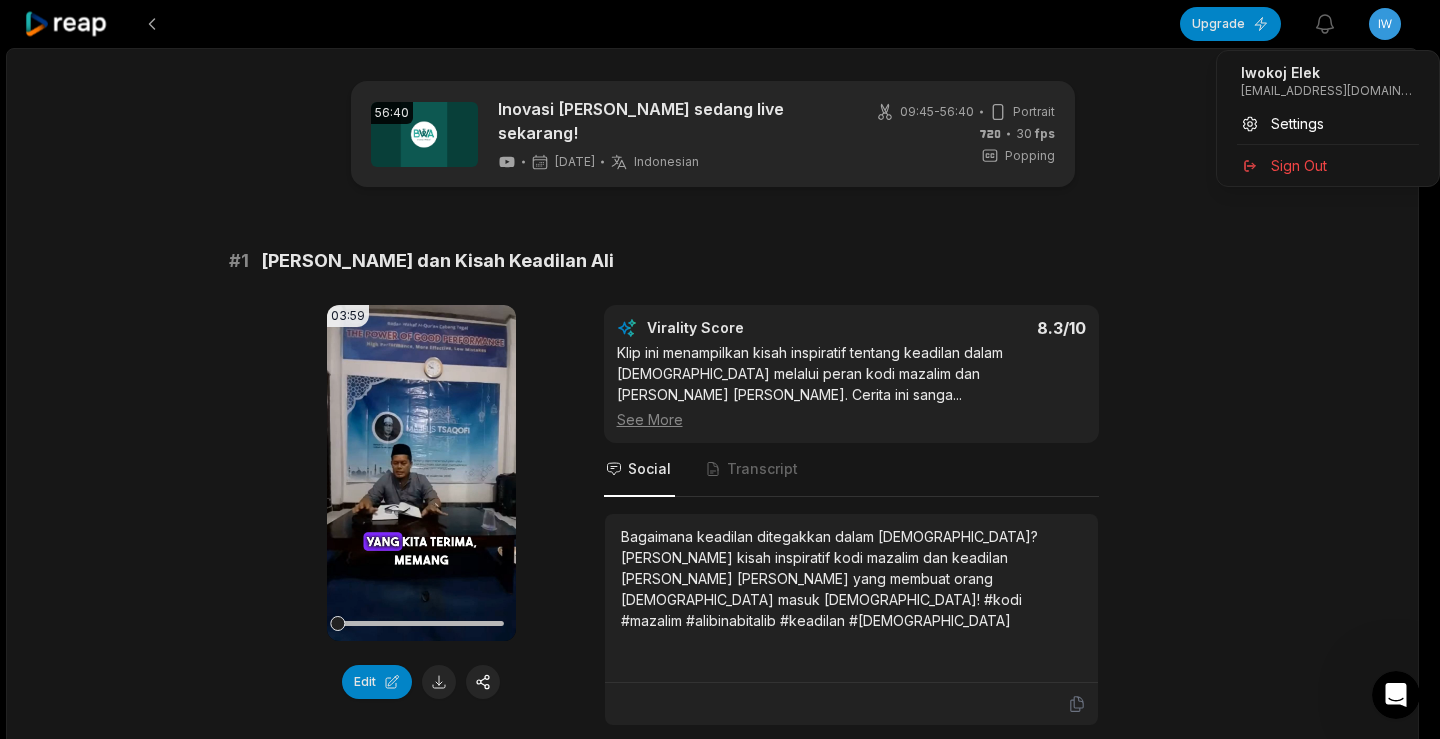click on "Upgrade View notifications Open user menu 56:40 Inovasi Wakaf sedang live sekarang! 2 months ago Indonesian id 09:45  -  56:40 Portrait 30   fps Popping # 1 Kodi Mazalim dan Kisah Keadilan Ali 03:59 Your browser does not support mp4 format. Edit Virality Score 8.3 /10 Klip ini menampilkan kisah inspiratif tentang keadilan dalam Islam melalui peran kodi mazalim dan Ali bin Abi Talib. Cerita ini sanga ...   See More Social Transcript Bagaimana keadilan ditegakkan dalam Islam? Simak kisah inspiratif kodi mazalim dan keadilan Ali bin Abi Talib yang membuat orang Yahudi masuk Islam! #kodi #mazalim #alibinabitalib #keadilan #islam # 2 Inspirasi Kepemimpinan: Abu Bakar dan Umar 01:26 Your browser does not support mp4 format. Edit Virality Score 8.1 /10 Klip ini menyoroti proses penunjukan Umar oleh Abu Bakar, menampilkan nilai-nilai kepemimpinan dan kebijaksanaan para sahabat. Cerita ...   See More Social Transcript # 3 Kisah Abu Bakar Menjadi Khalifah 01:21 Your browser does not support mp4 format. Edit 7.8 /10 ..." at bounding box center [720, 369] 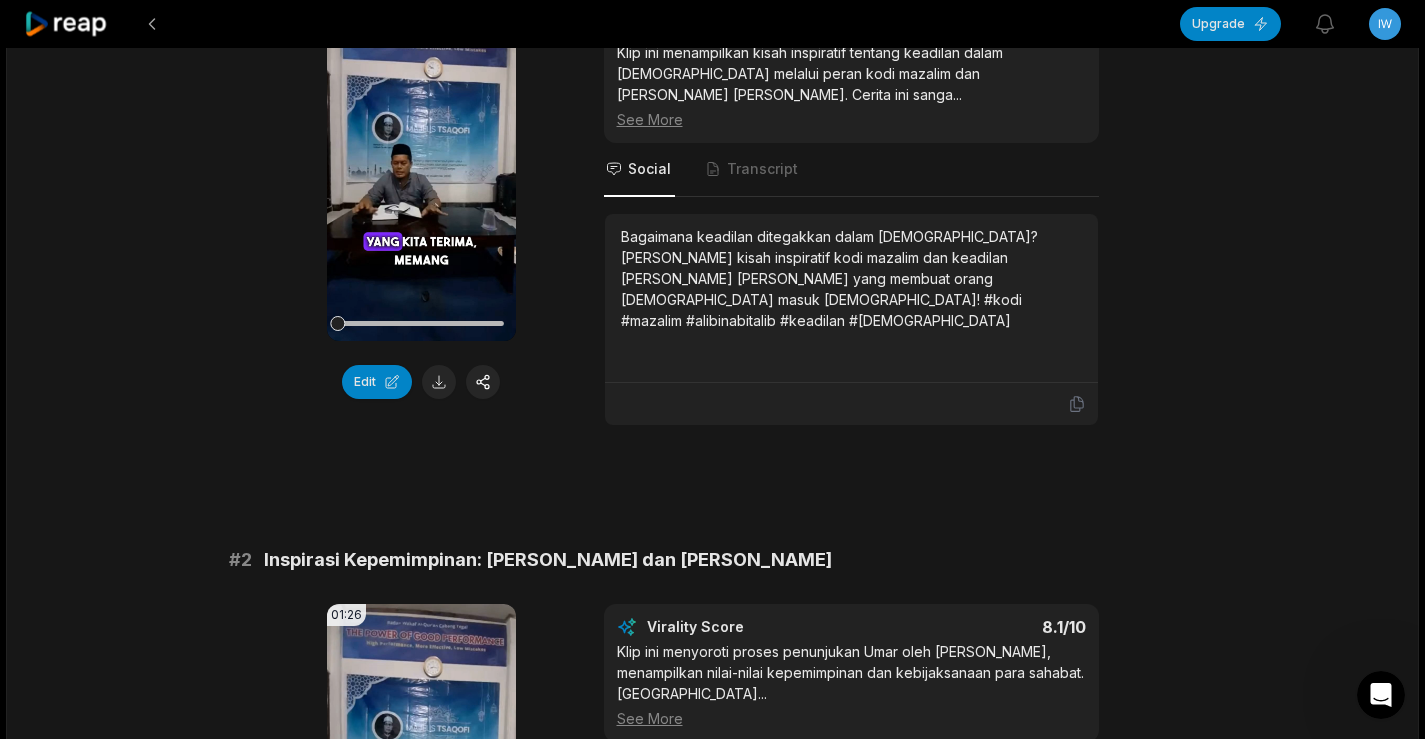 scroll, scrollTop: 600, scrollLeft: 0, axis: vertical 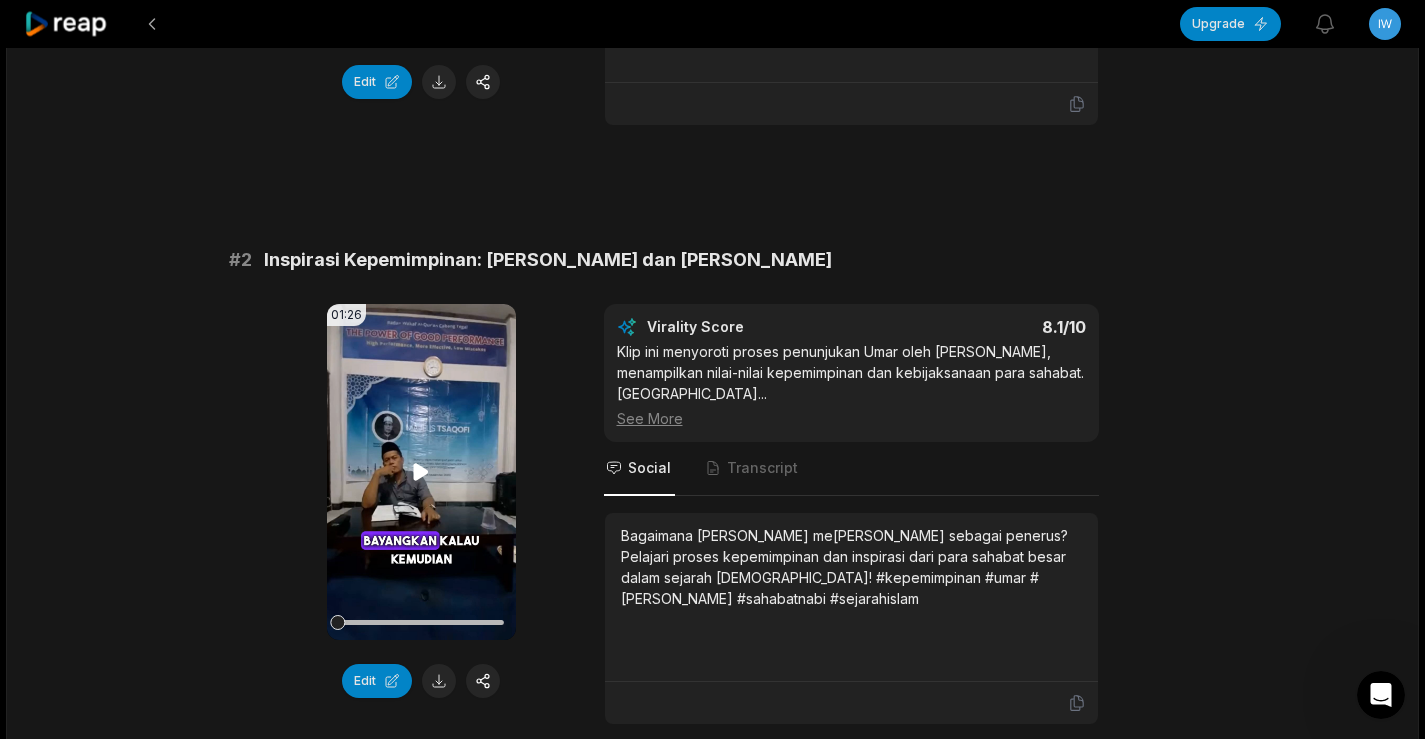 click 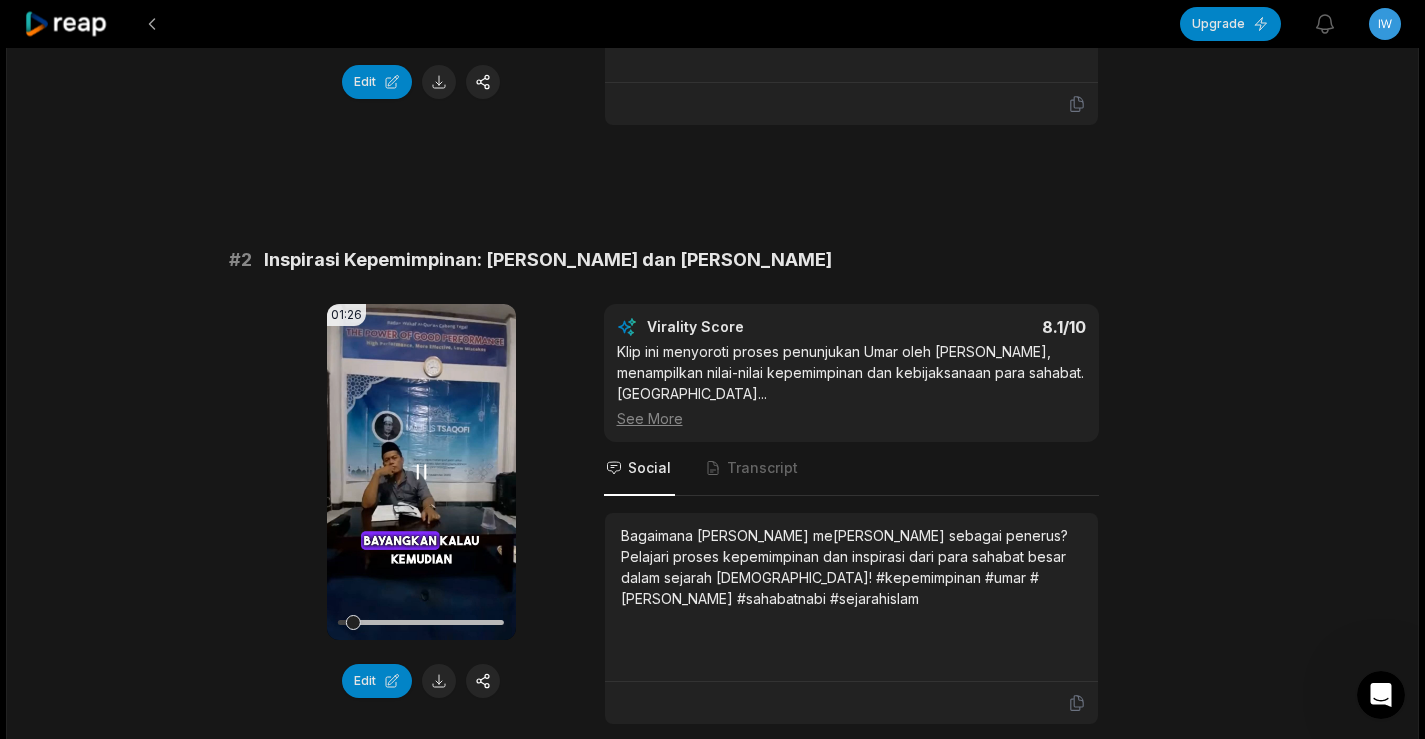 scroll, scrollTop: 700, scrollLeft: 0, axis: vertical 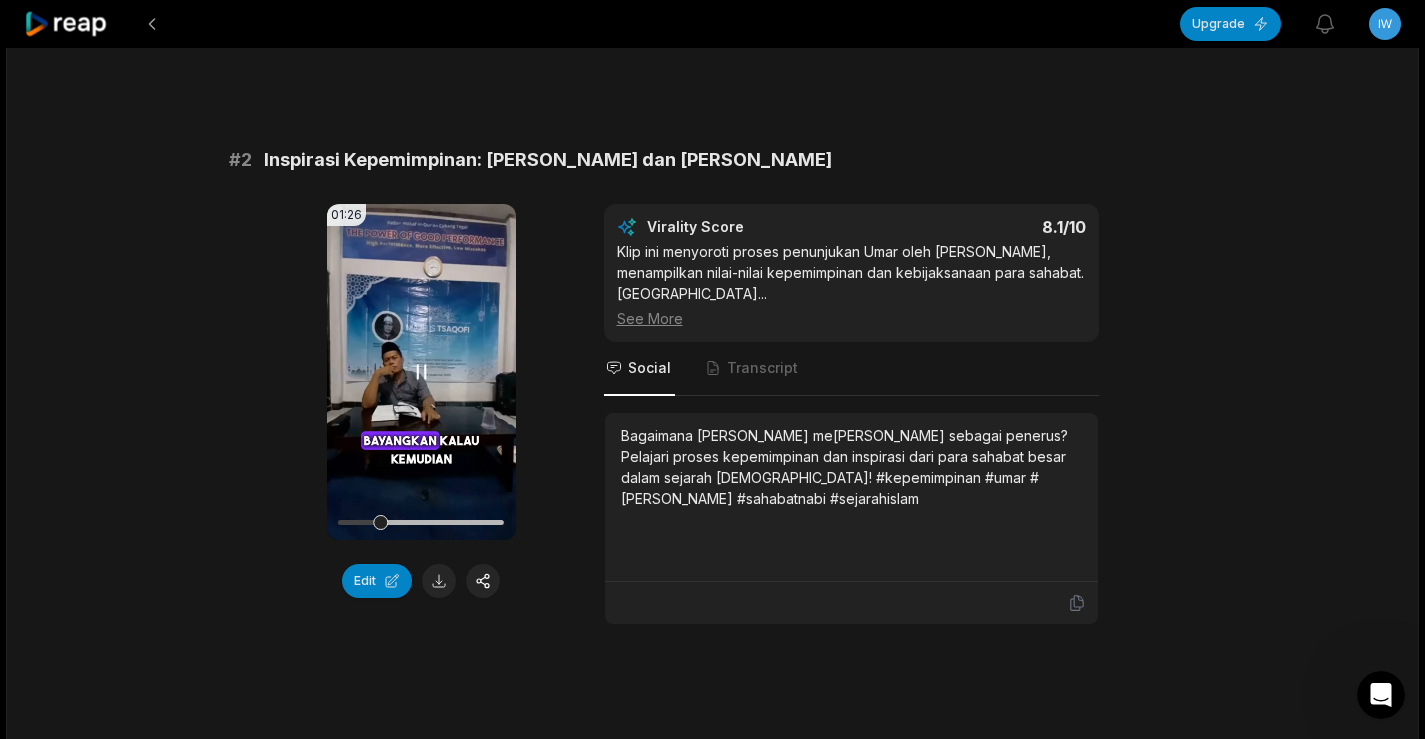 click at bounding box center [421, 522] 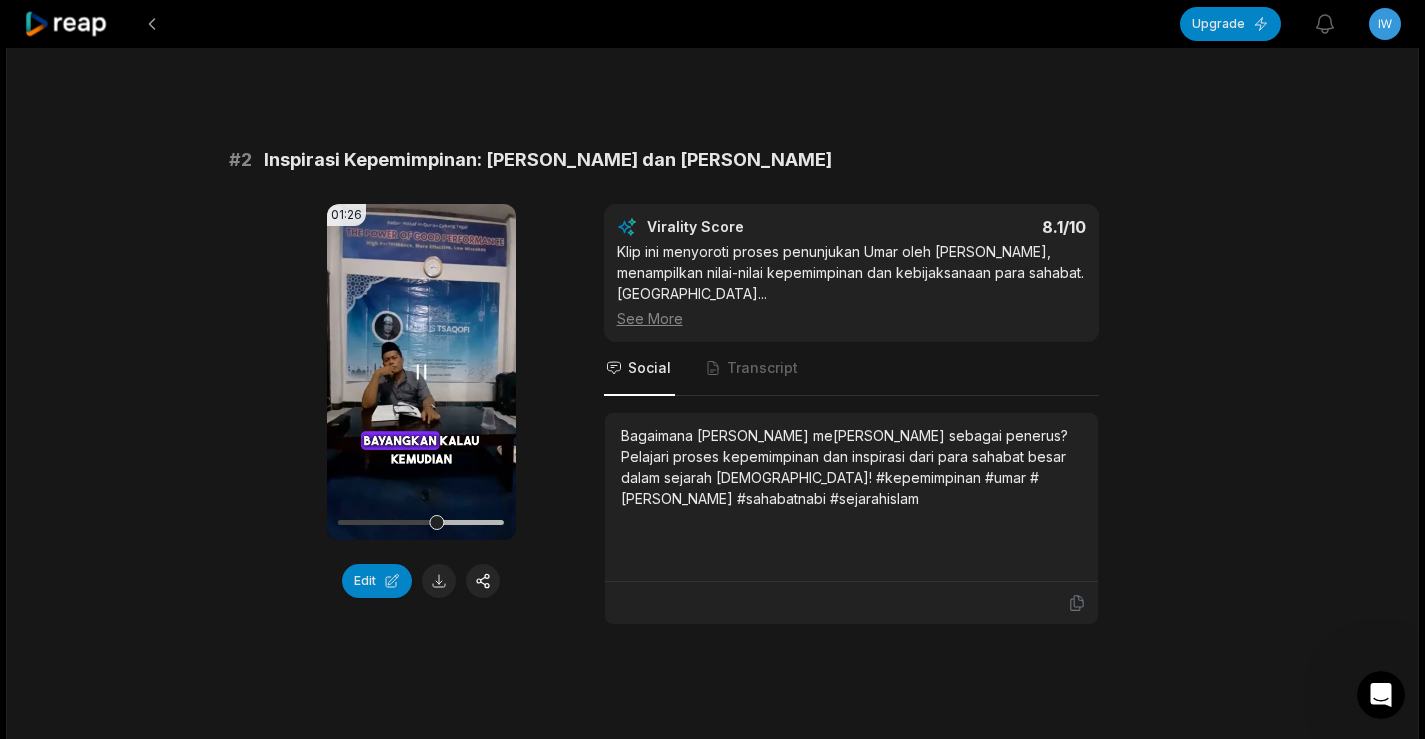 click 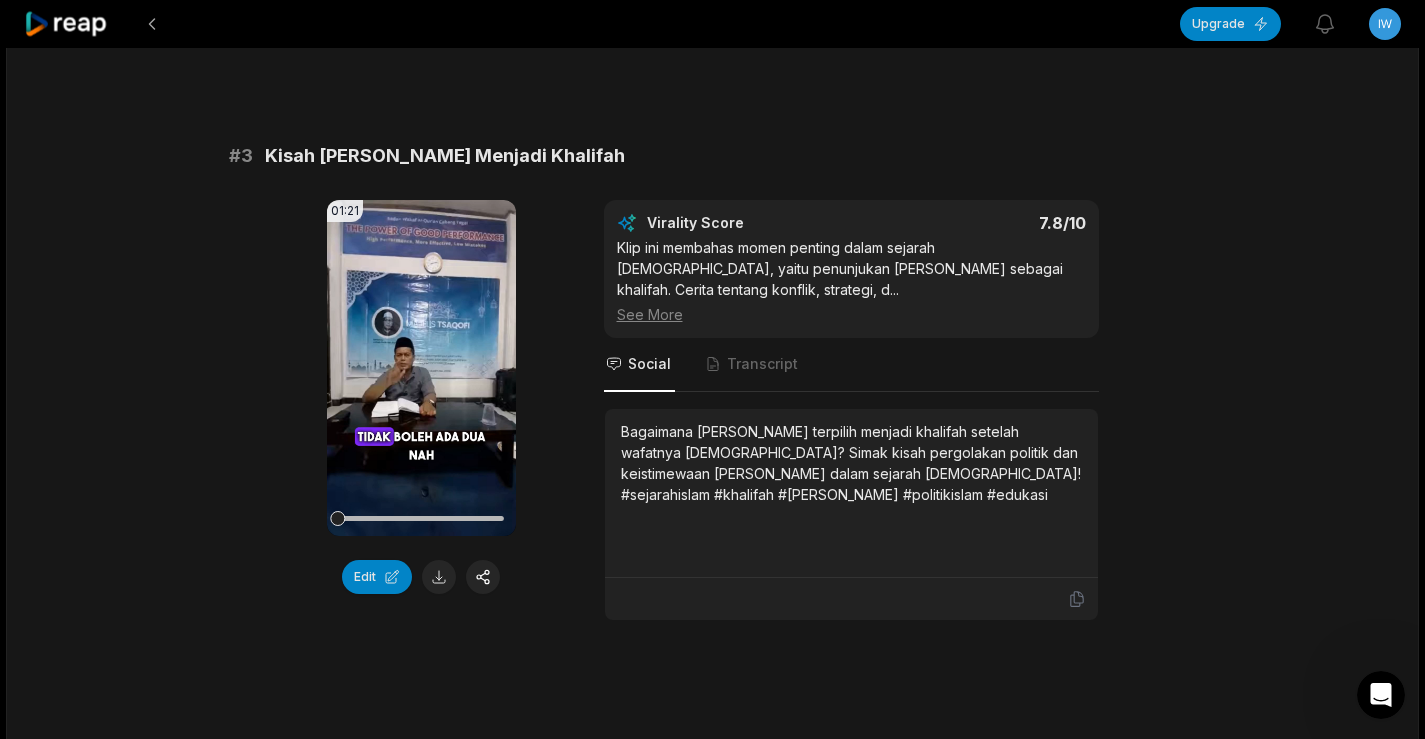 scroll, scrollTop: 1300, scrollLeft: 0, axis: vertical 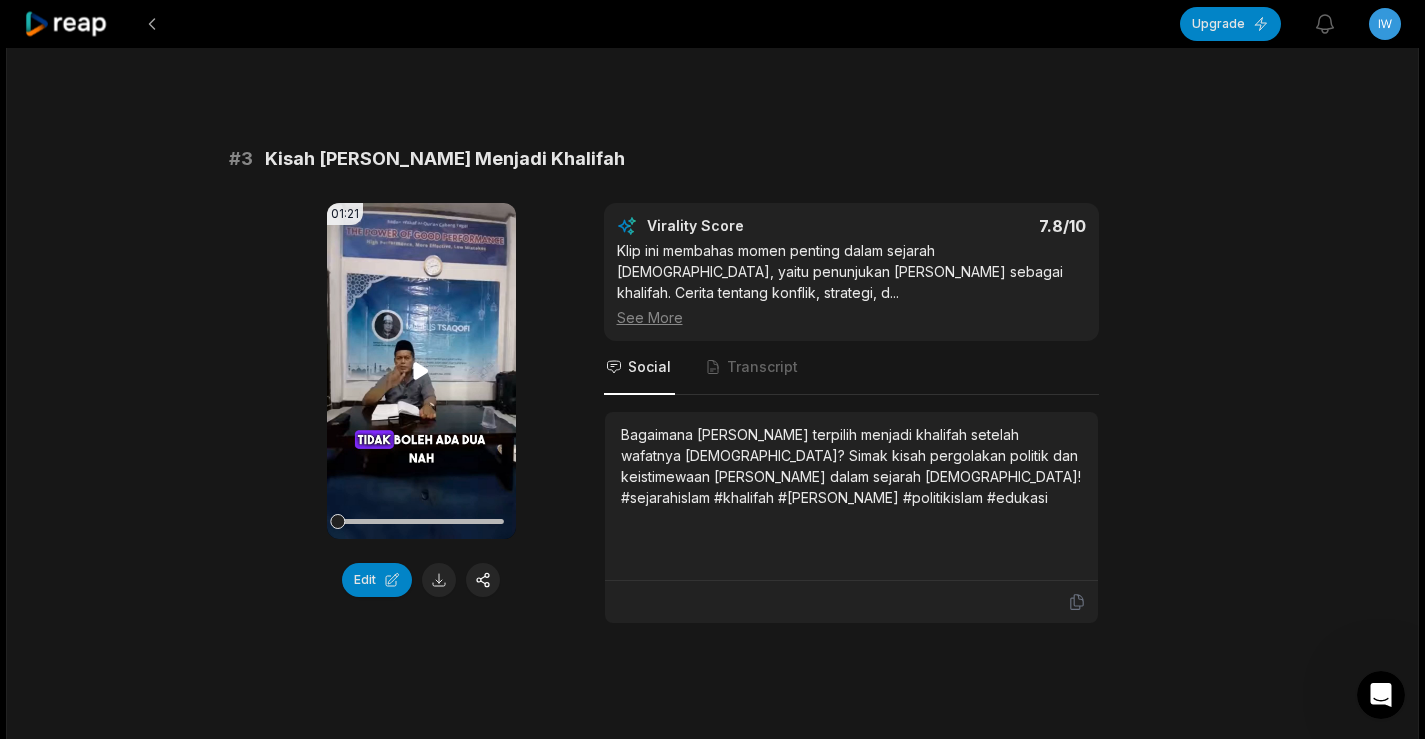 click 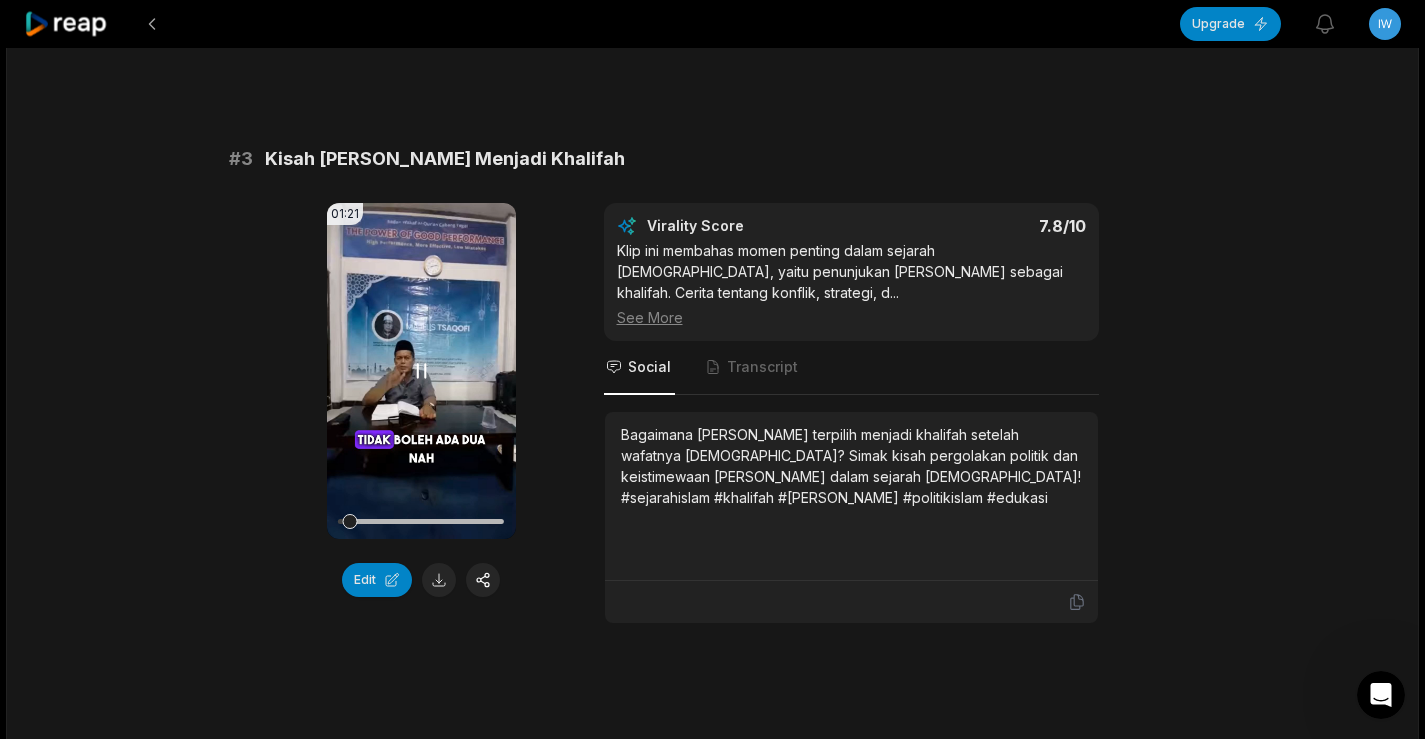 click 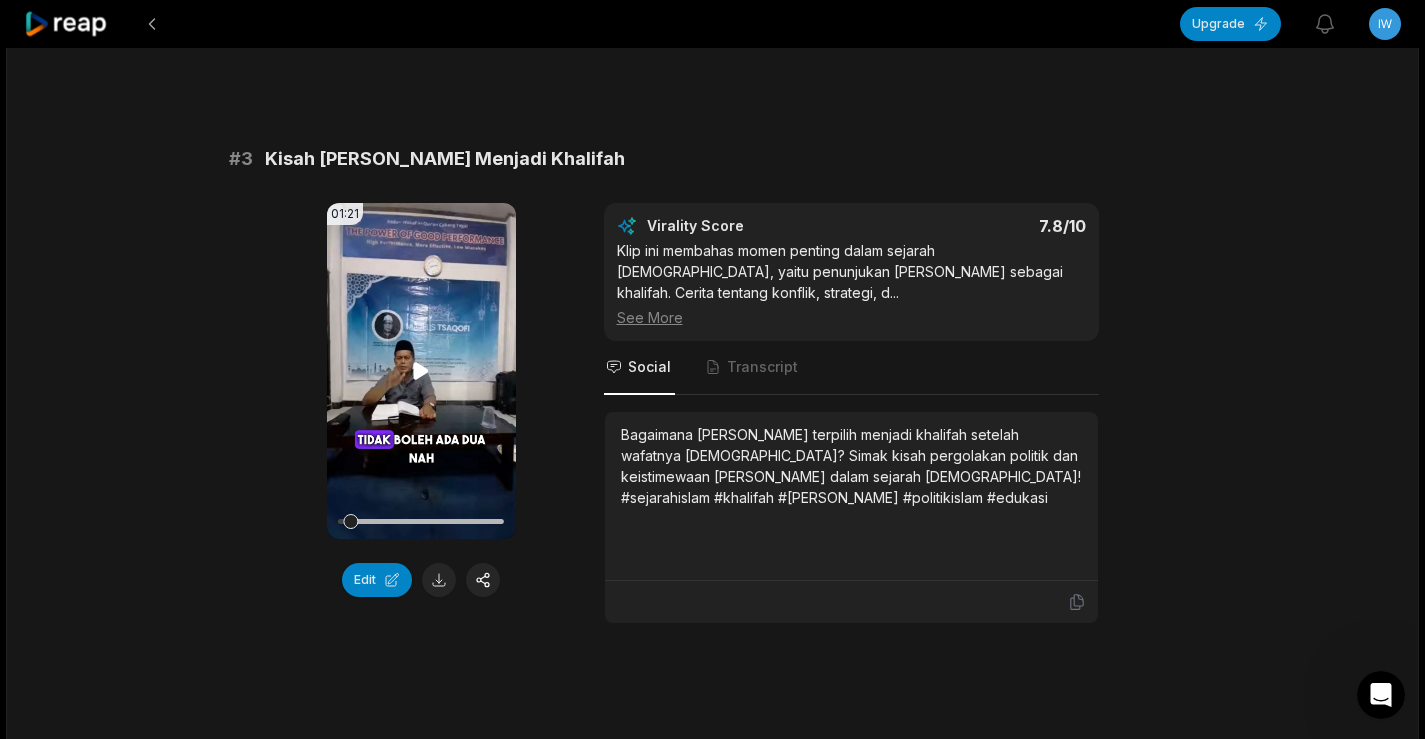 click 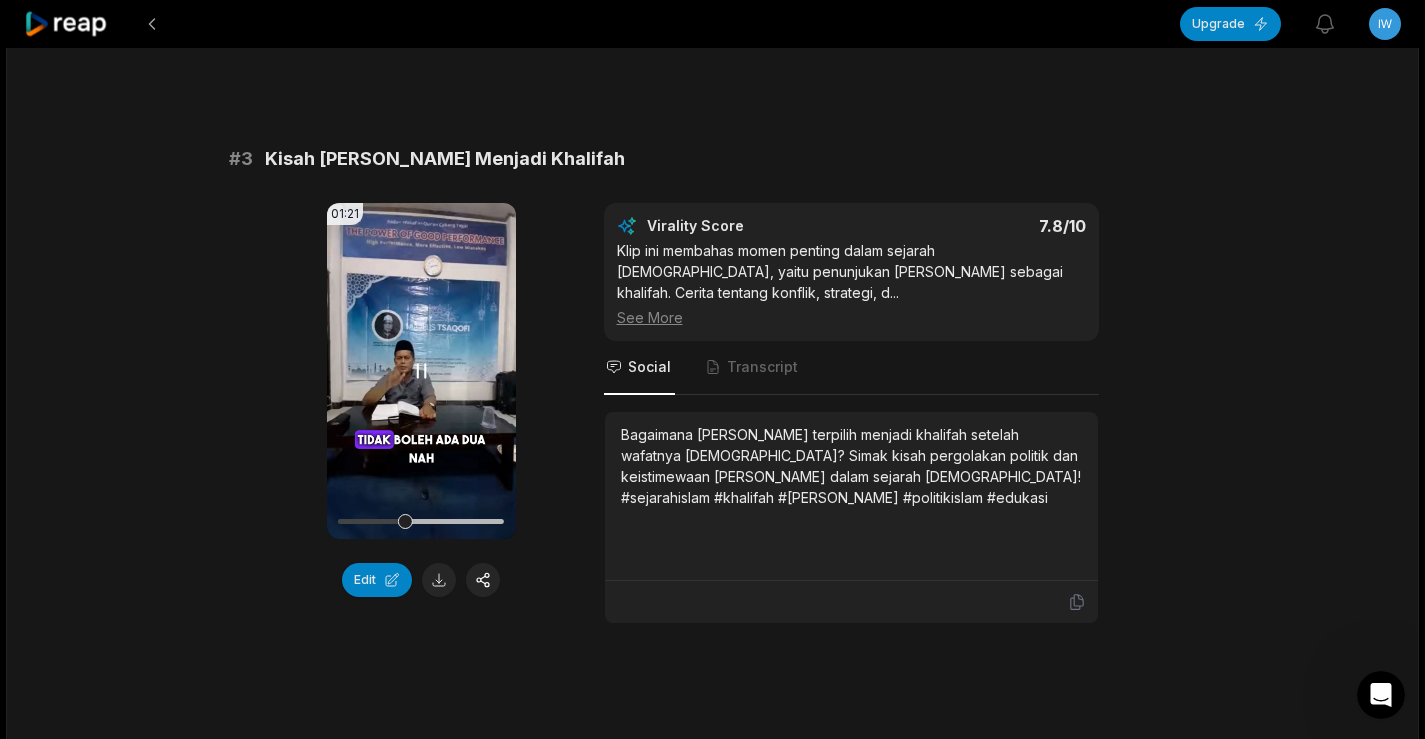 click 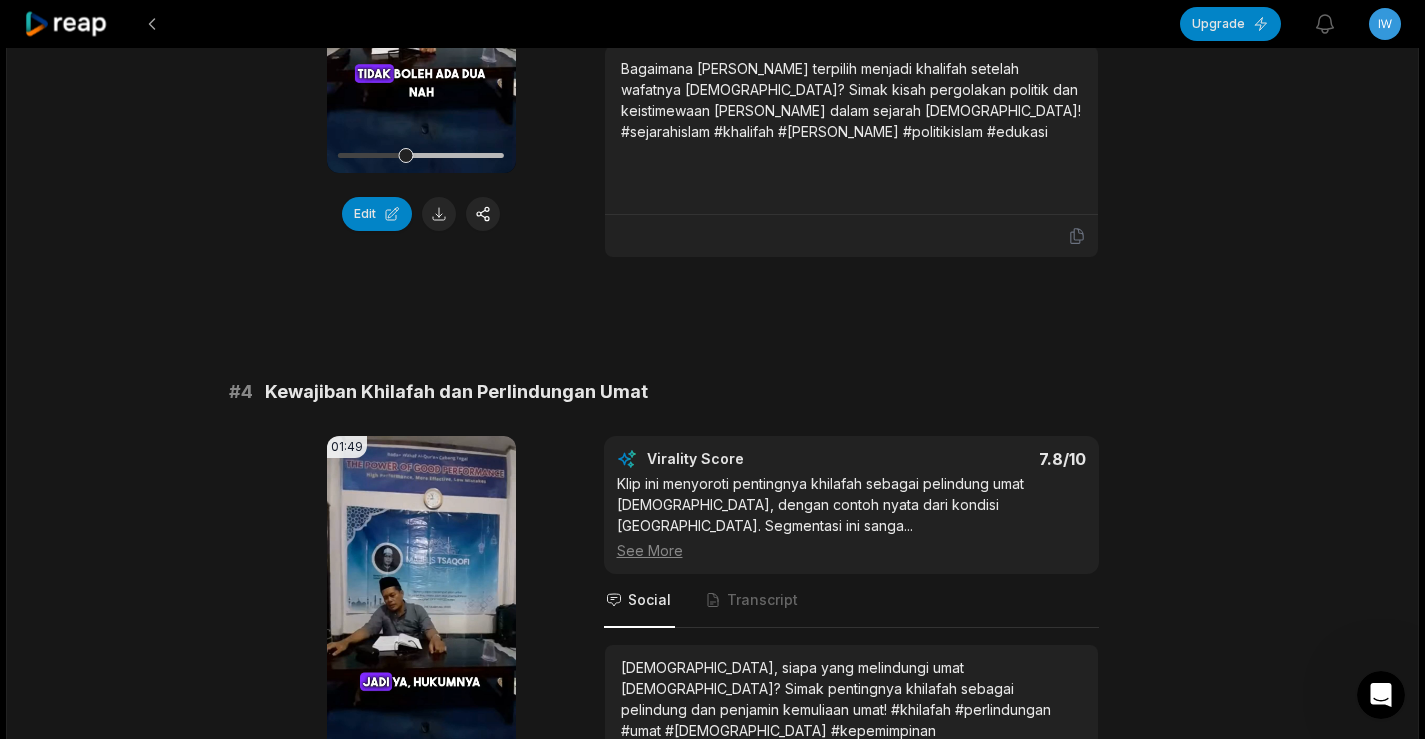 scroll, scrollTop: 1800, scrollLeft: 0, axis: vertical 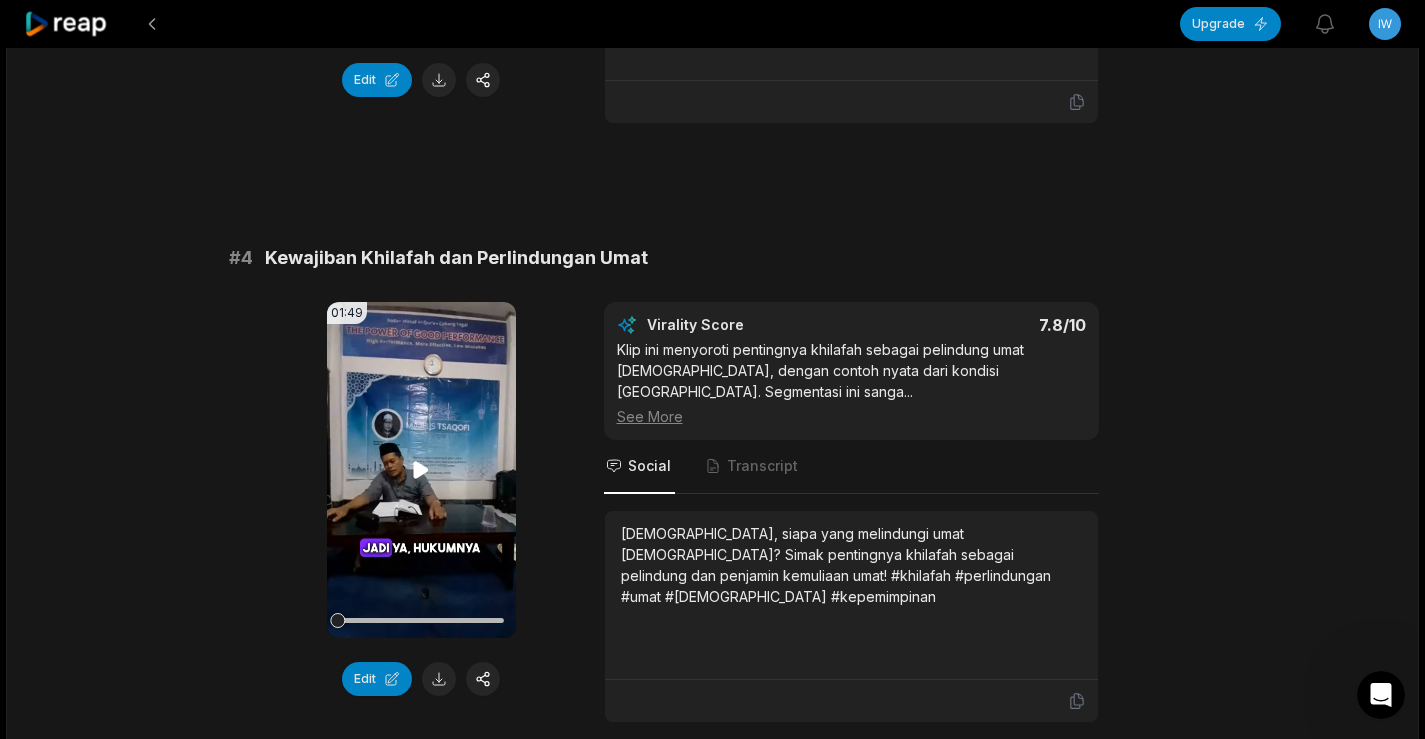 click 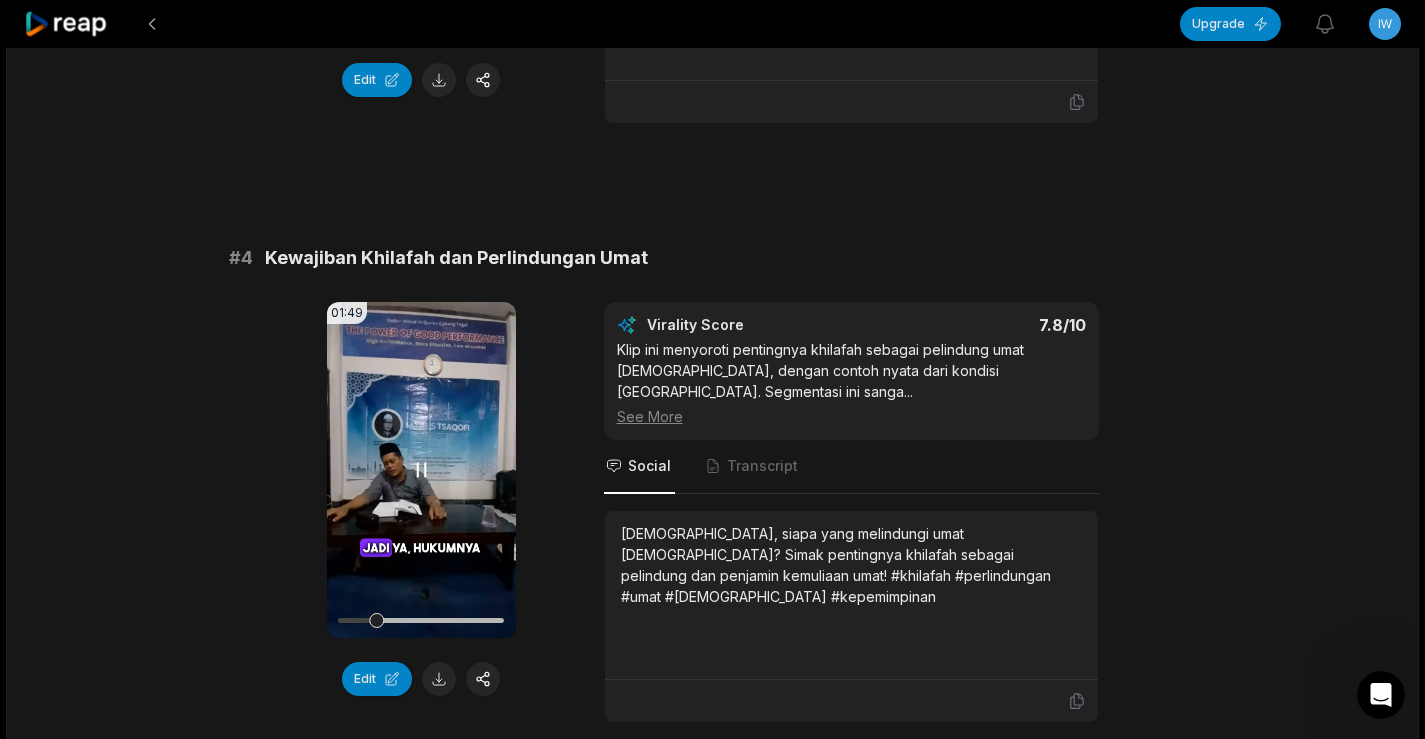 click 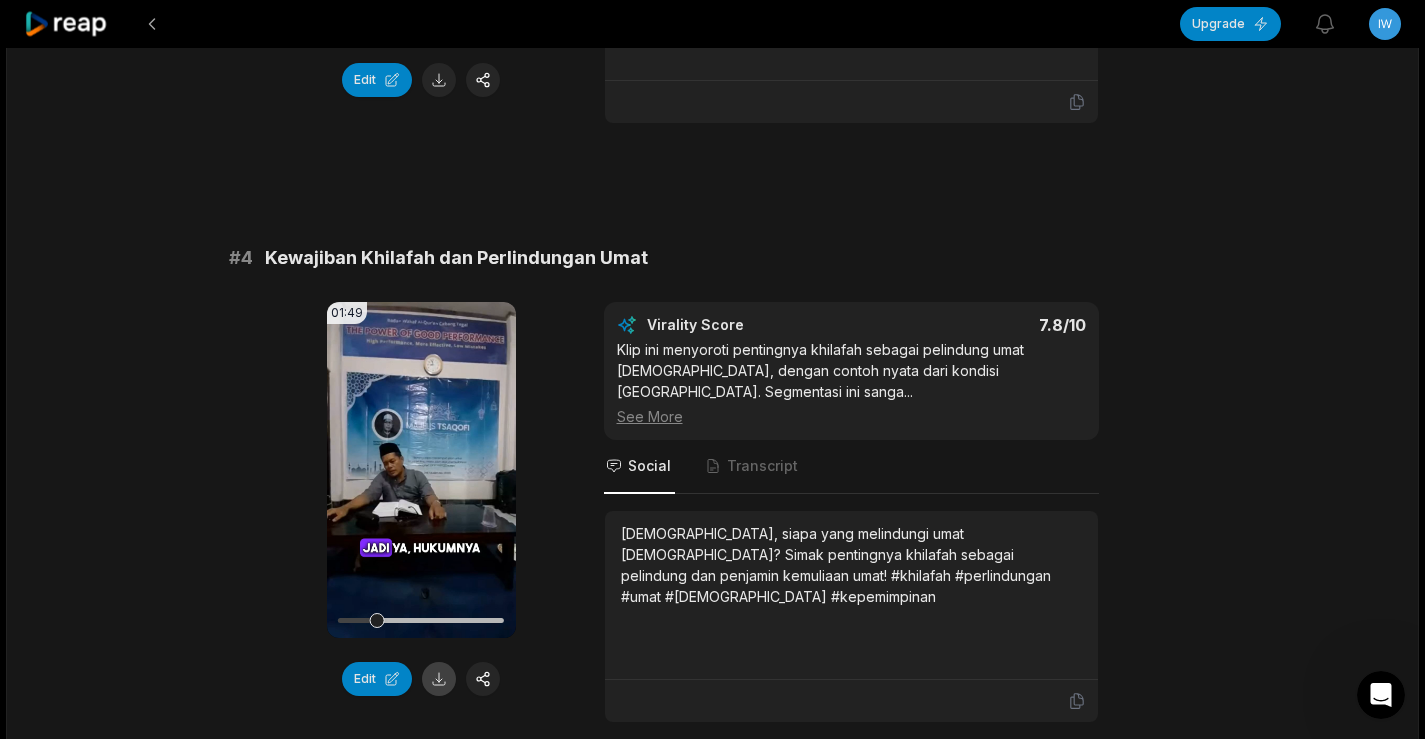 click at bounding box center [439, 679] 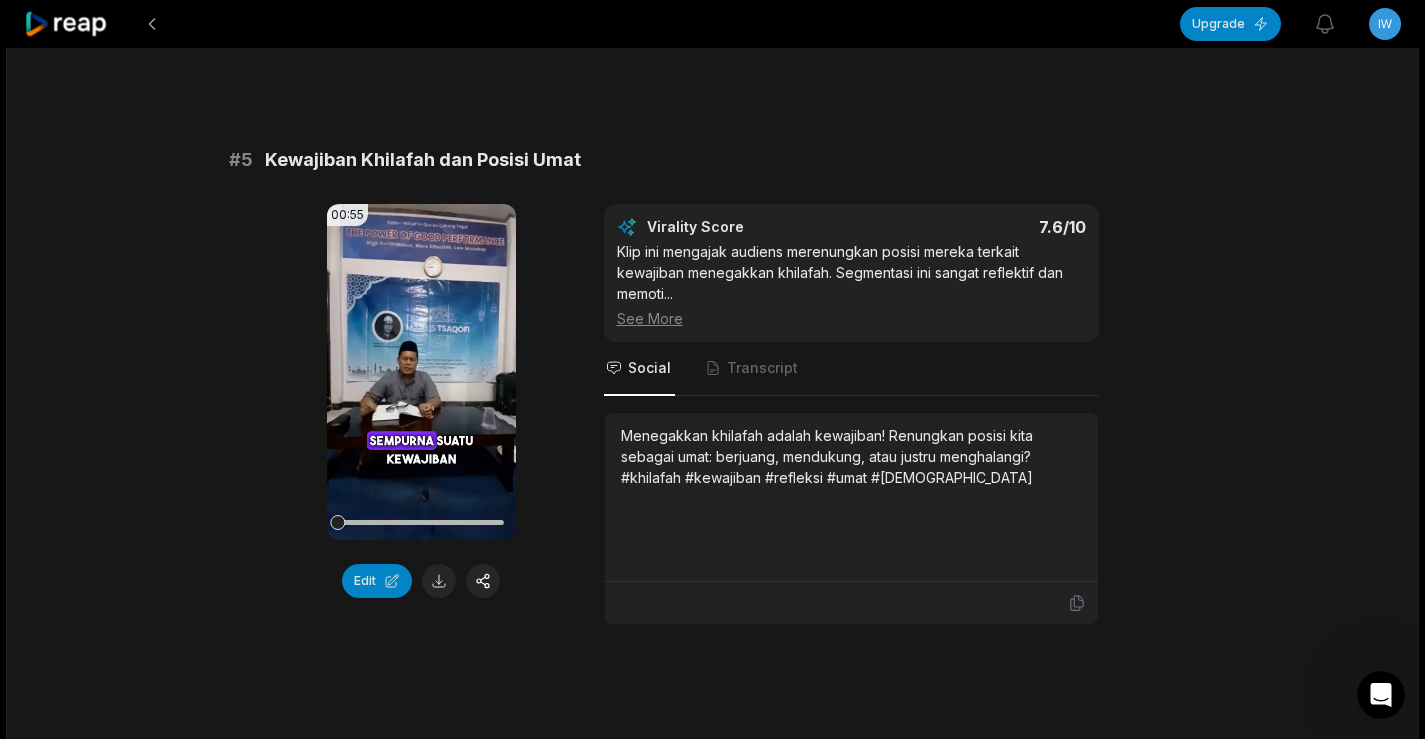 scroll, scrollTop: 2500, scrollLeft: 0, axis: vertical 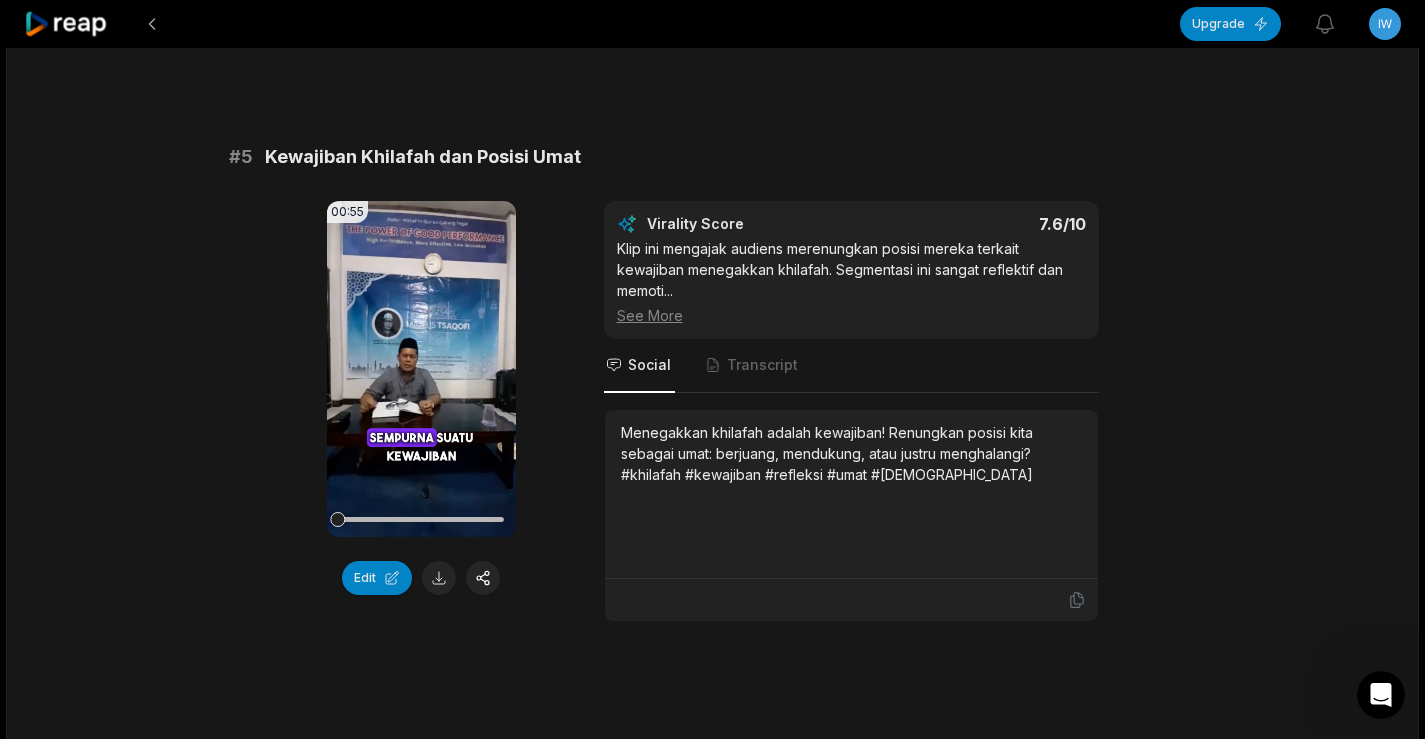 click 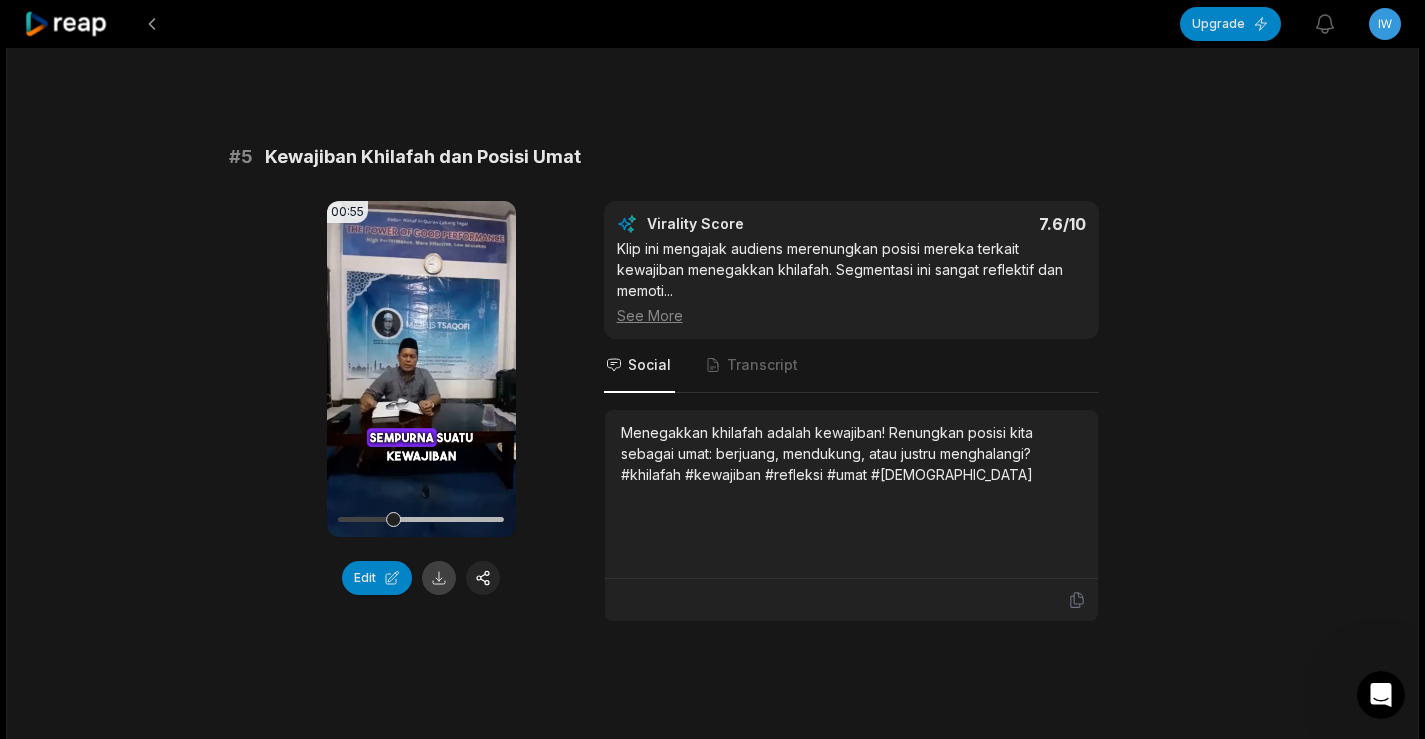 click at bounding box center [439, 578] 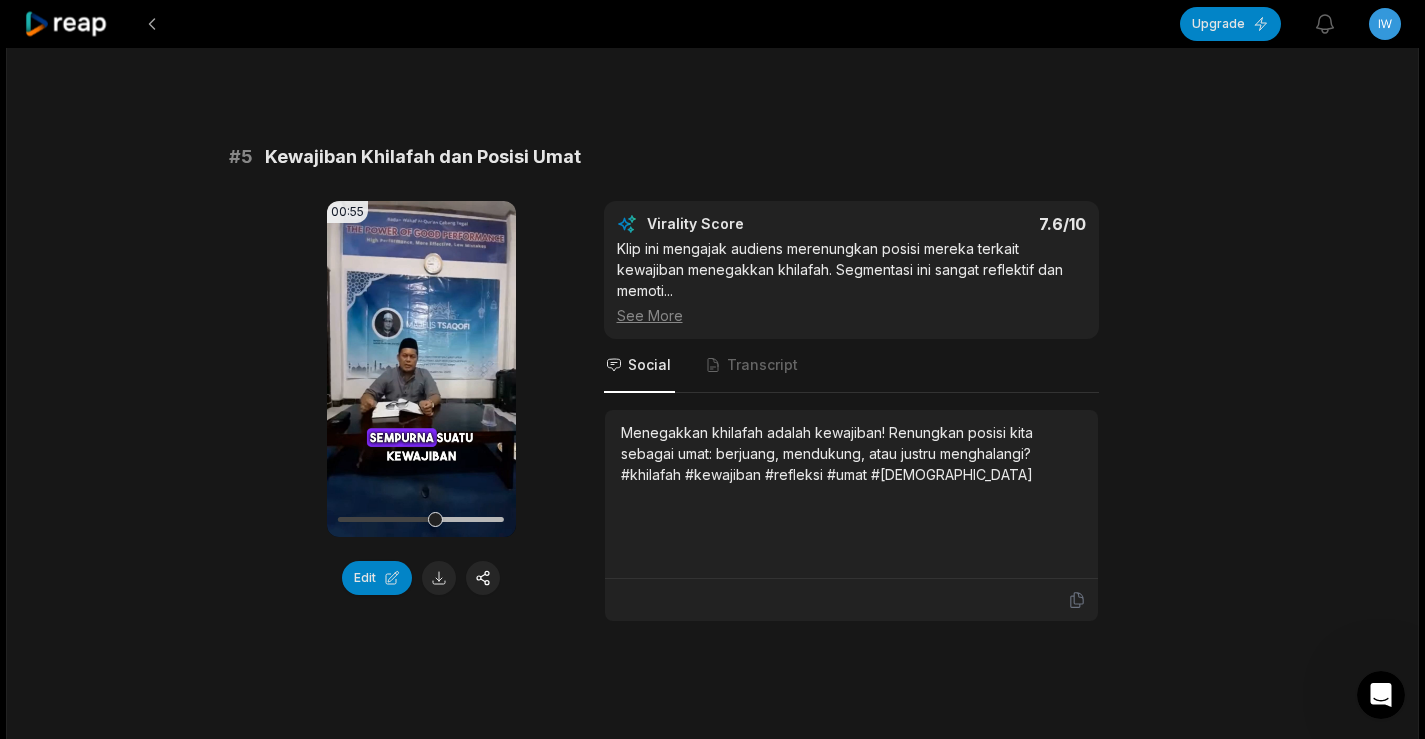 click on "00:55 Your browser does not support mp4 format. Edit Virality Score 7.6 /10 Klip ini mengajak audiens merenungkan posisi mereka terkait kewajiban menegakkan khilafah. Segmentasi ini sangat reflektif dan memoti ...   See More Social Transcript Menegakkan khilafah adalah kewajiban! Renungkan posisi kita sebagai umat: berjuang, mendukung, atau justru menghalangi? #khilafah #kewajiban #refleksi #umat #islam" at bounding box center (713, 411) 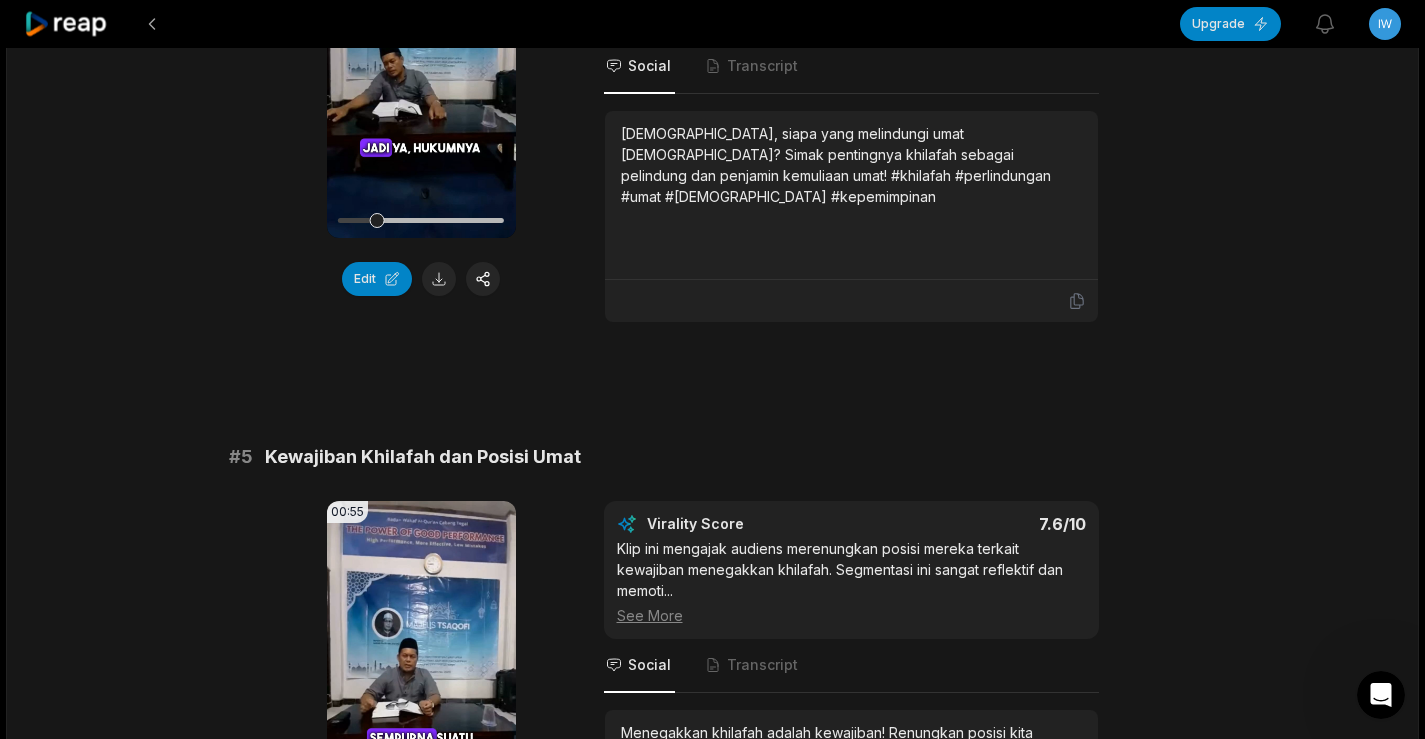 scroll, scrollTop: 1900, scrollLeft: 0, axis: vertical 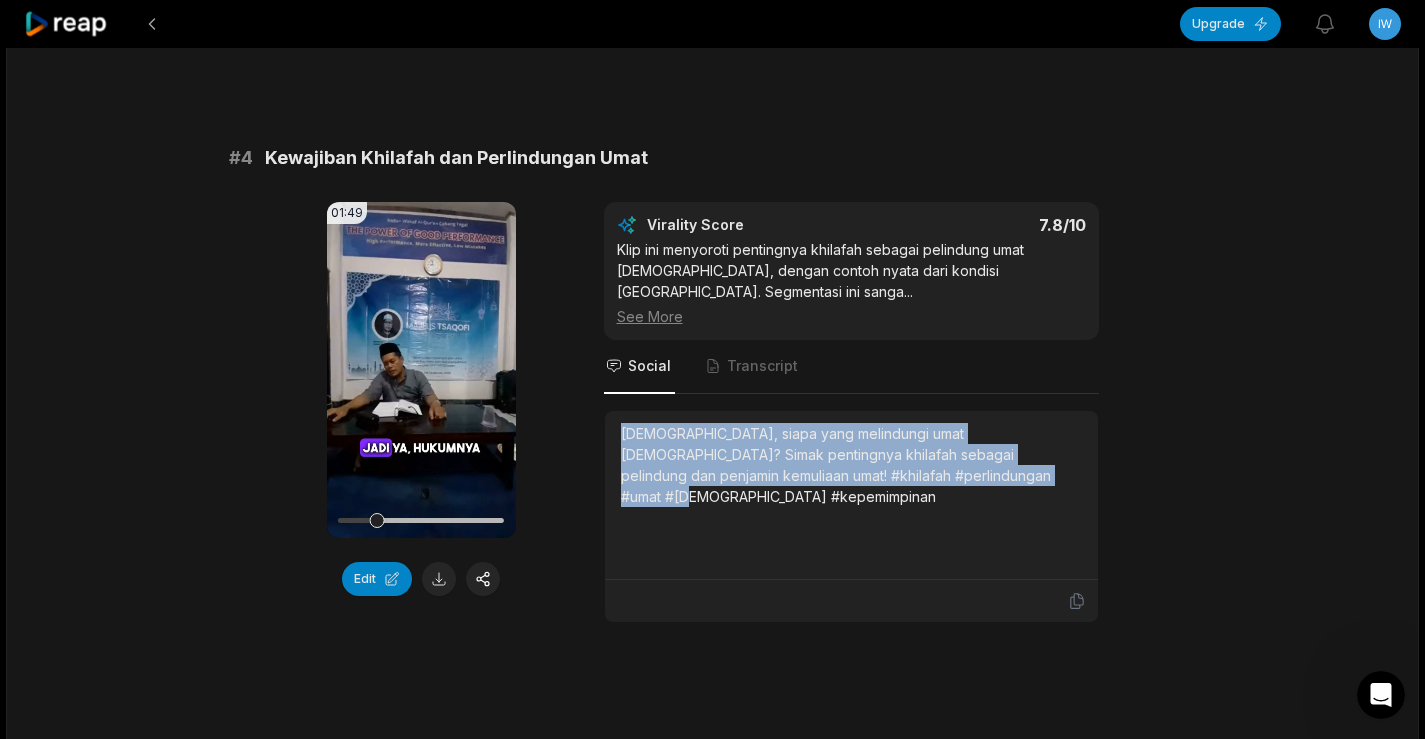 drag, startPoint x: 622, startPoint y: 380, endPoint x: 941, endPoint y: 426, distance: 322.29956 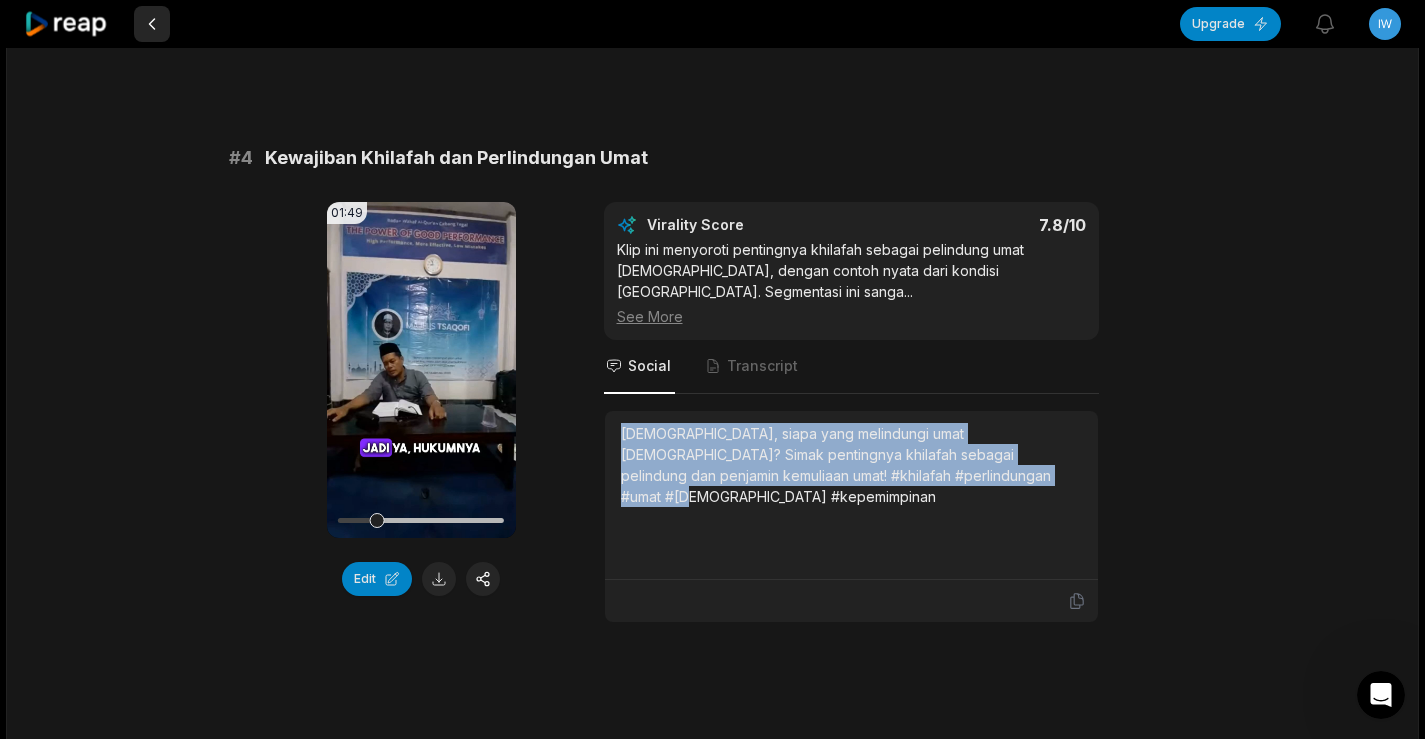 click at bounding box center (152, 24) 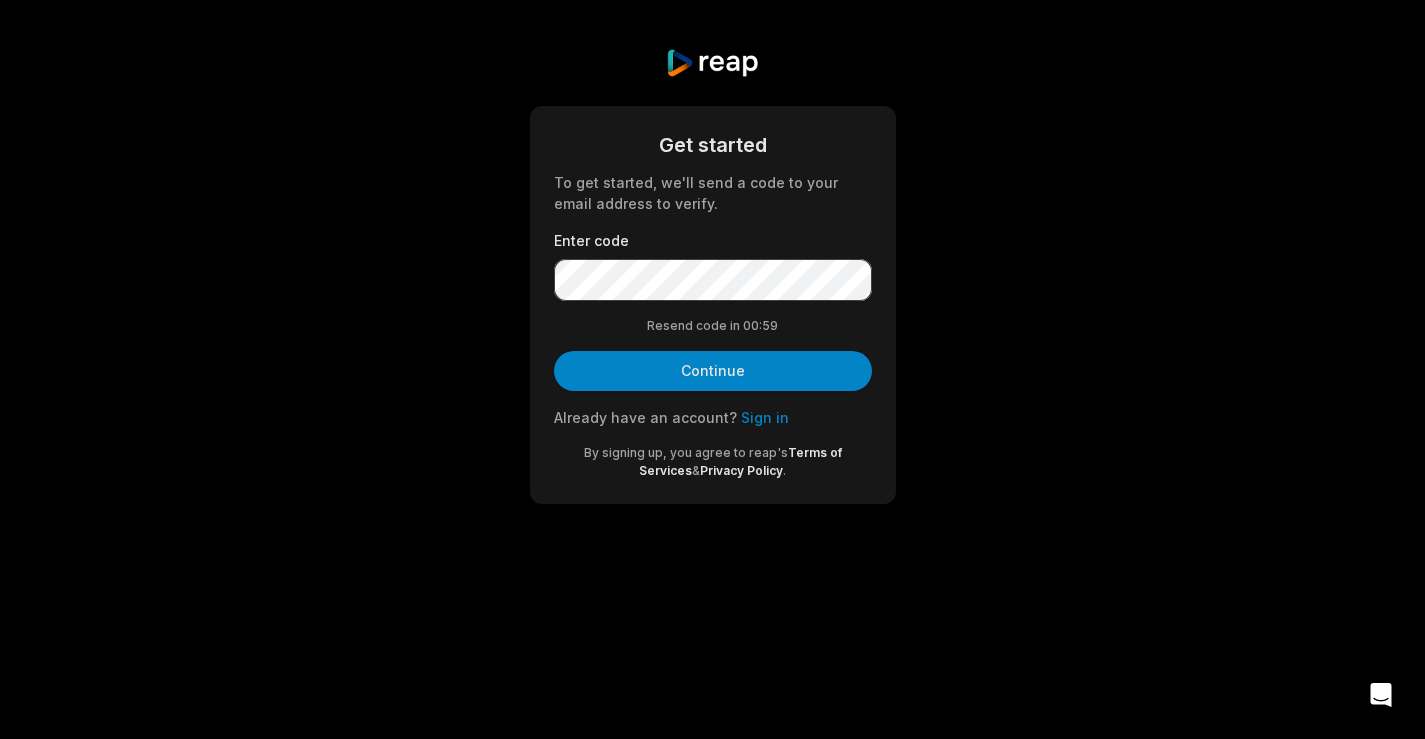scroll, scrollTop: 0, scrollLeft: 0, axis: both 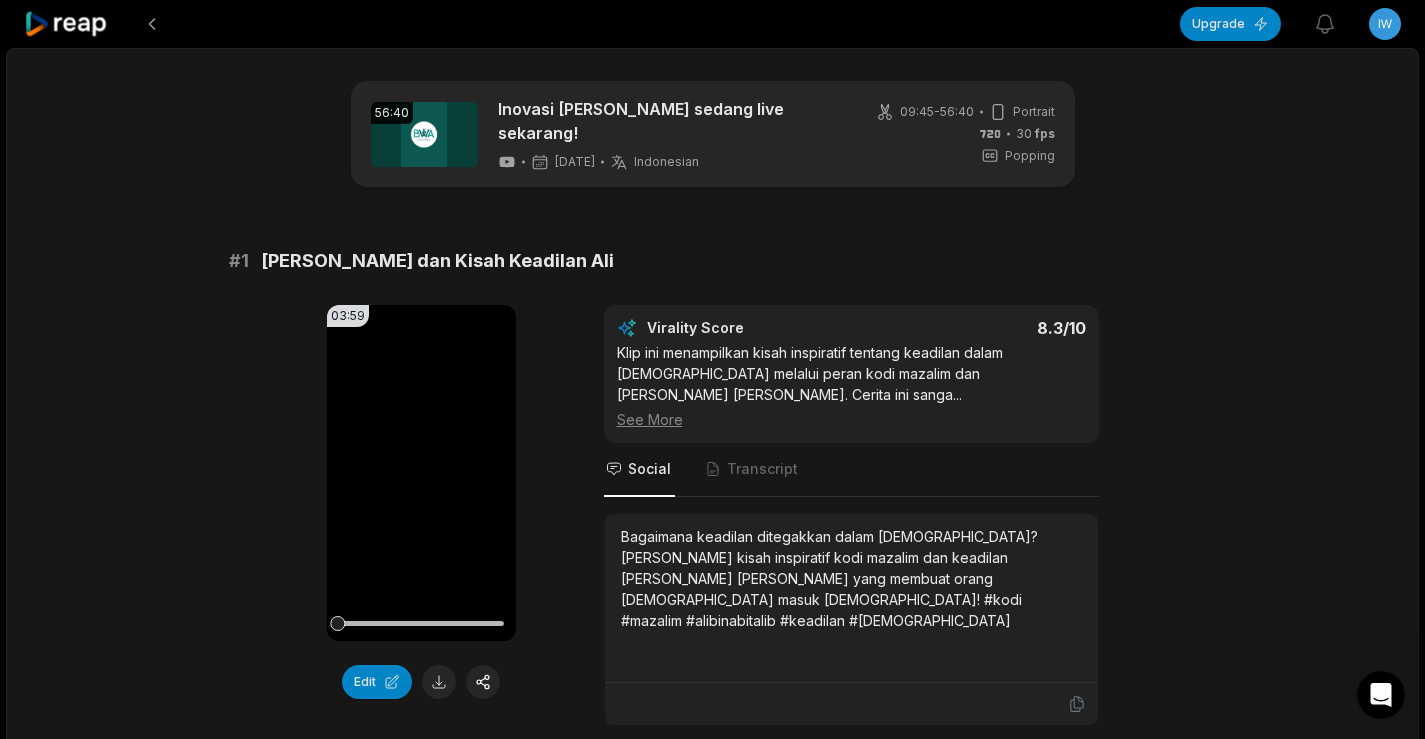 click 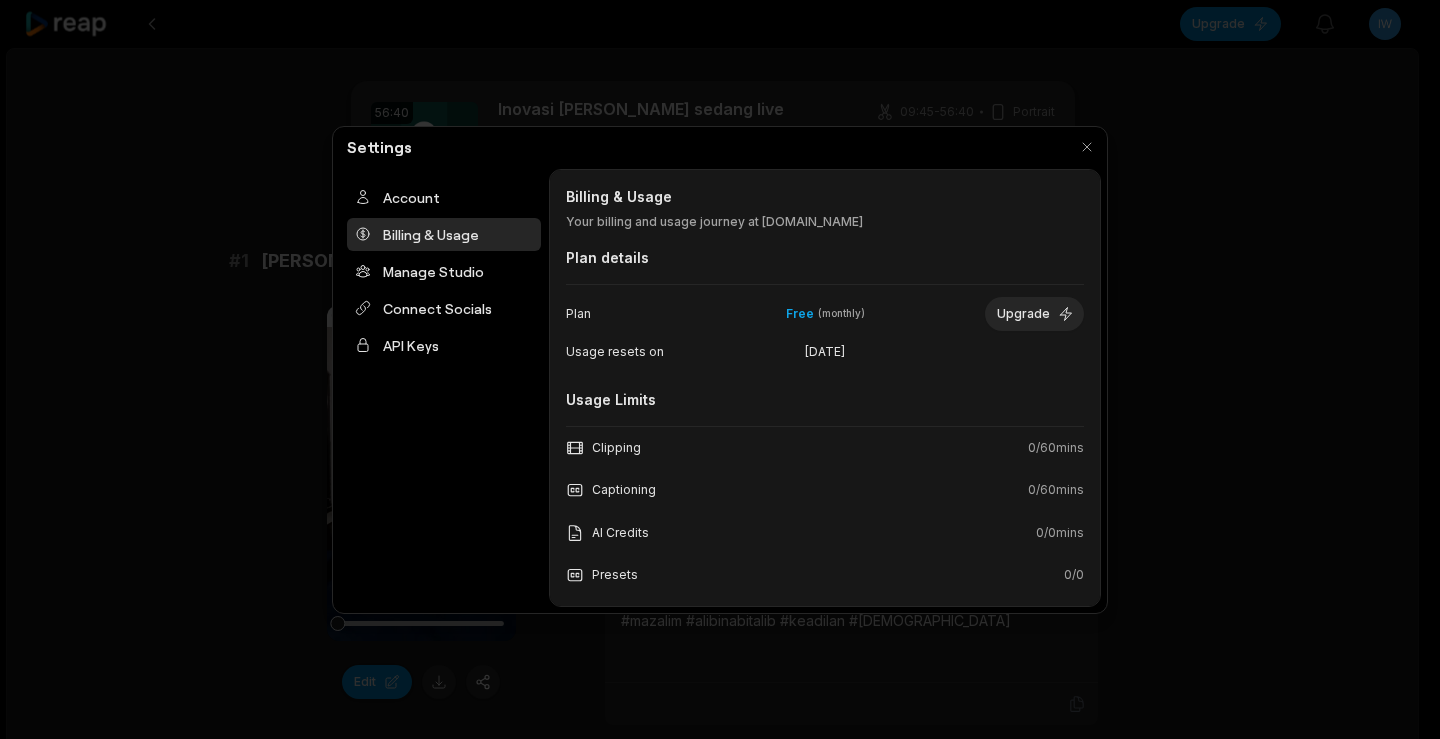 scroll, scrollTop: 0, scrollLeft: 0, axis: both 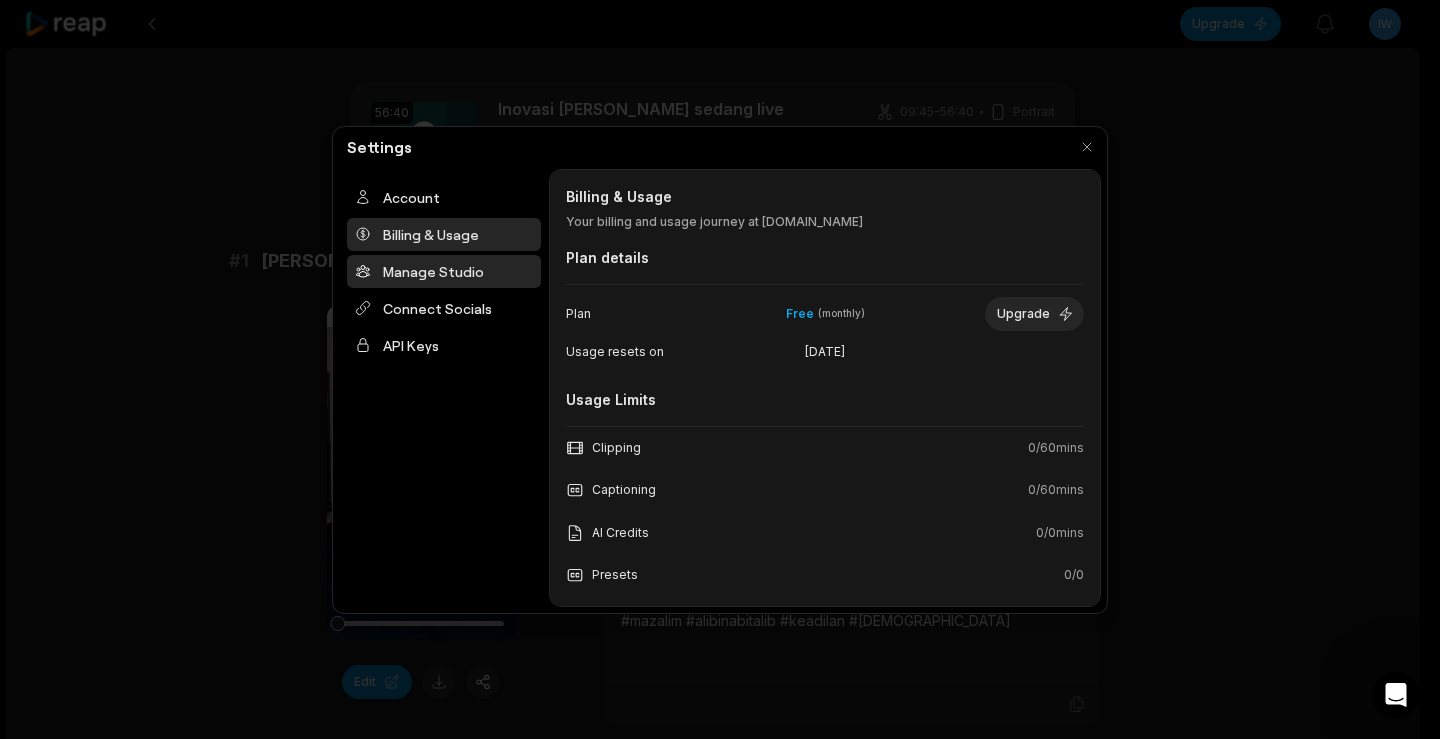 click on "Manage Studio" at bounding box center [444, 271] 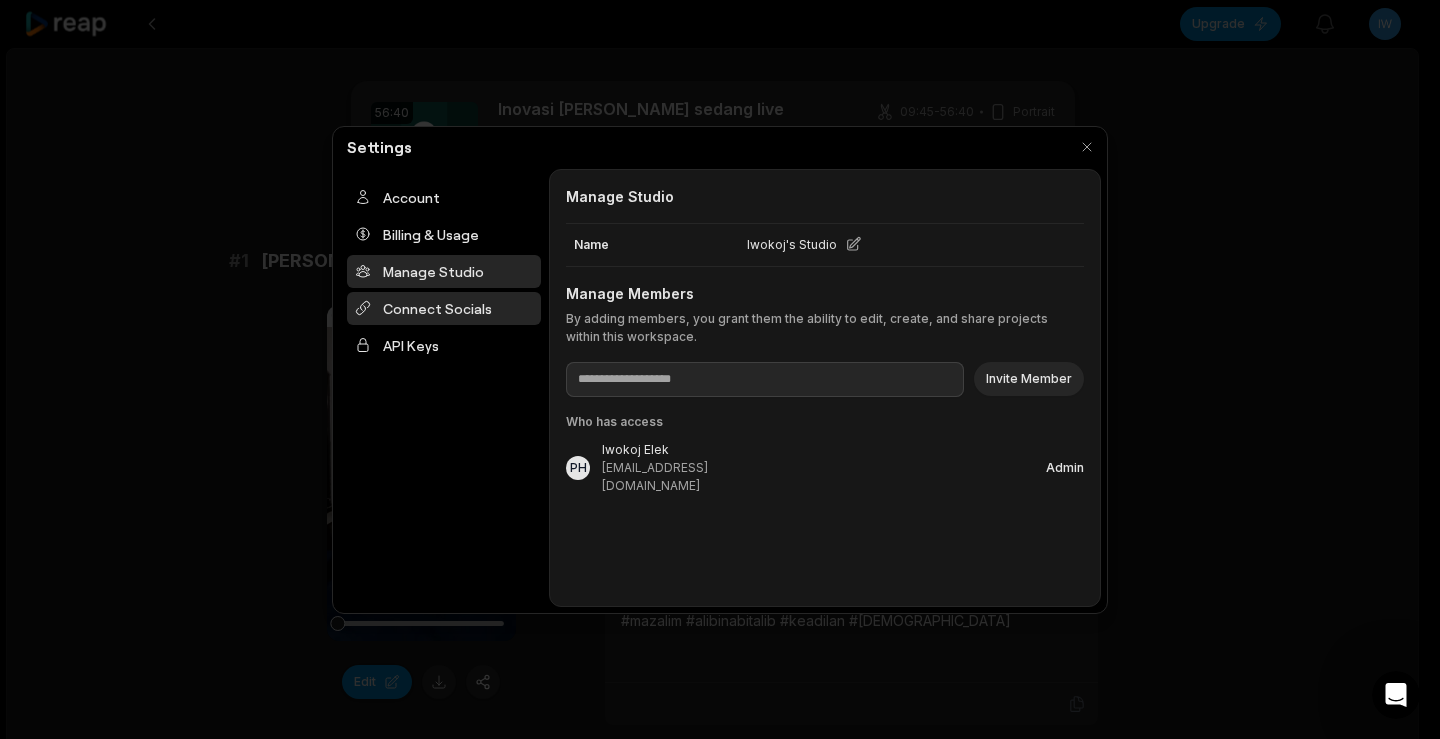 click on "Connect Socials" at bounding box center [444, 308] 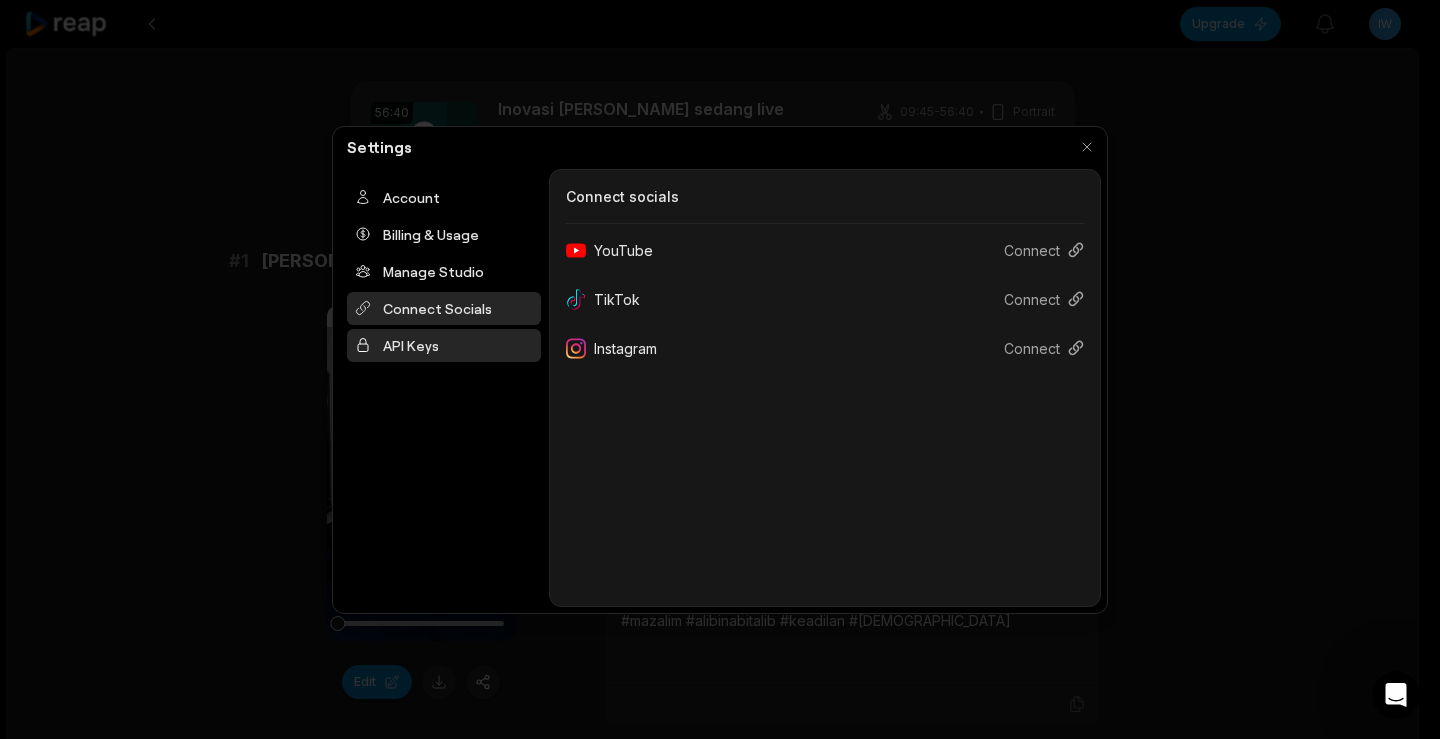 click on "API Keys" at bounding box center [444, 345] 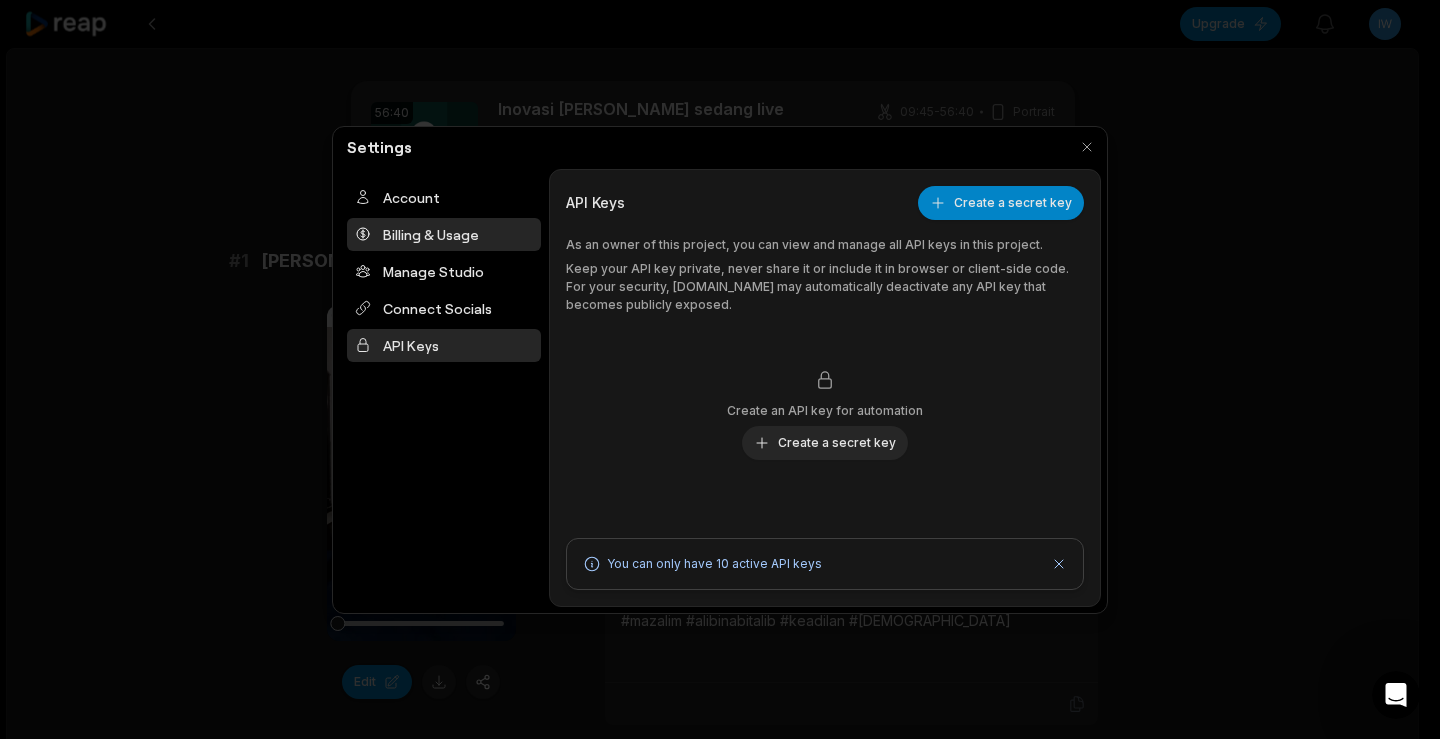 click on "Billing & Usage" at bounding box center [444, 234] 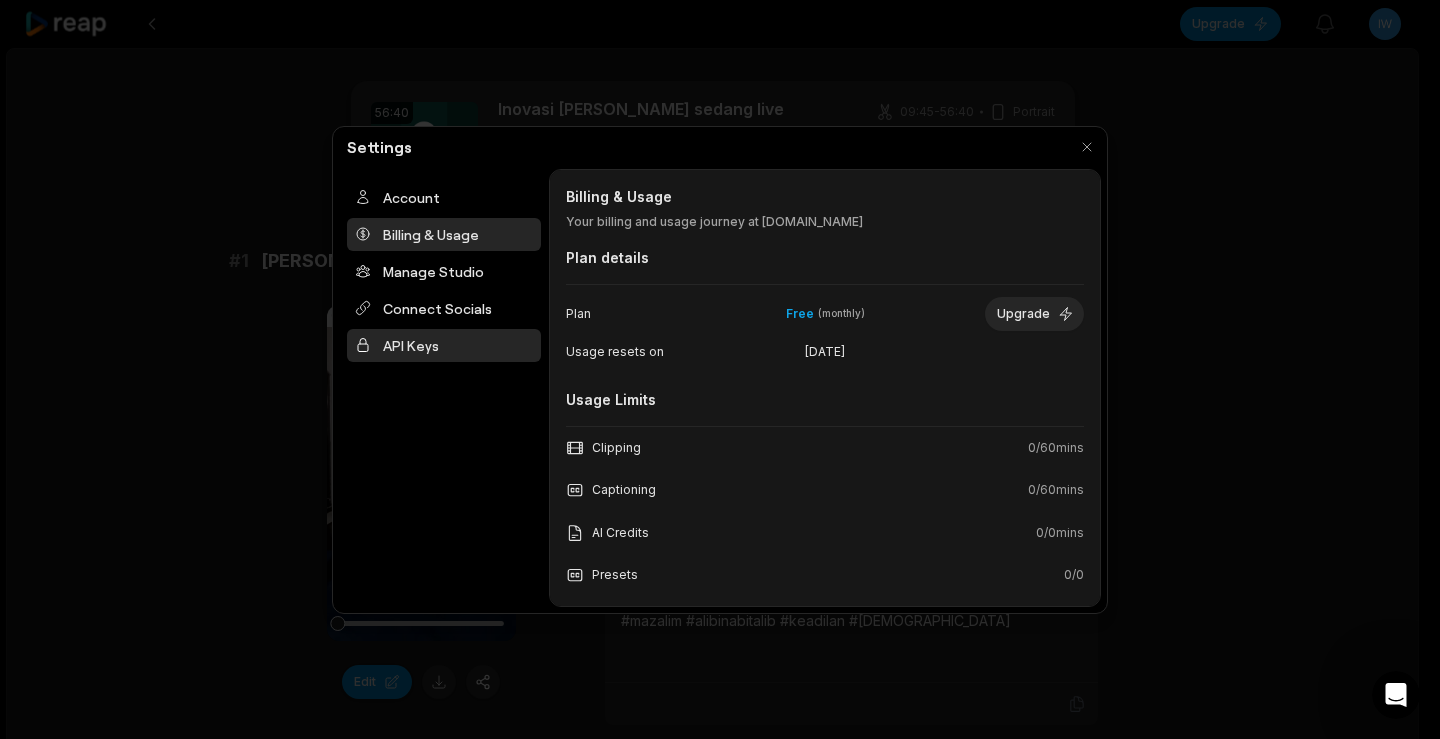 click on "API Keys" at bounding box center (444, 345) 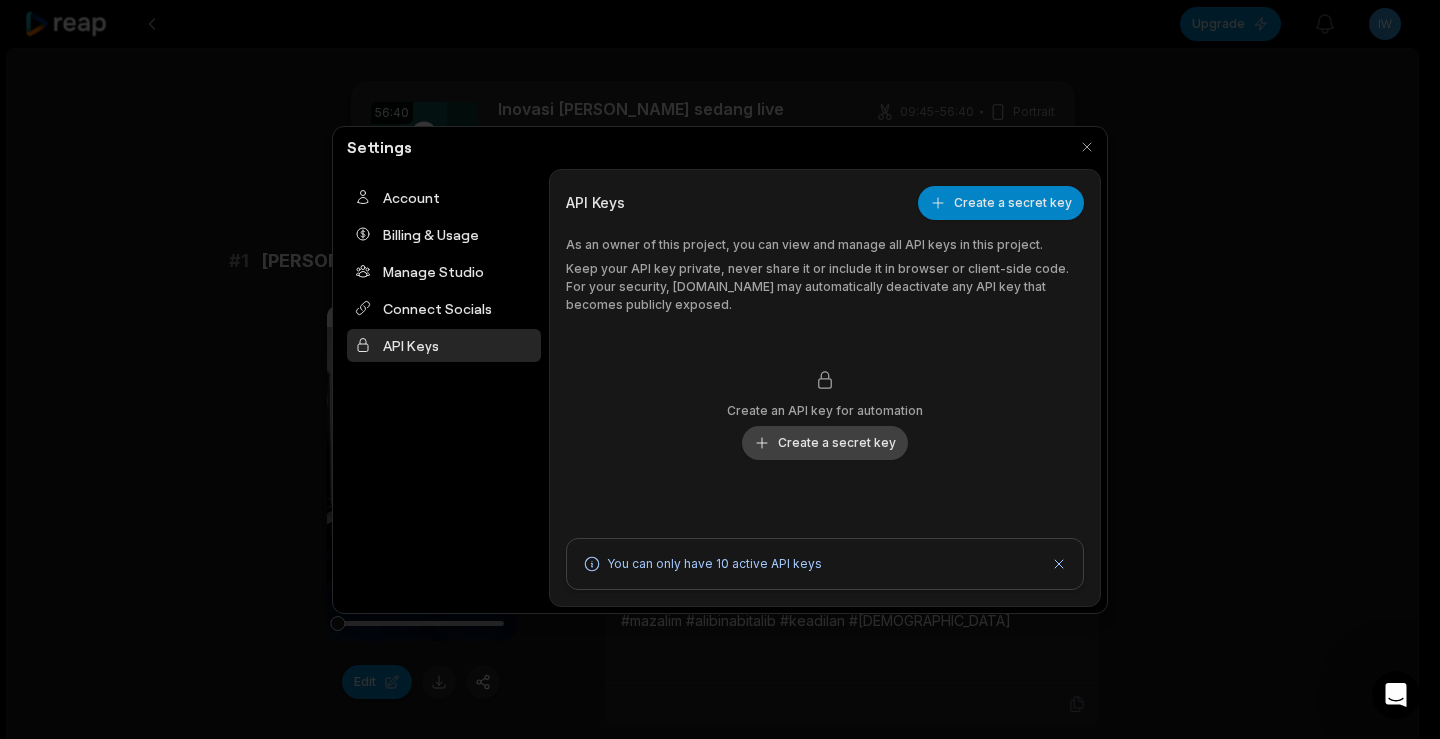 click on "Create a secret key" at bounding box center (825, 443) 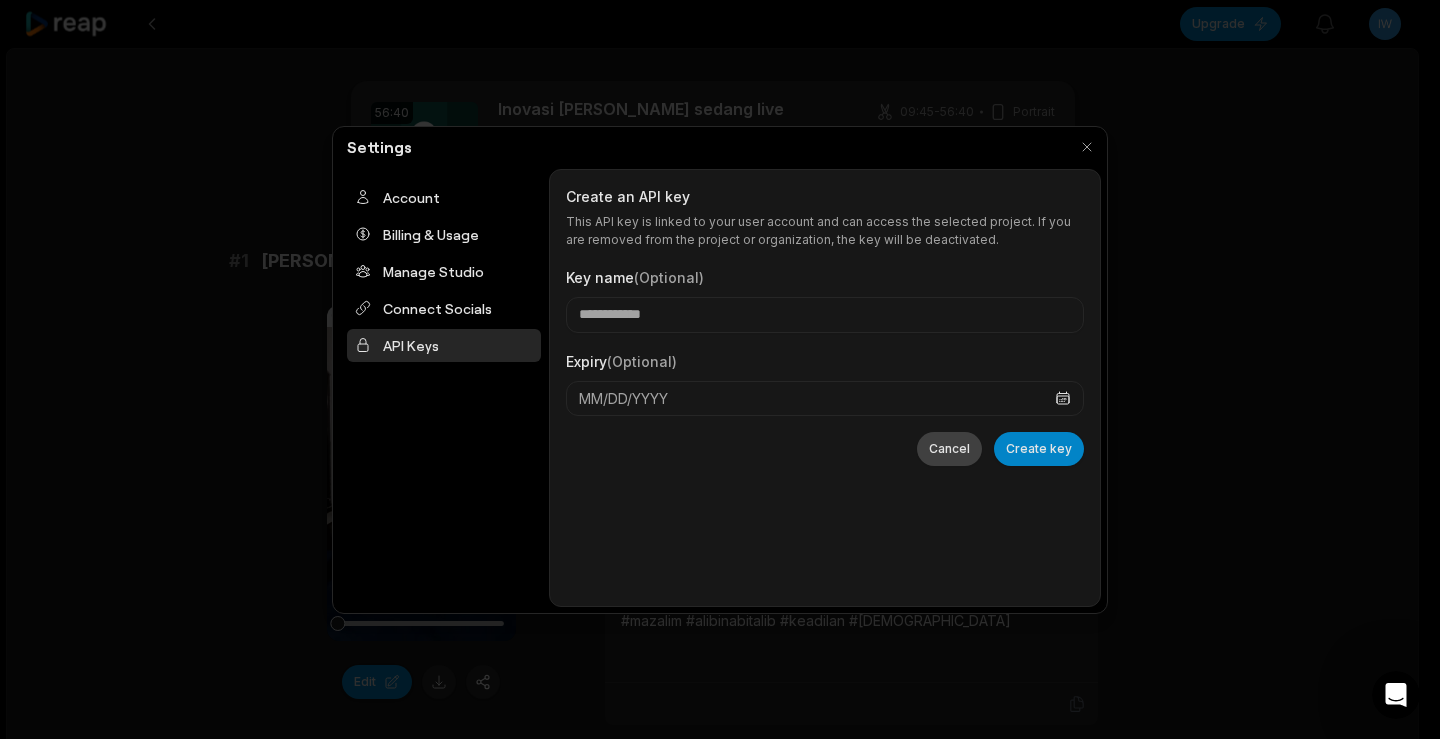 click on "Cancel" at bounding box center (949, 449) 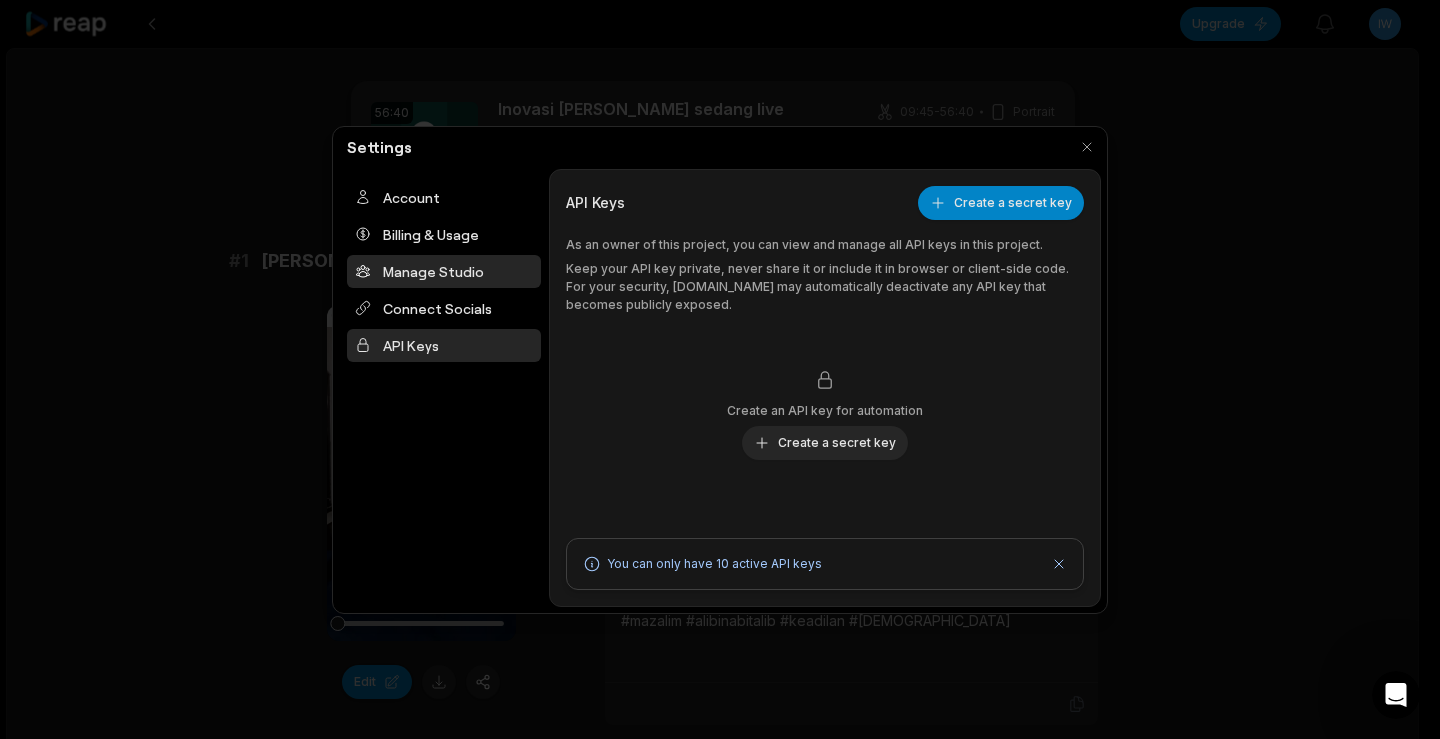 click on "Manage Studio" at bounding box center (444, 271) 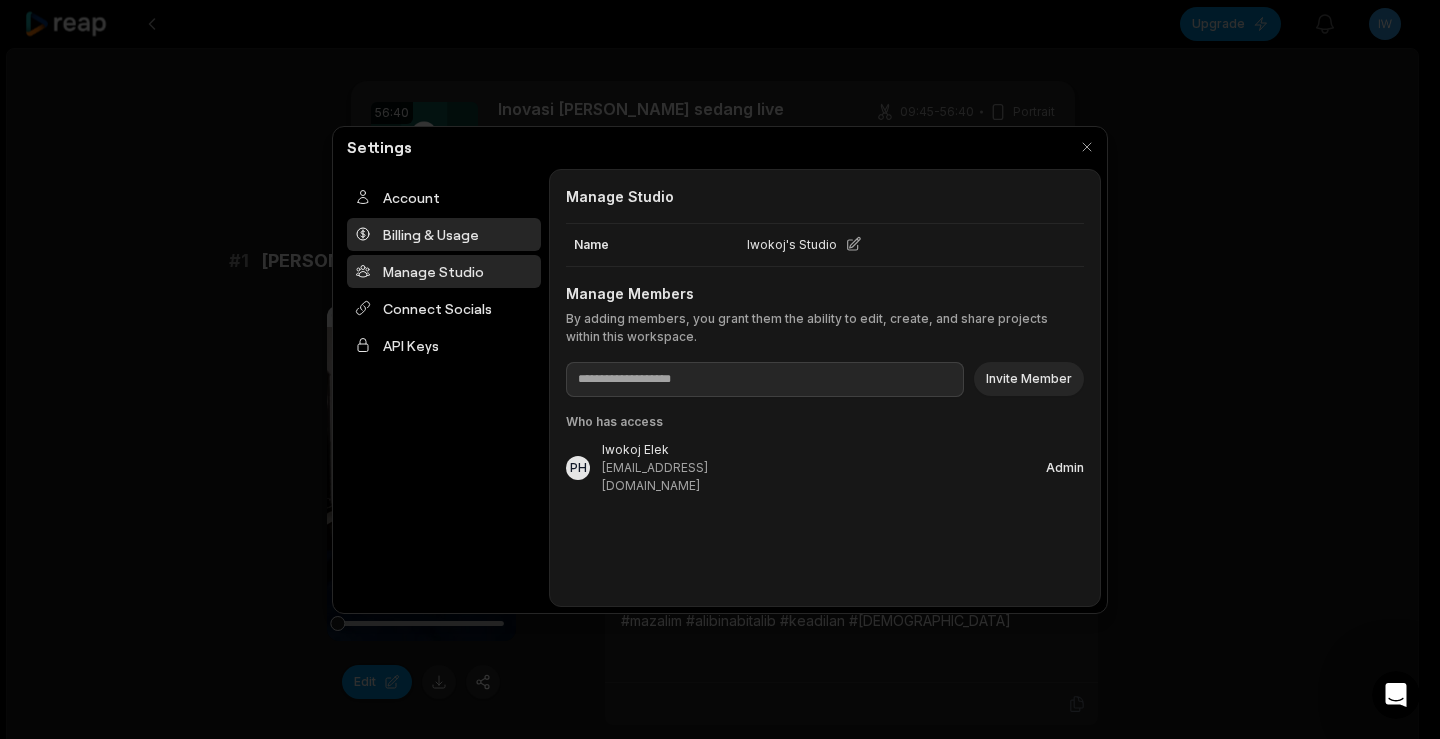 click on "Billing & Usage" at bounding box center (444, 234) 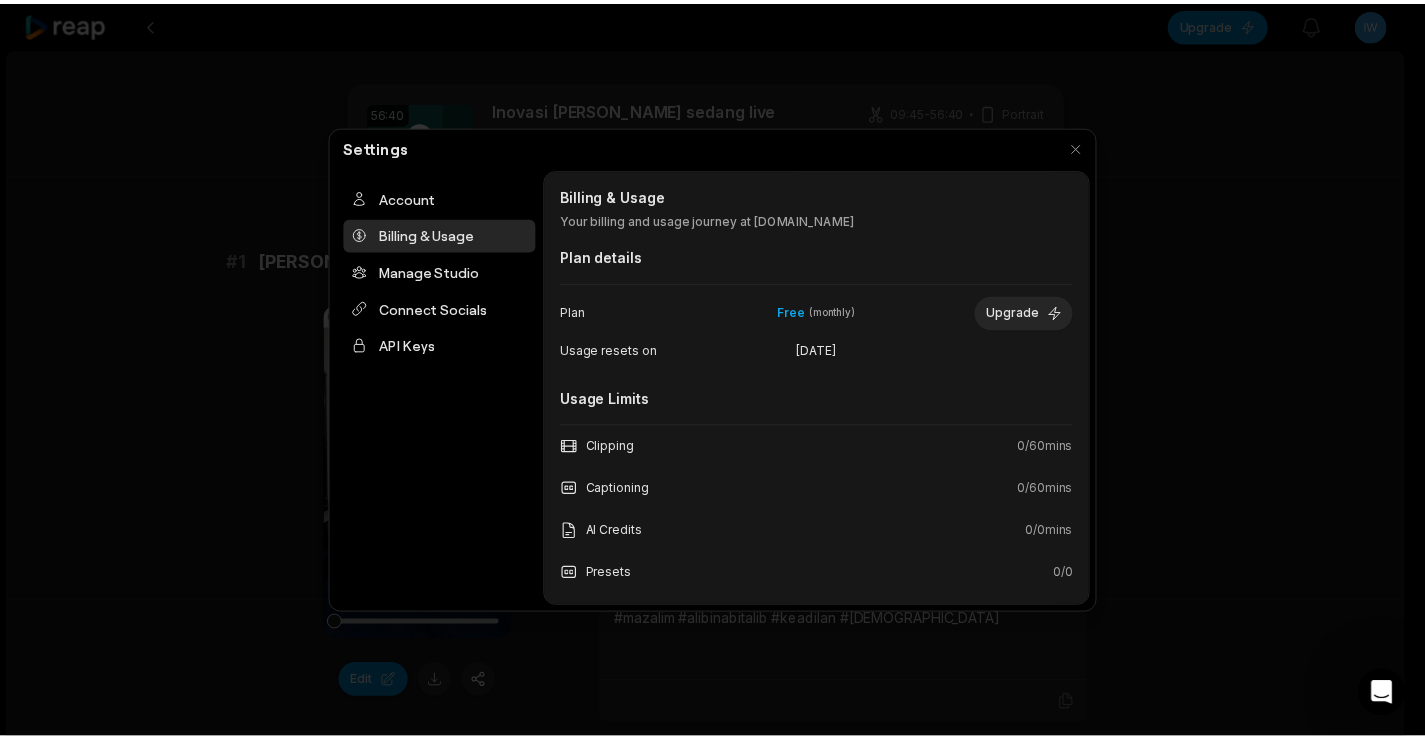 scroll, scrollTop: 0, scrollLeft: 0, axis: both 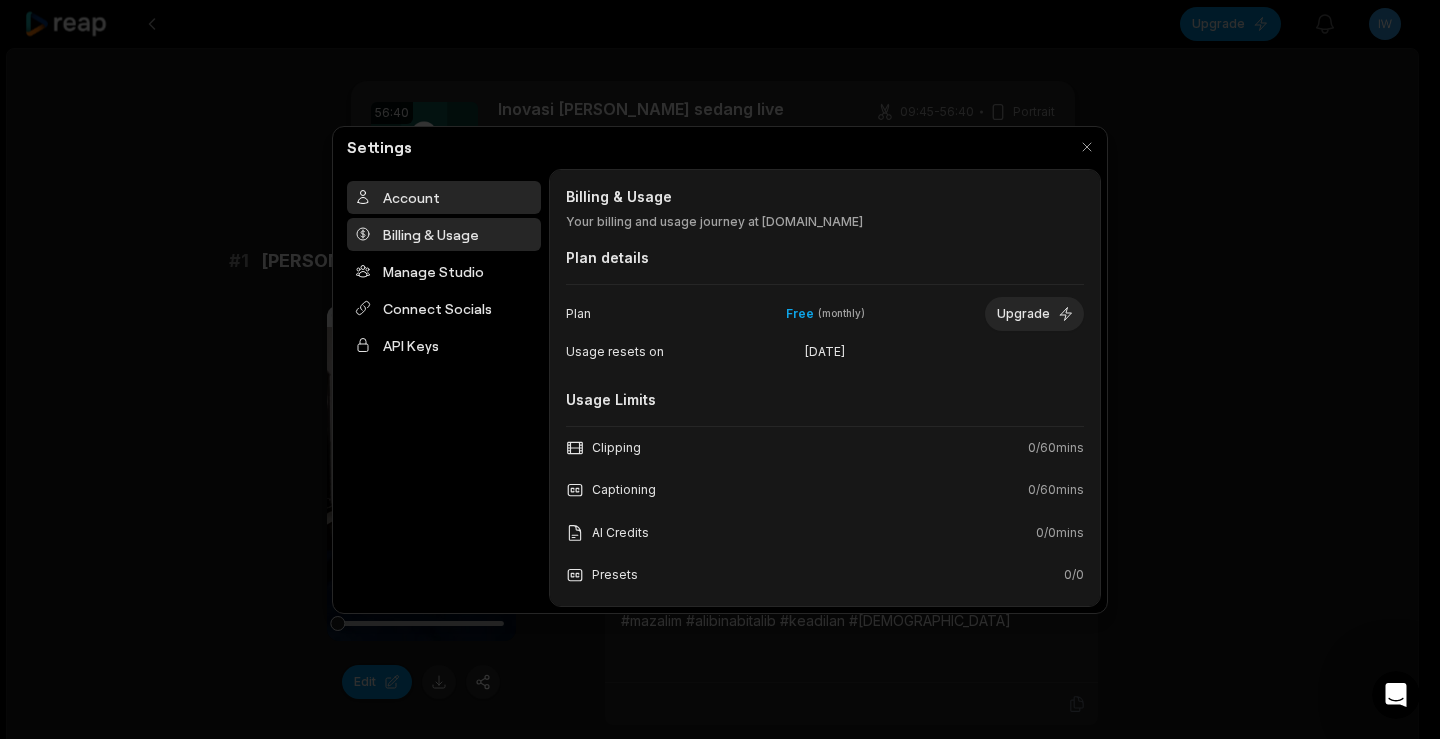 click on "Account" at bounding box center [444, 197] 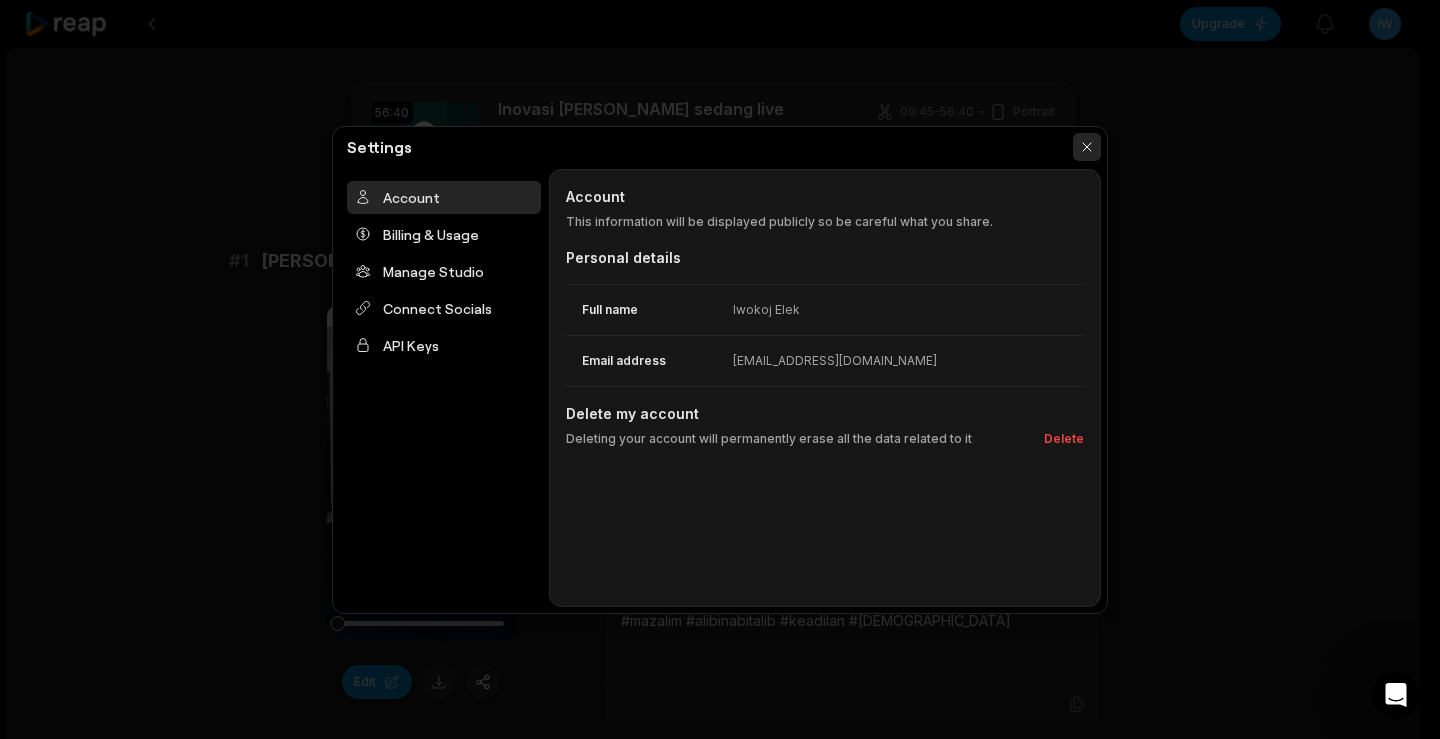 click at bounding box center (1087, 147) 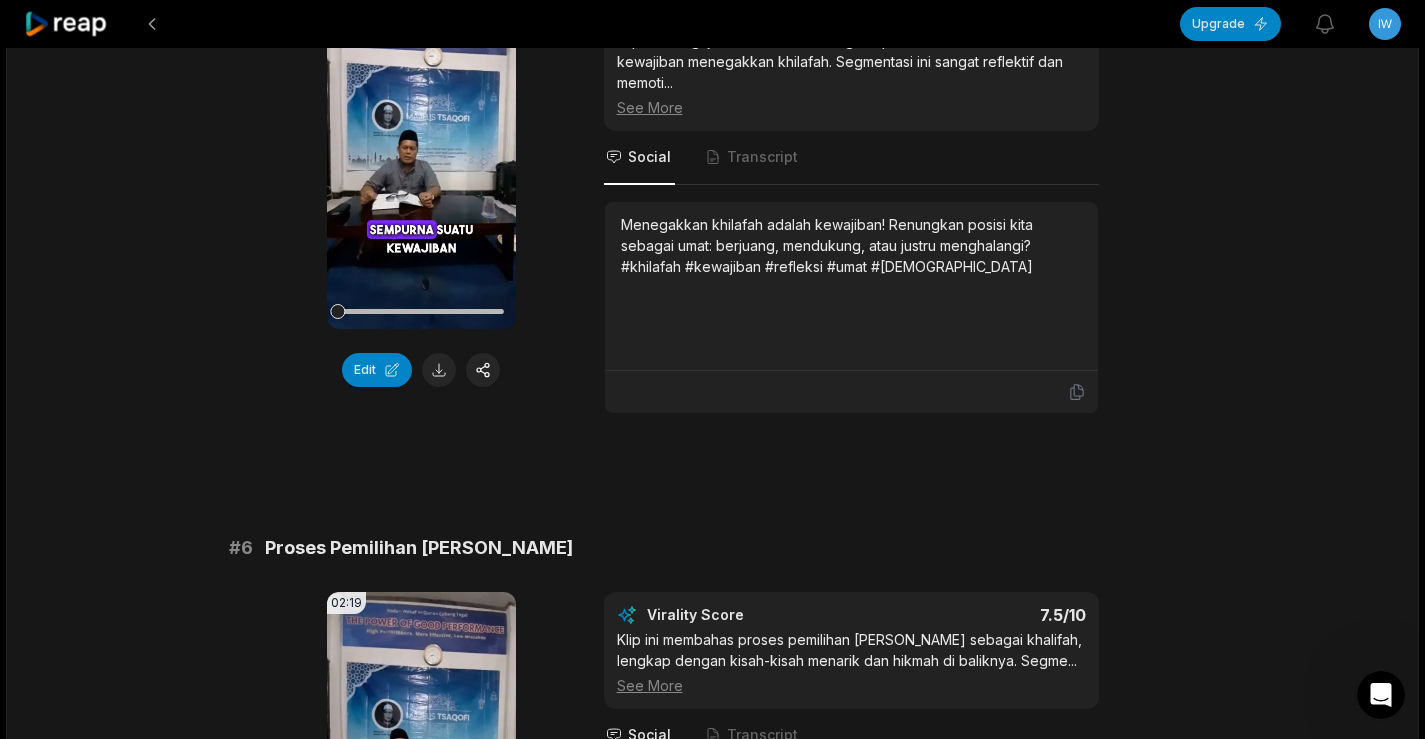 scroll, scrollTop: 3000, scrollLeft: 0, axis: vertical 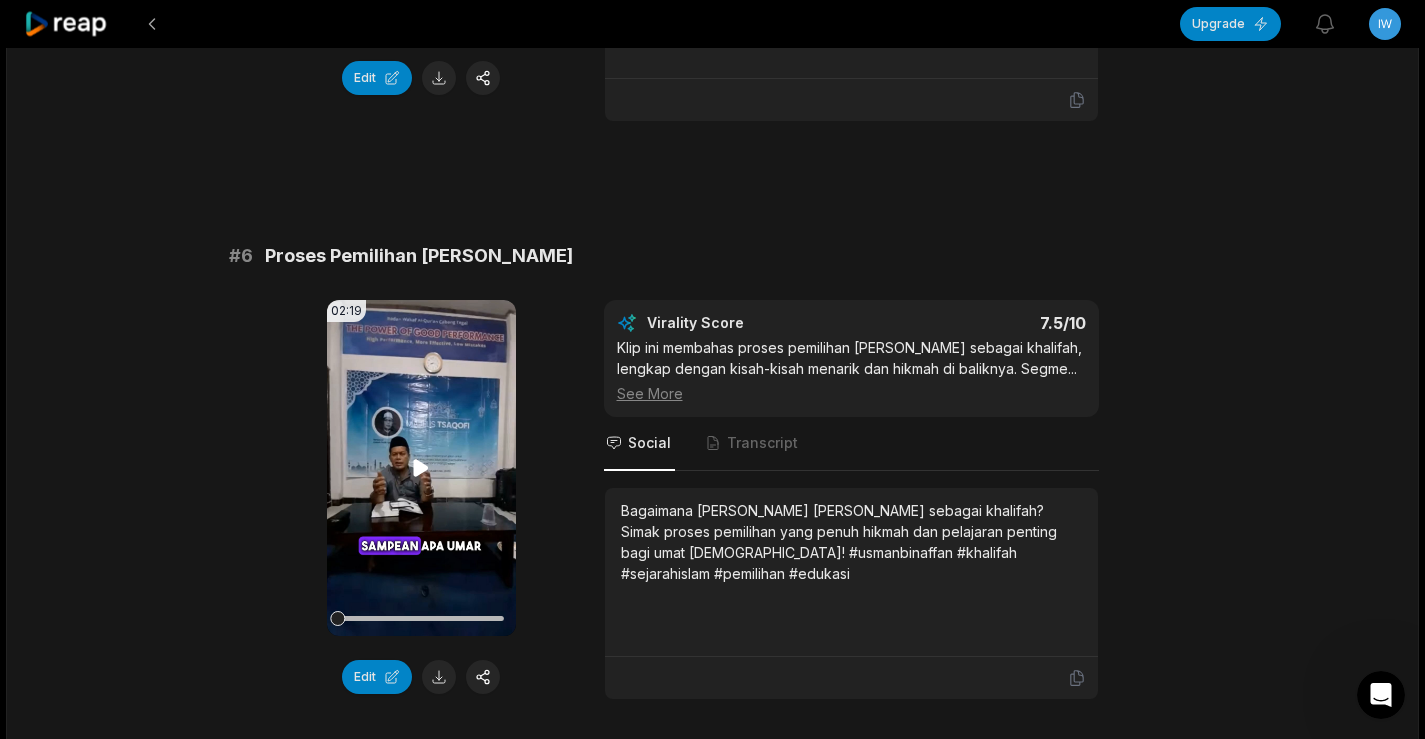 click 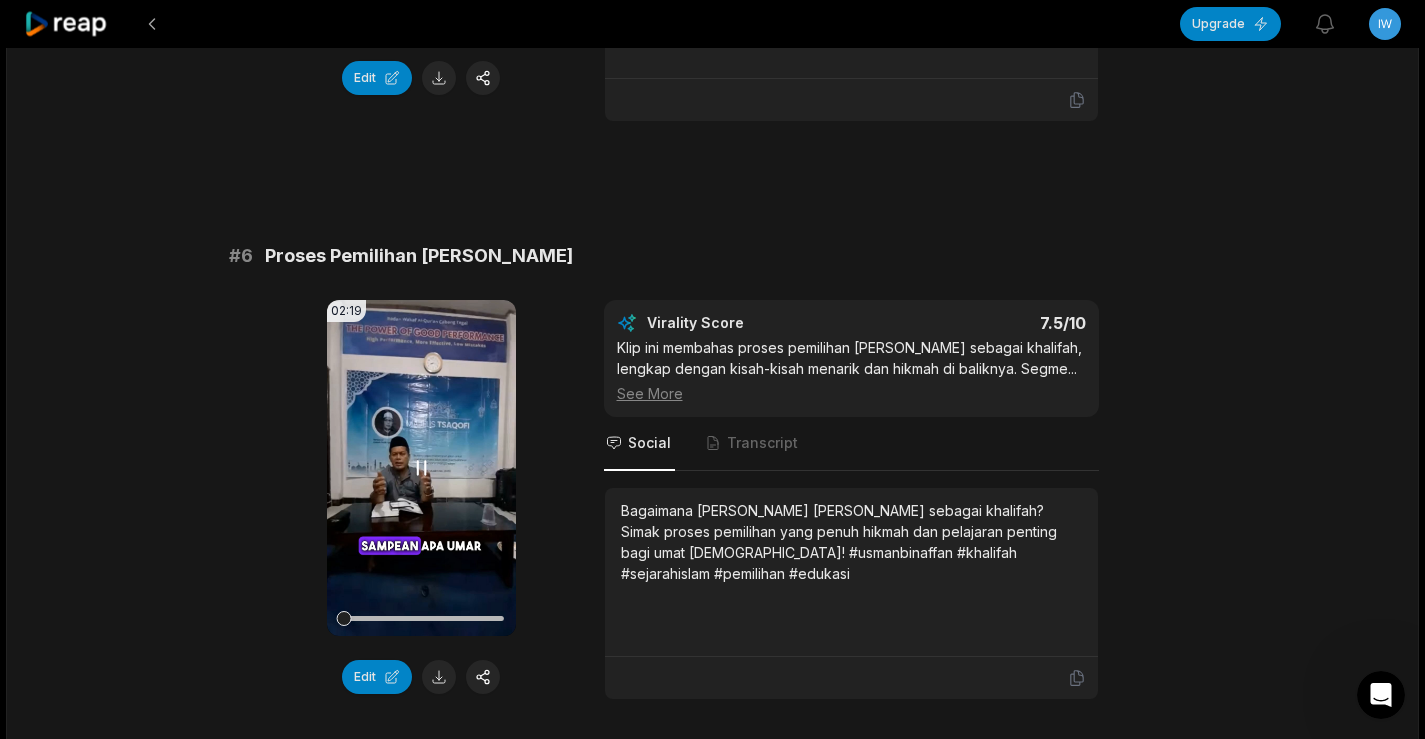 click 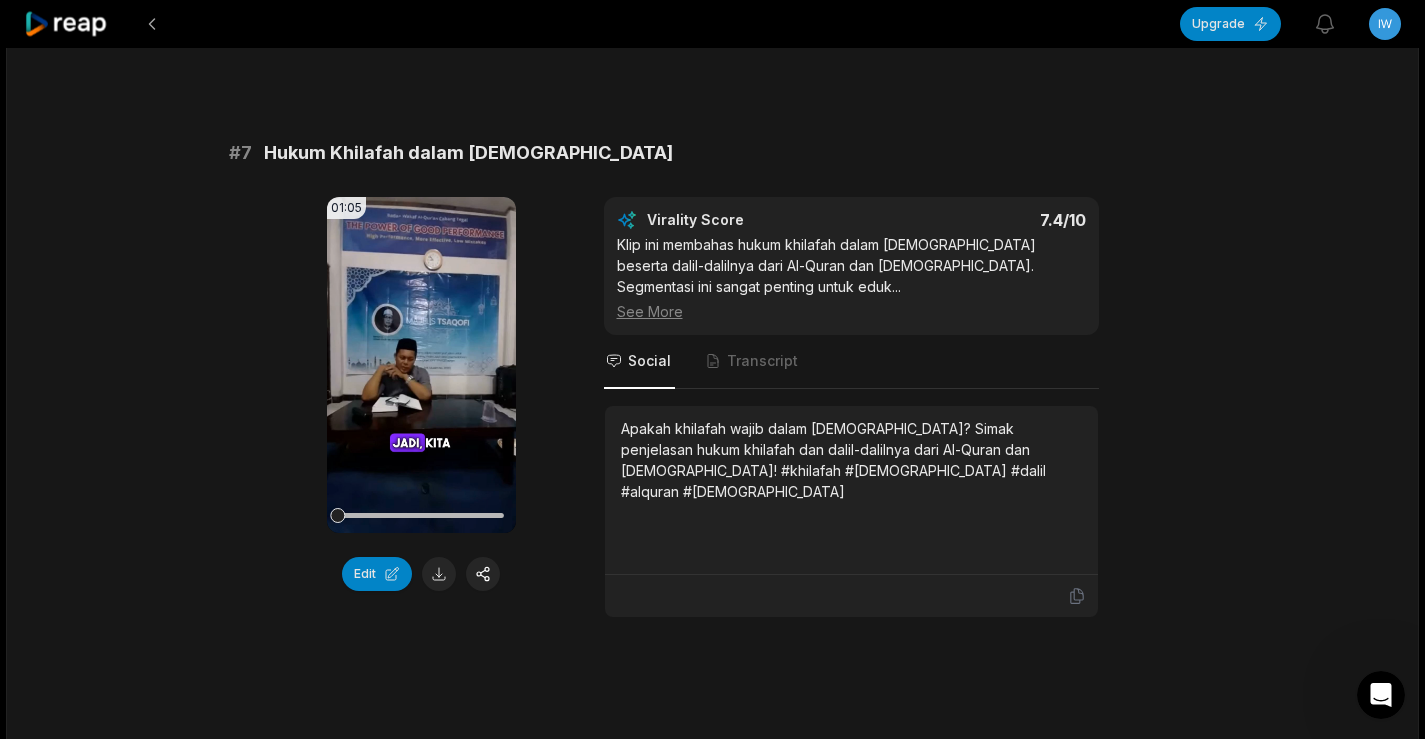scroll, scrollTop: 3700, scrollLeft: 0, axis: vertical 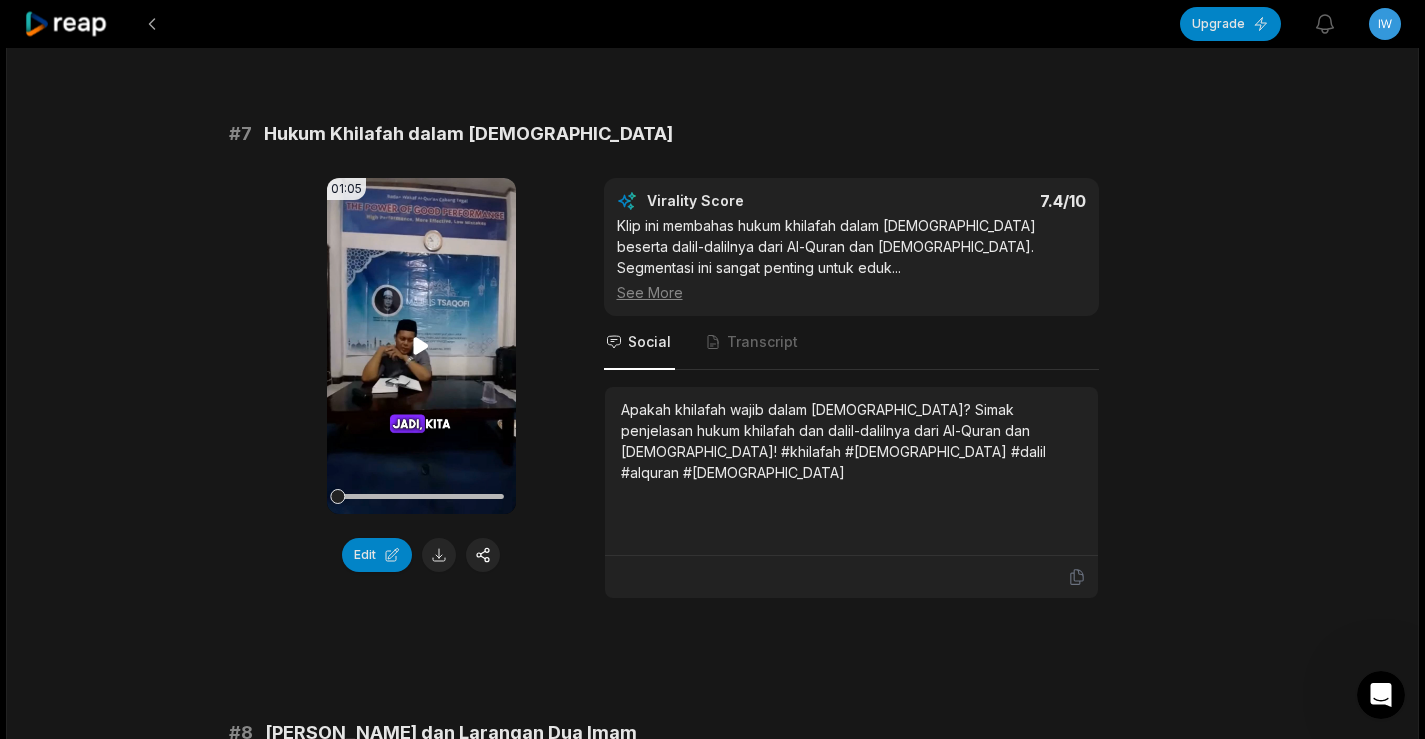 click 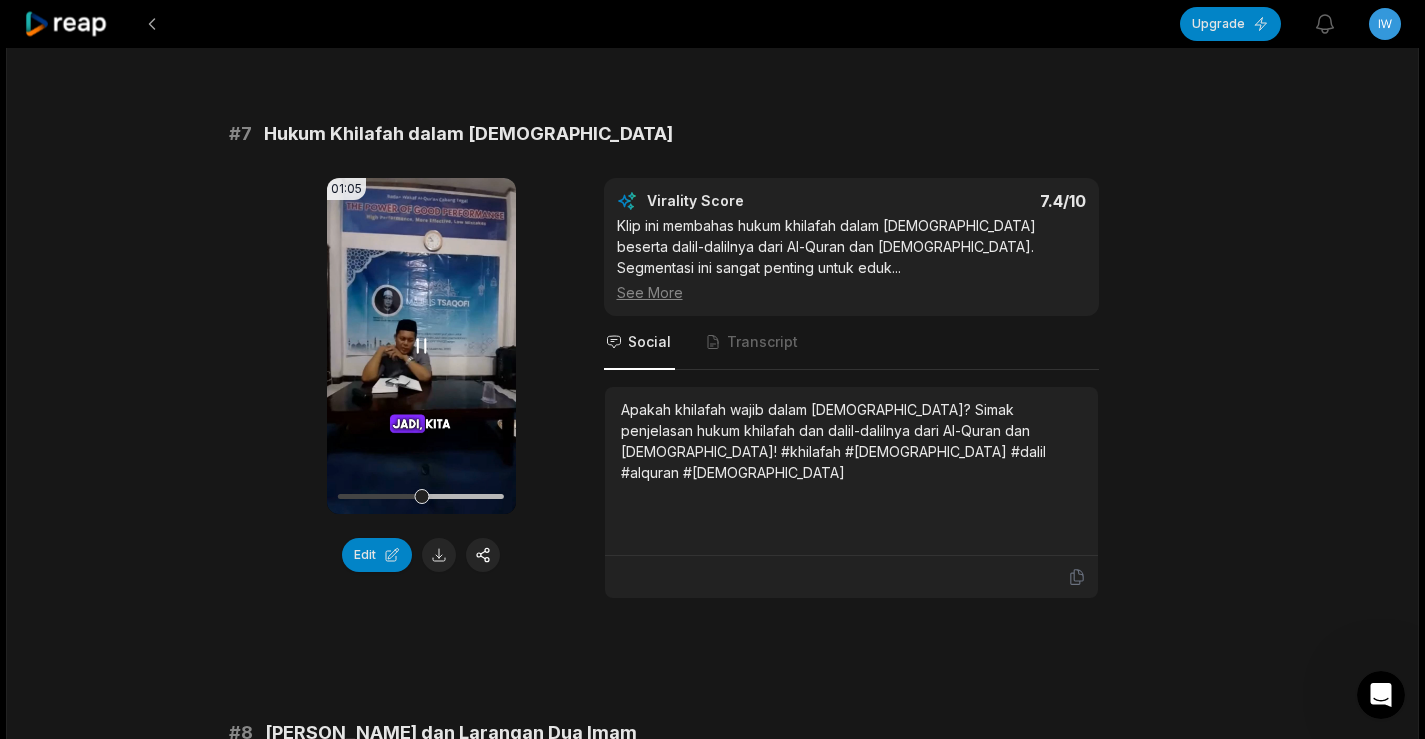 click at bounding box center [421, 496] 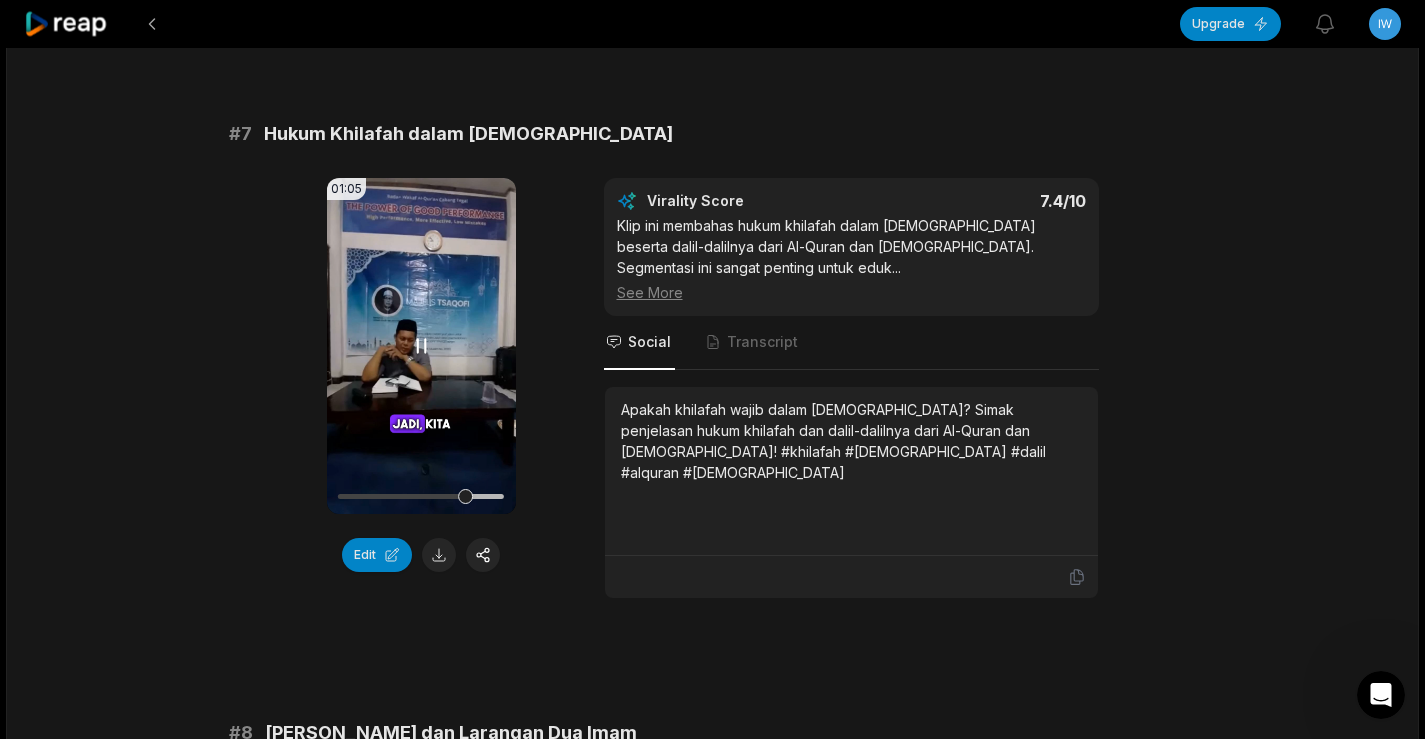 click on "Your browser does not support mp4 format." at bounding box center [421, 346] 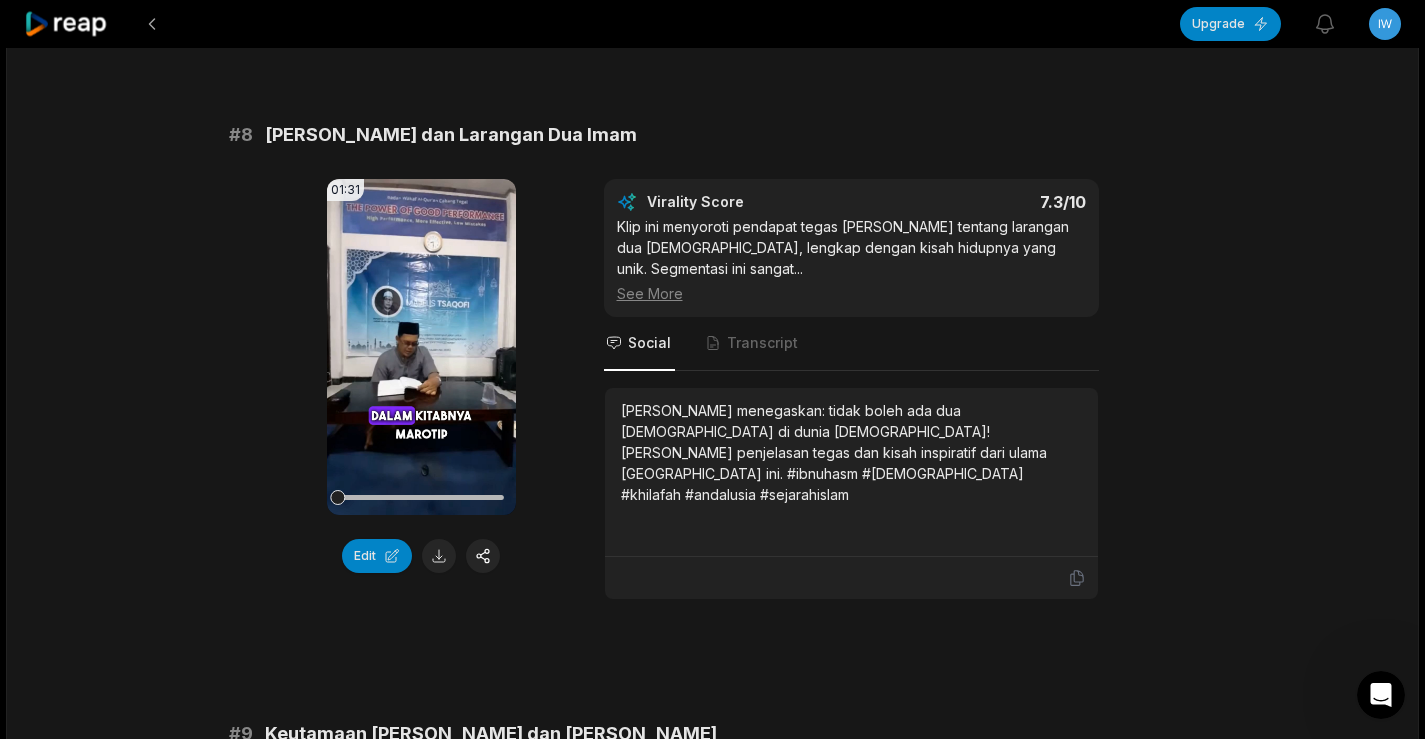 scroll, scrollTop: 4300, scrollLeft: 0, axis: vertical 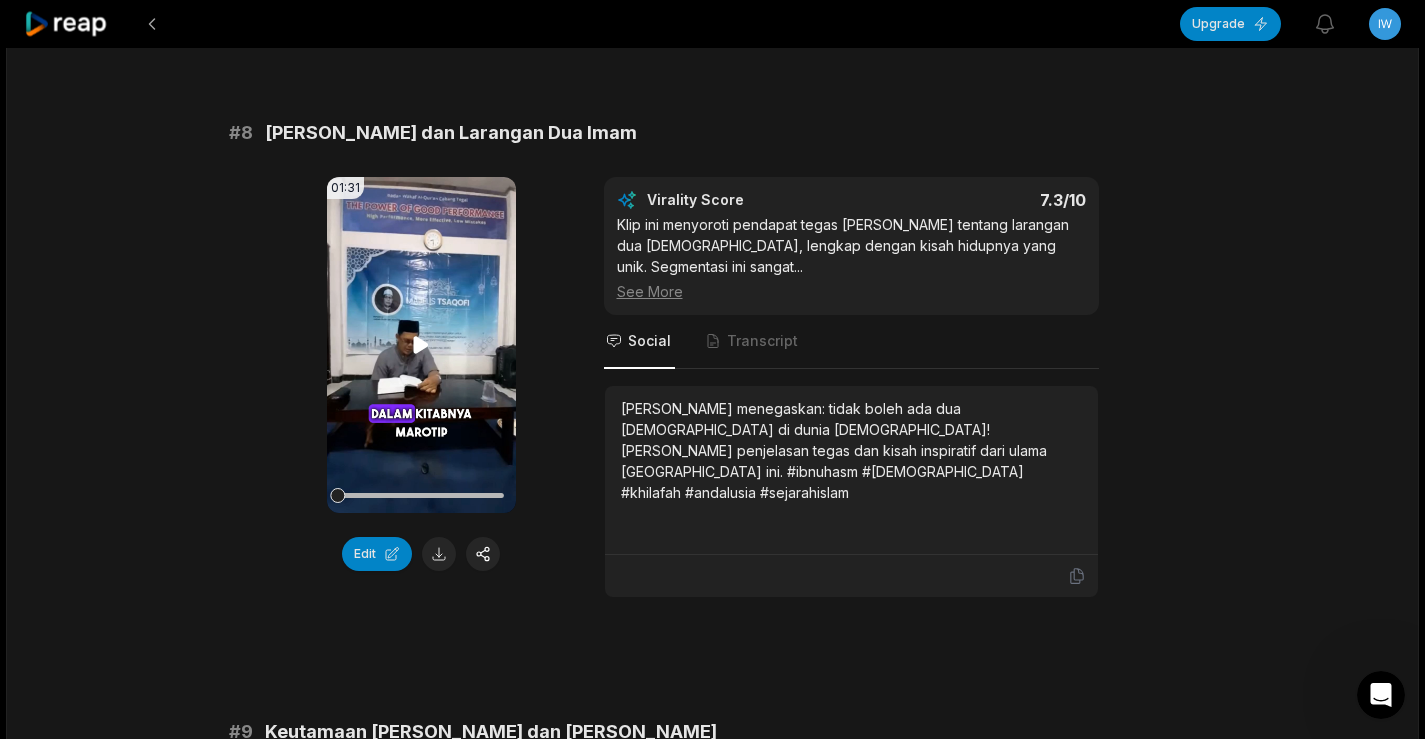 click 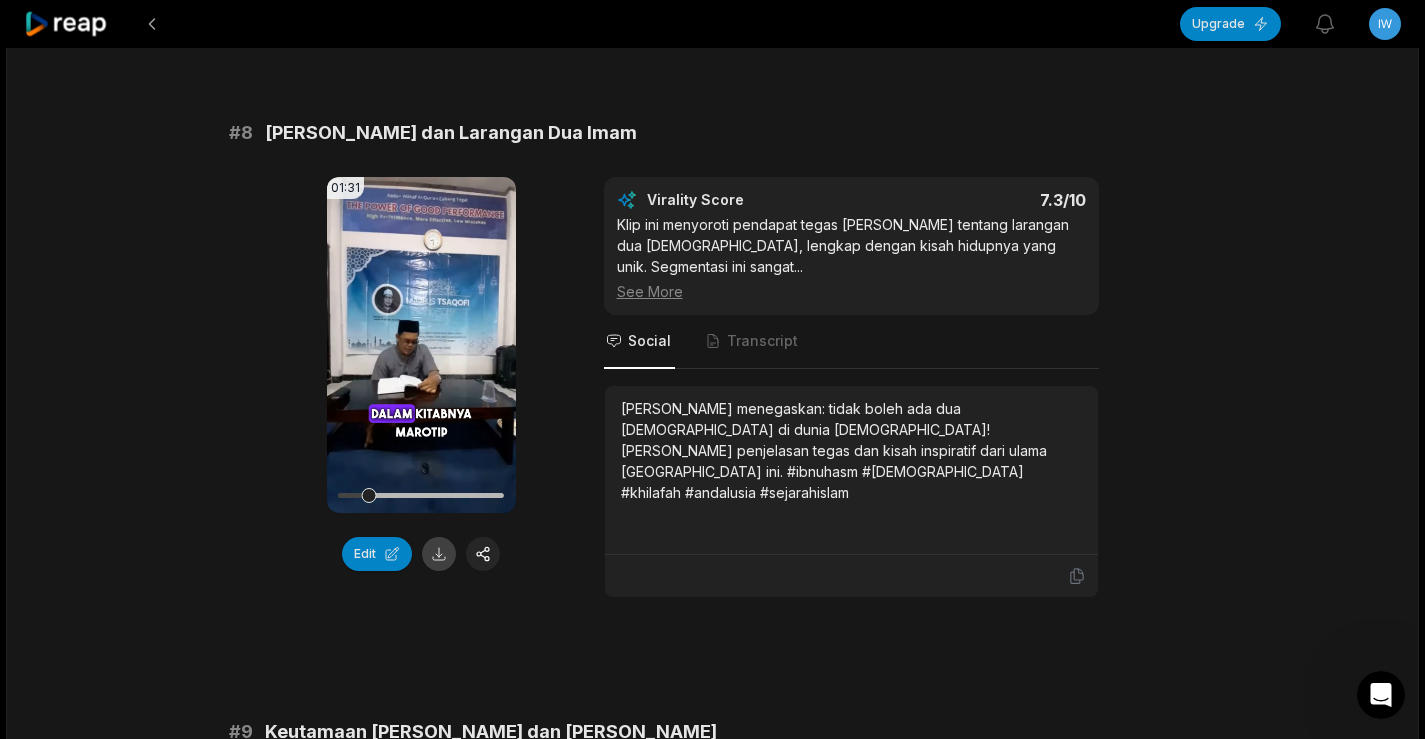 click at bounding box center [439, 554] 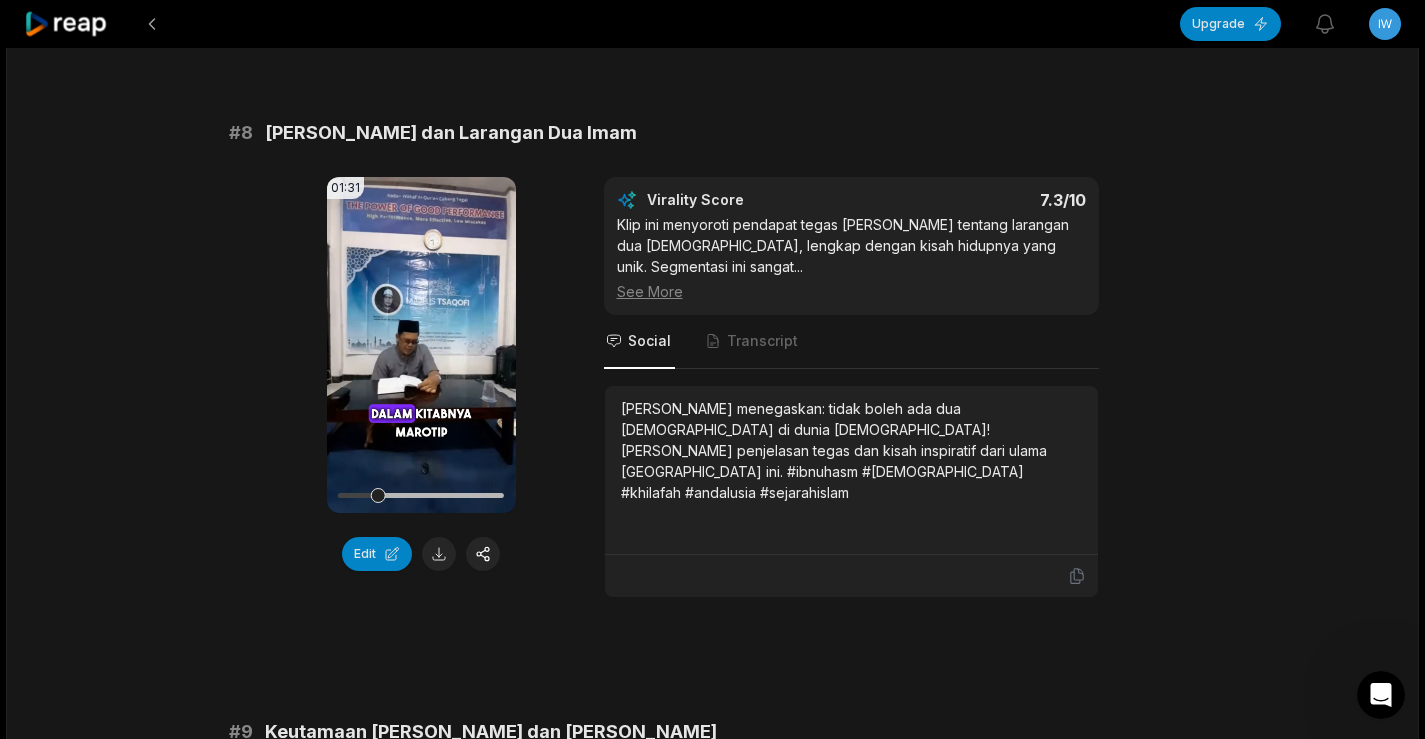click on "[PERSON_NAME] menegaskan: tidak boleh ada dua [DEMOGRAPHIC_DATA] di dunia [DEMOGRAPHIC_DATA]! [PERSON_NAME] penjelasan tegas dan kisah inspiratif dari ulama [GEOGRAPHIC_DATA] ini. #ibnuhasm #[DEMOGRAPHIC_DATA] #khilafah #andalusia #sejarahislam" at bounding box center [851, 450] 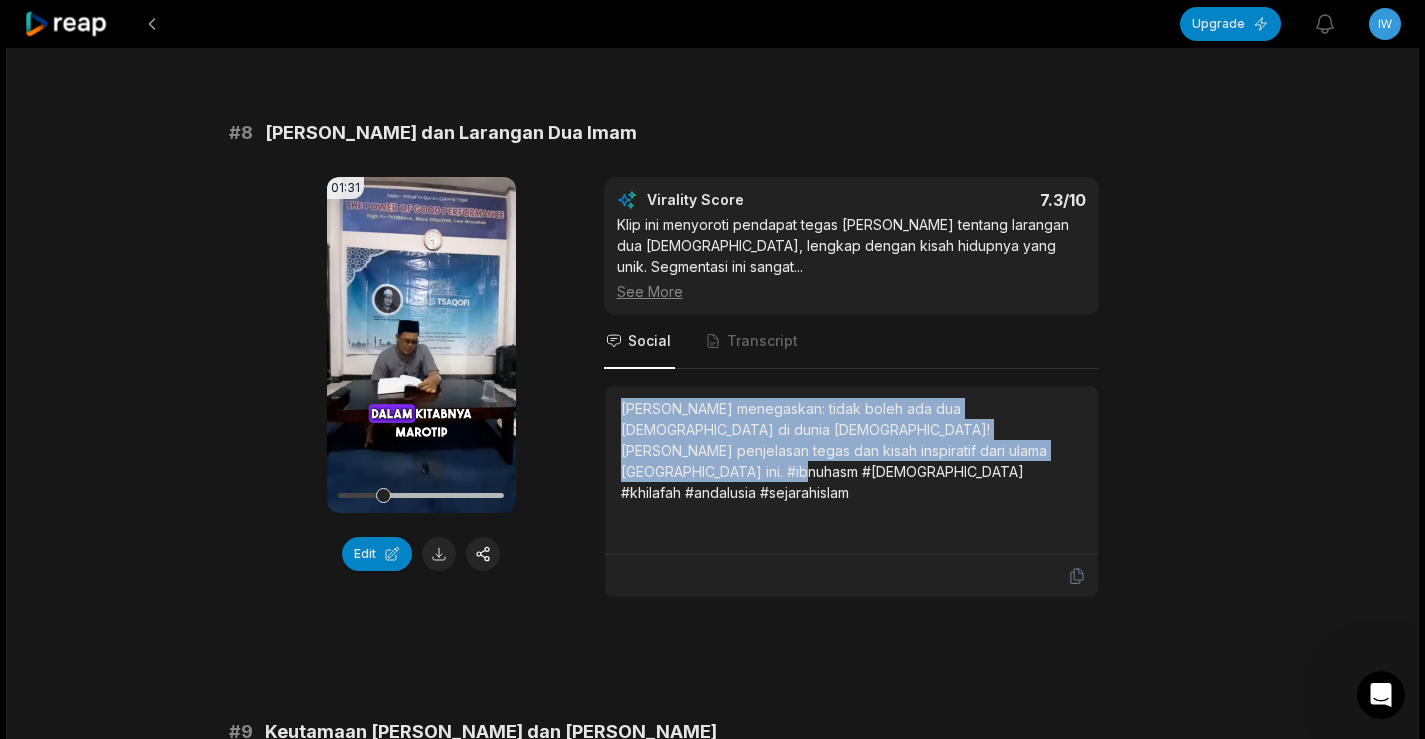 drag, startPoint x: 618, startPoint y: 334, endPoint x: 1006, endPoint y: 383, distance: 391.08182 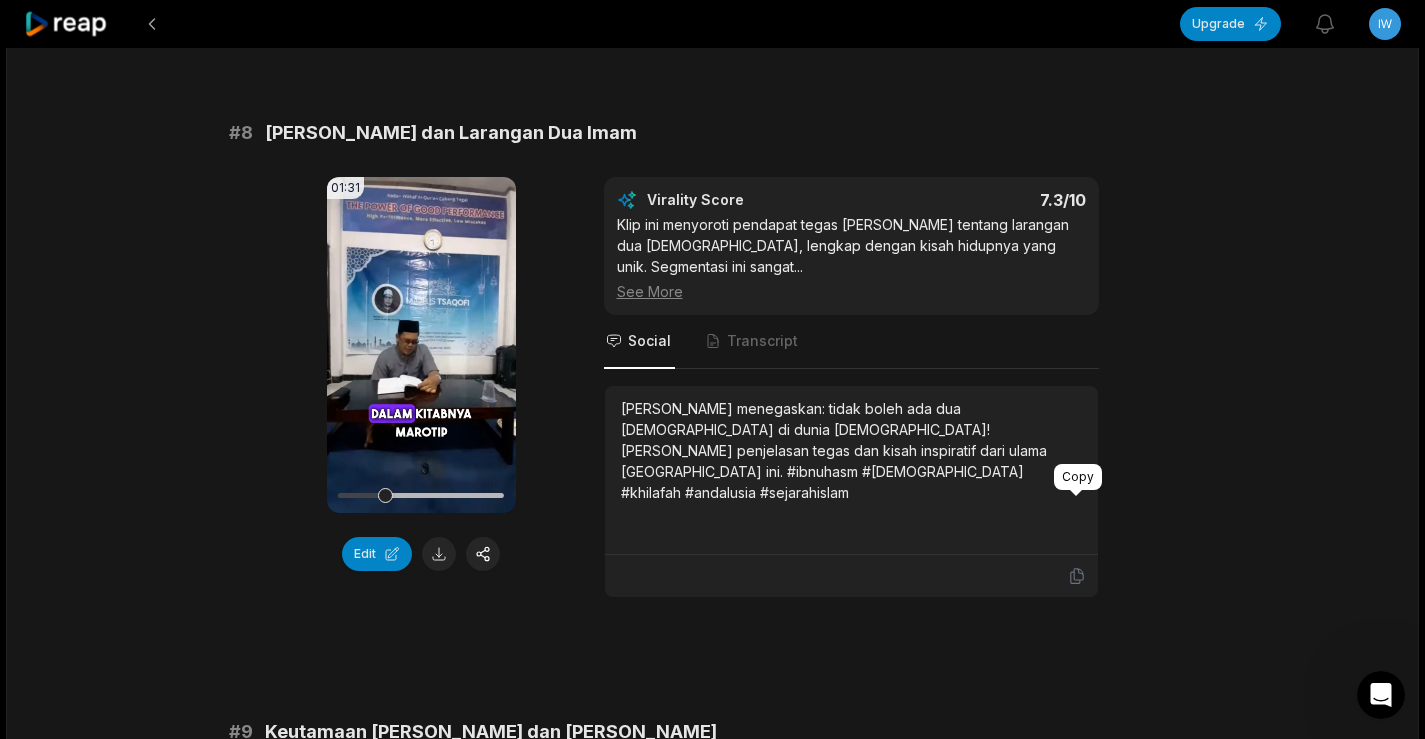 click 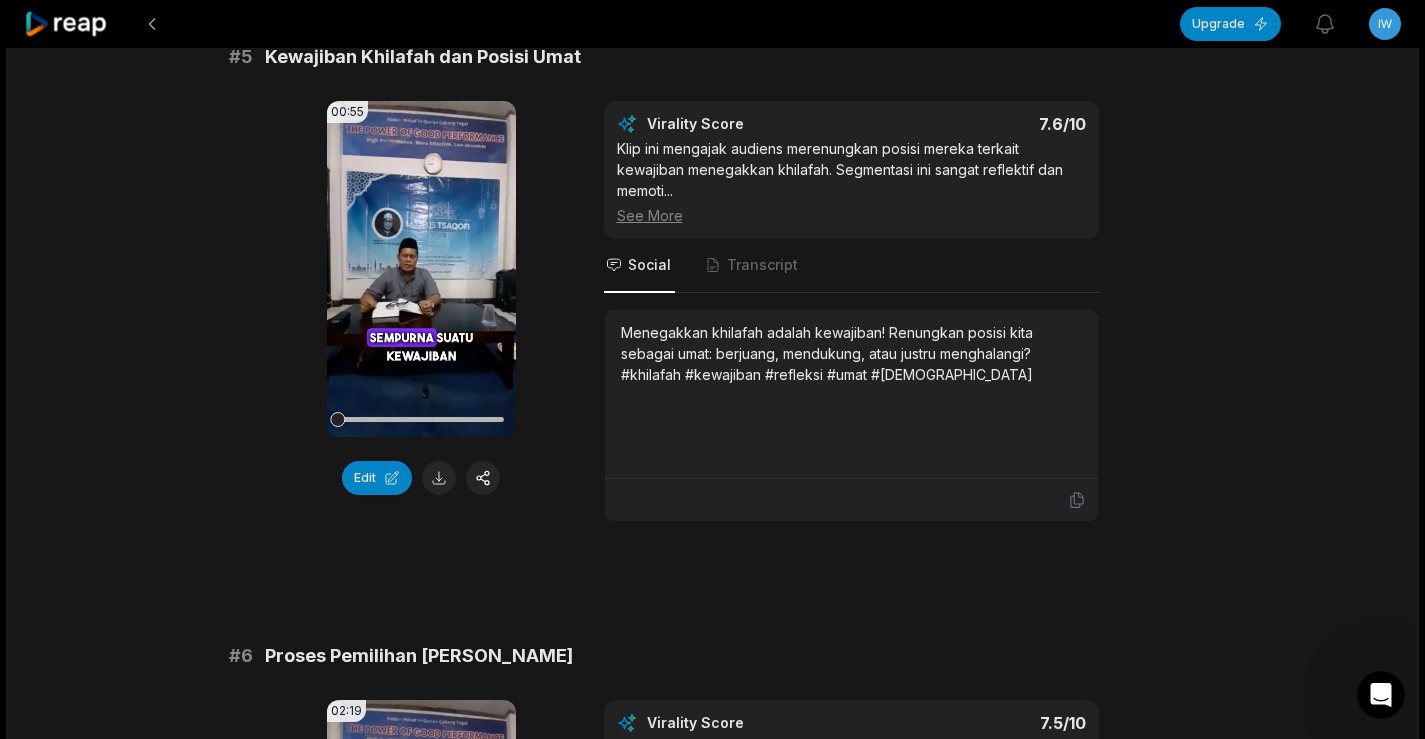 scroll, scrollTop: 2400, scrollLeft: 0, axis: vertical 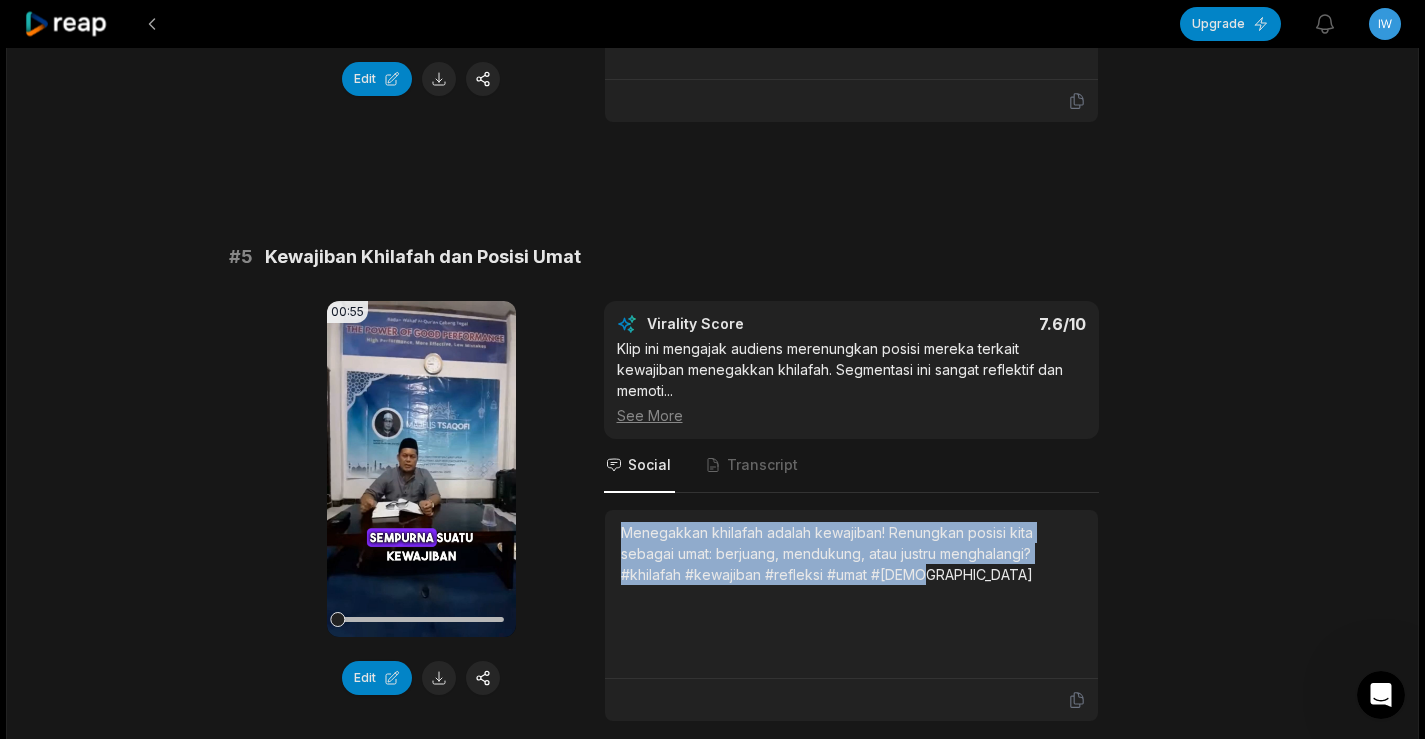 drag, startPoint x: 635, startPoint y: 485, endPoint x: 969, endPoint y: 535, distance: 337.72177 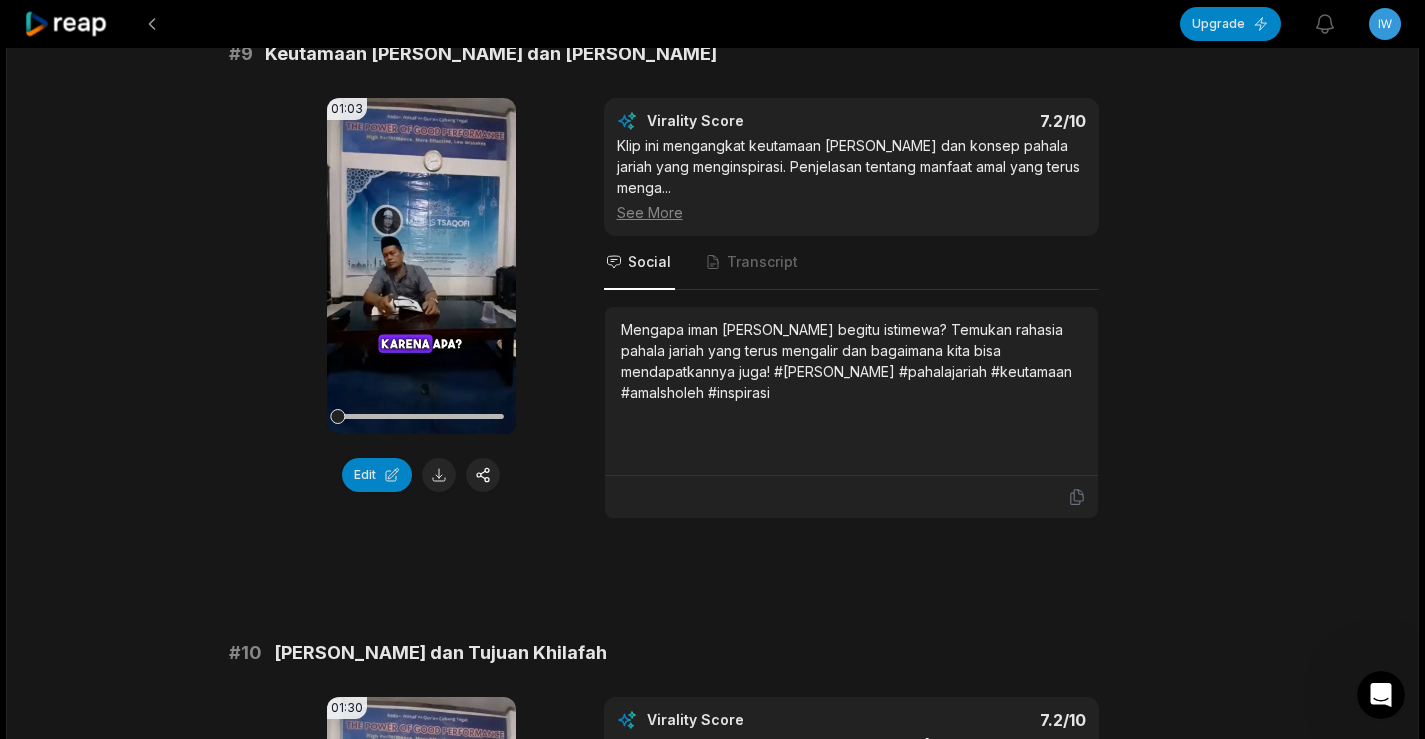 scroll, scrollTop: 5000, scrollLeft: 0, axis: vertical 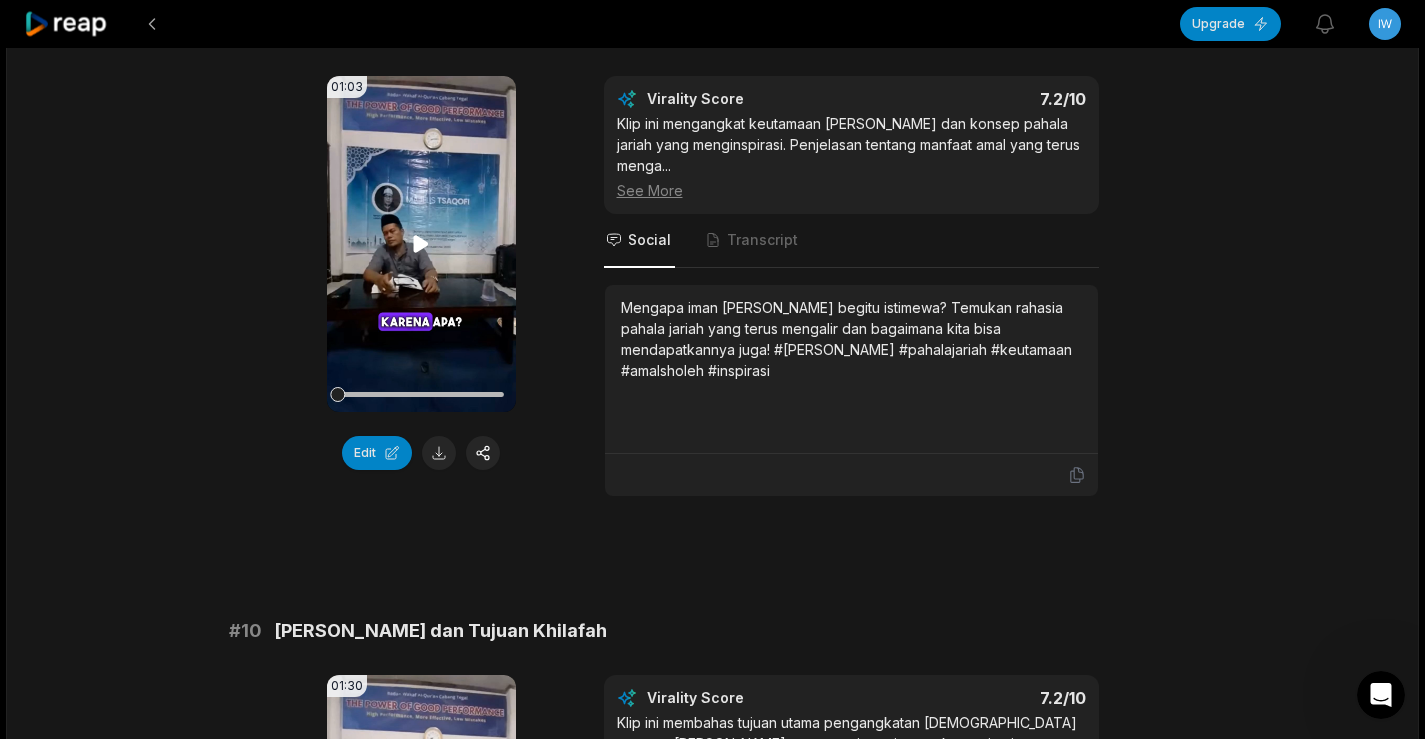 click 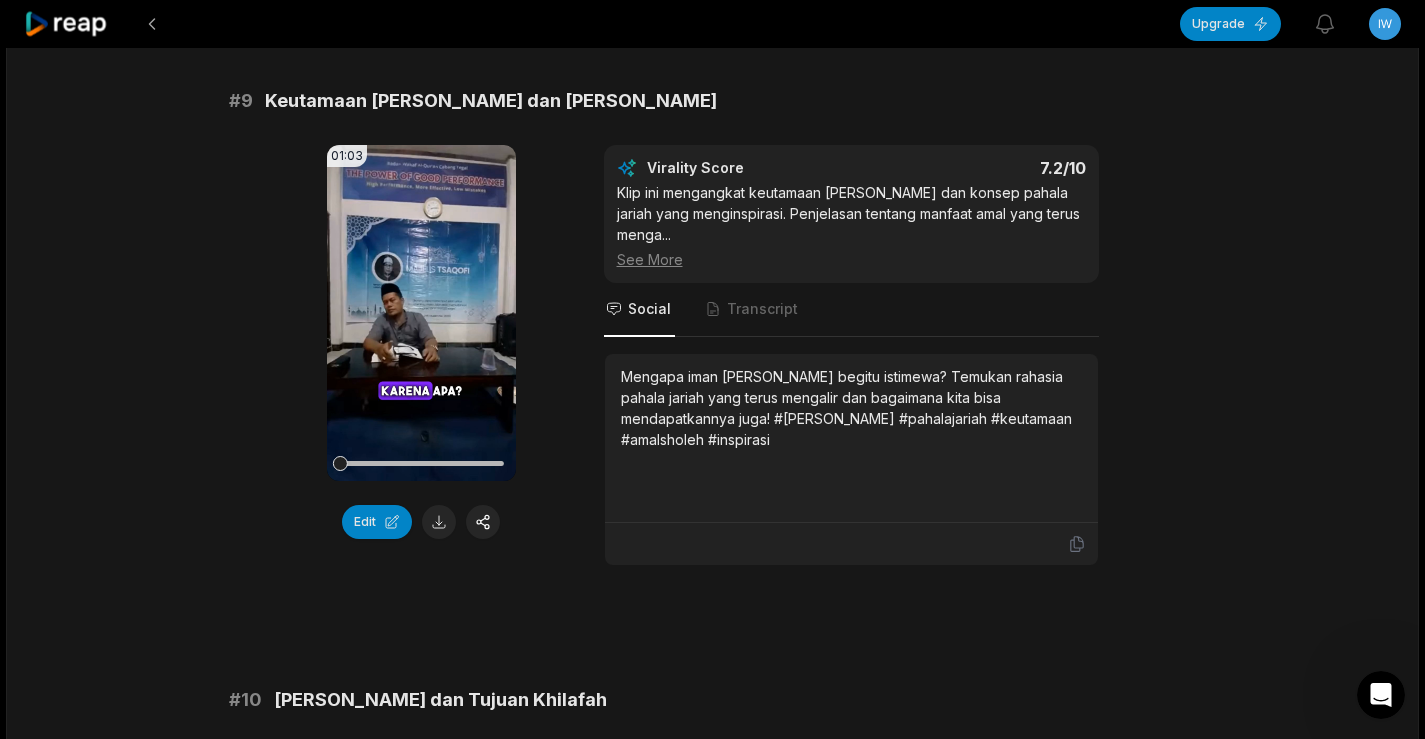 scroll, scrollTop: 4900, scrollLeft: 0, axis: vertical 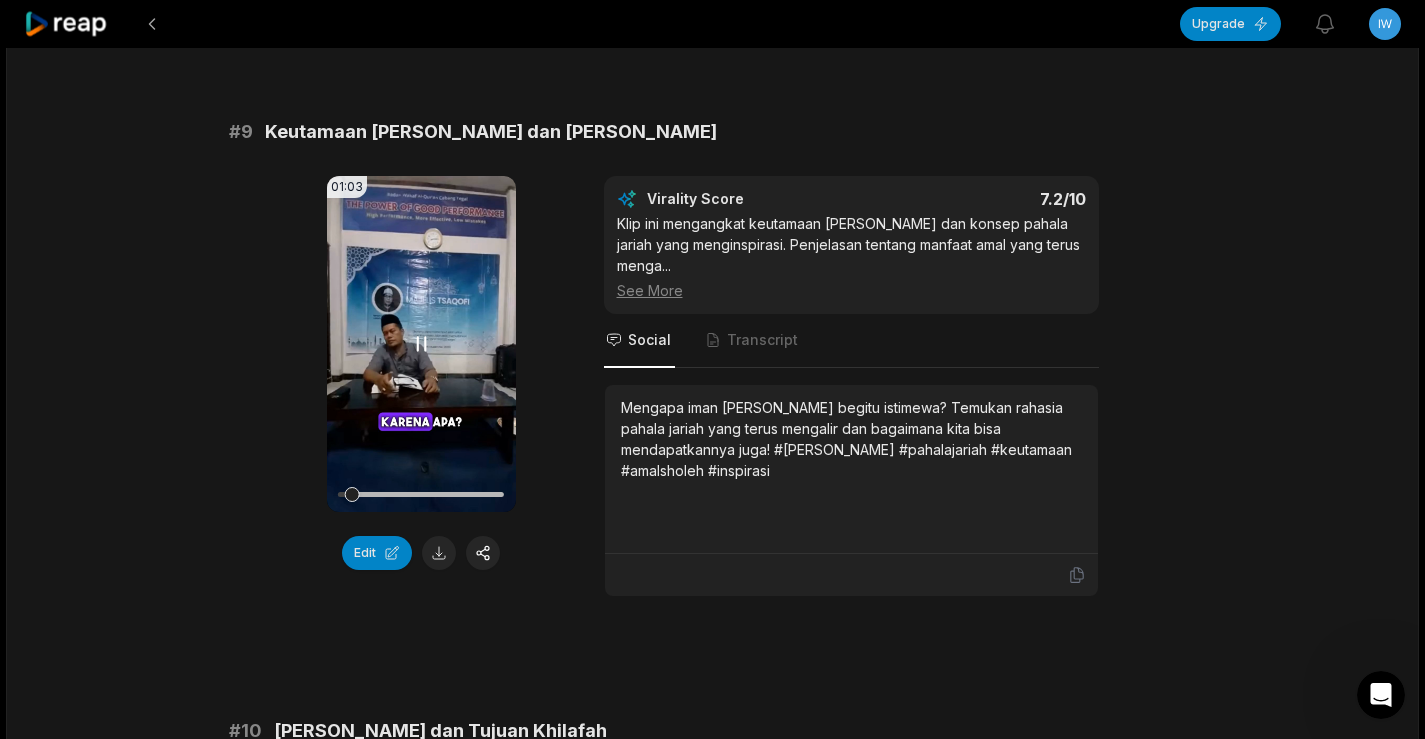 click at bounding box center (421, 494) 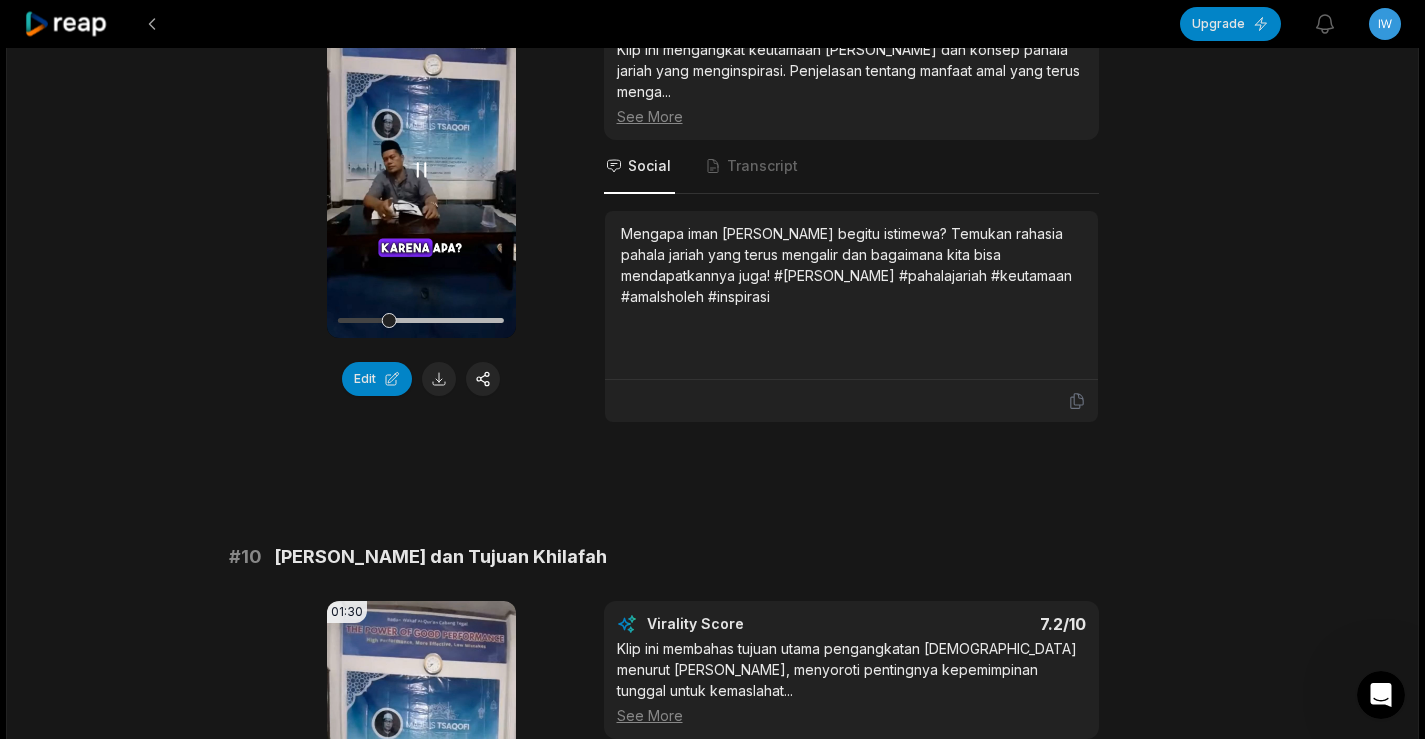 scroll, scrollTop: 4900, scrollLeft: 0, axis: vertical 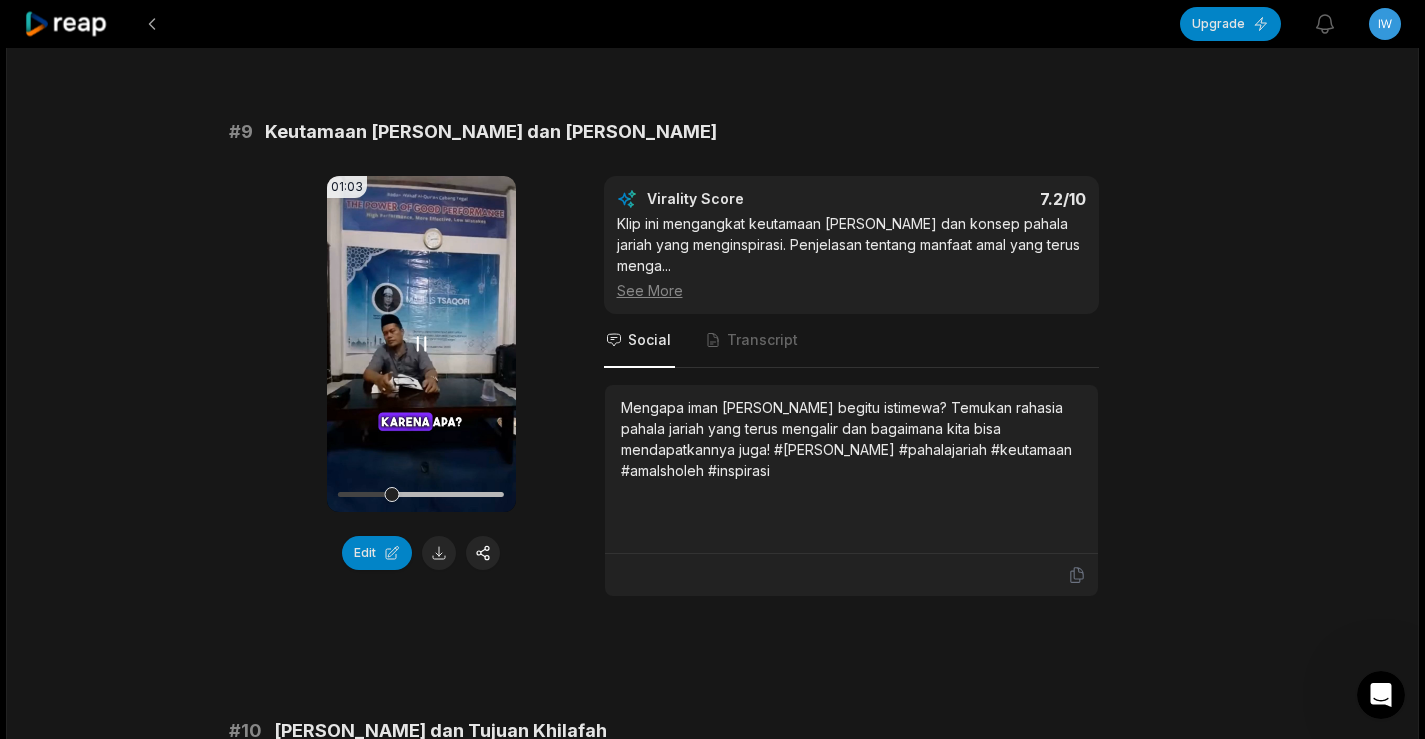 click 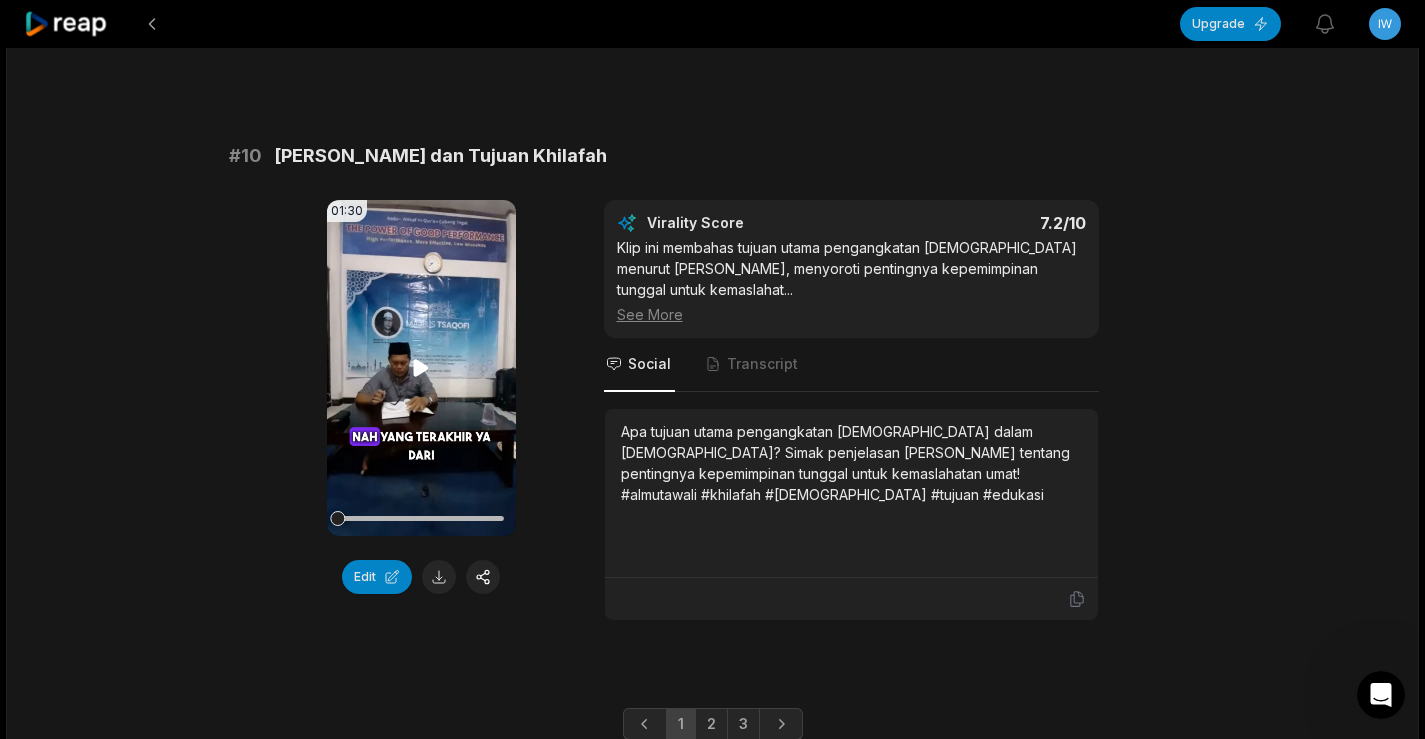 scroll, scrollTop: 5484, scrollLeft: 0, axis: vertical 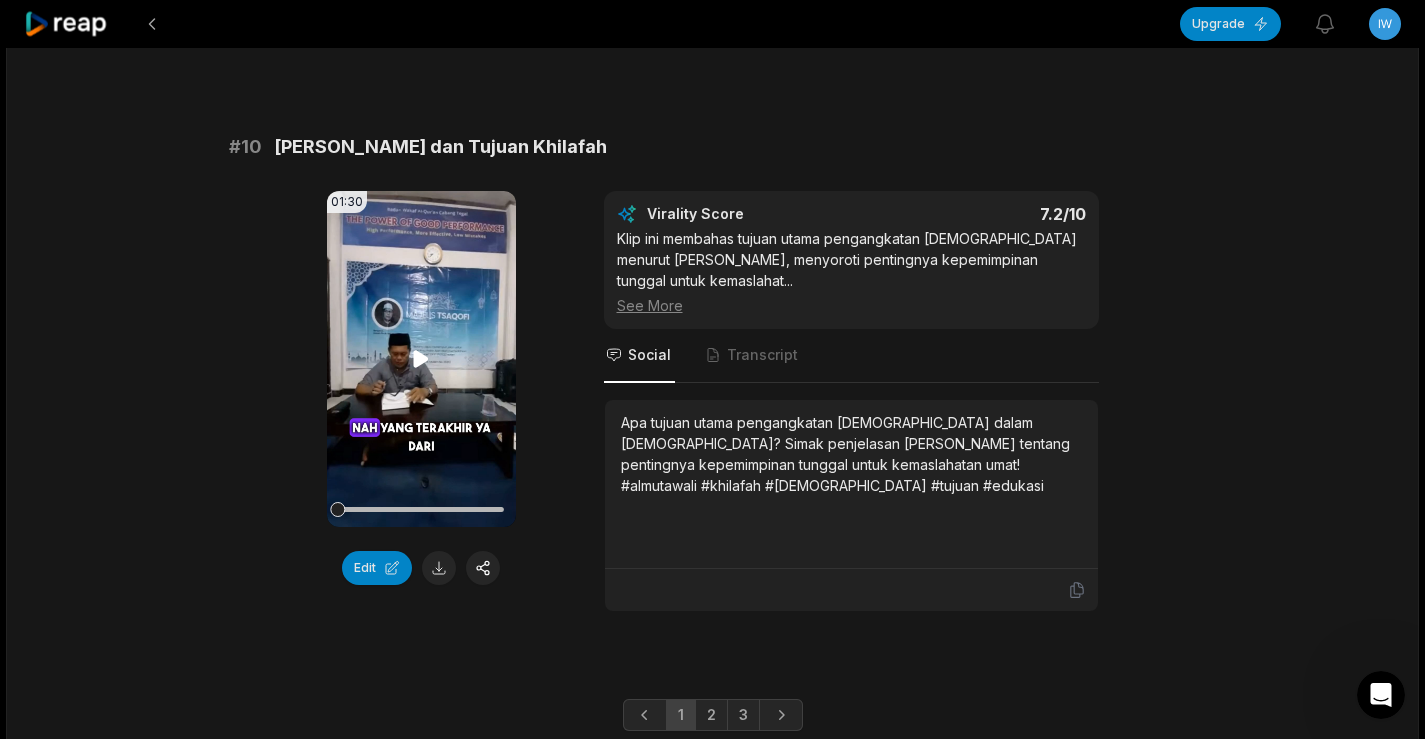 click 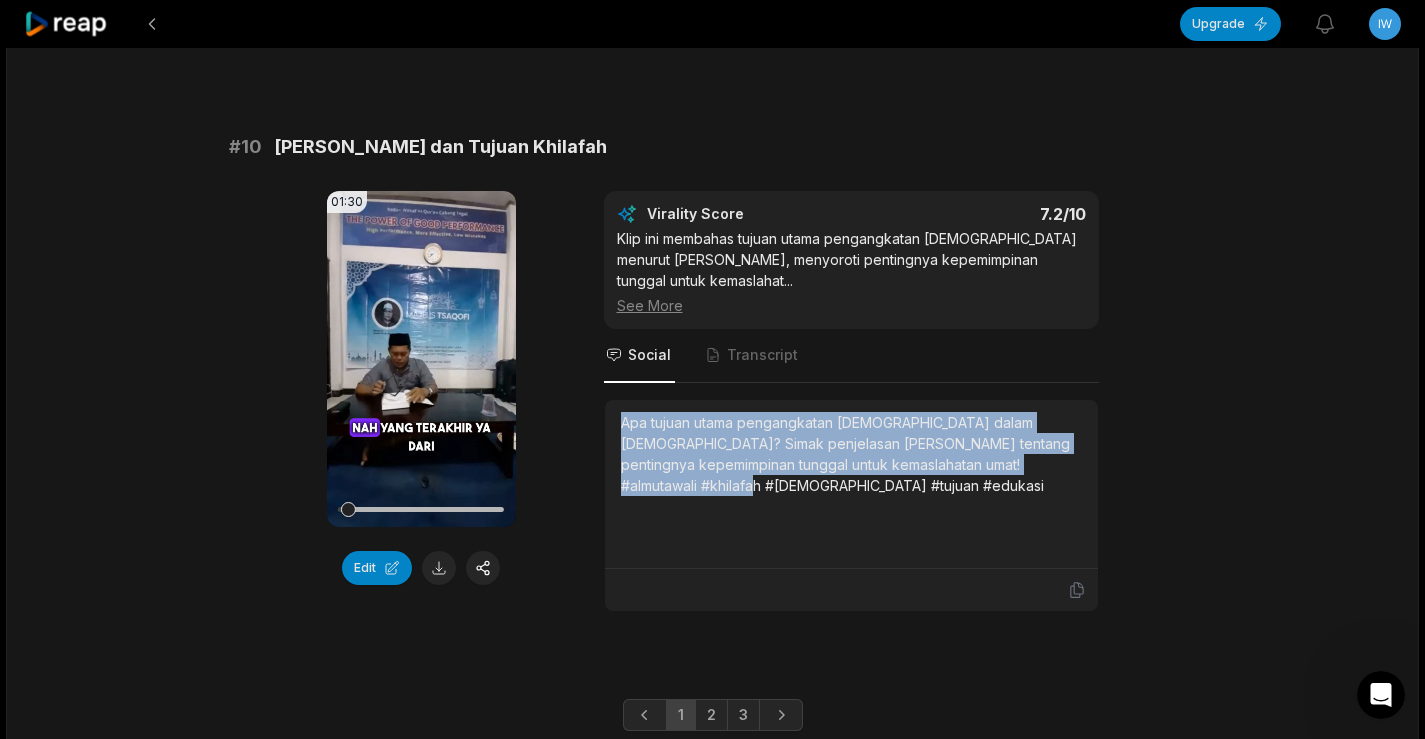 drag, startPoint x: 621, startPoint y: 351, endPoint x: 751, endPoint y: 424, distance: 149.09393 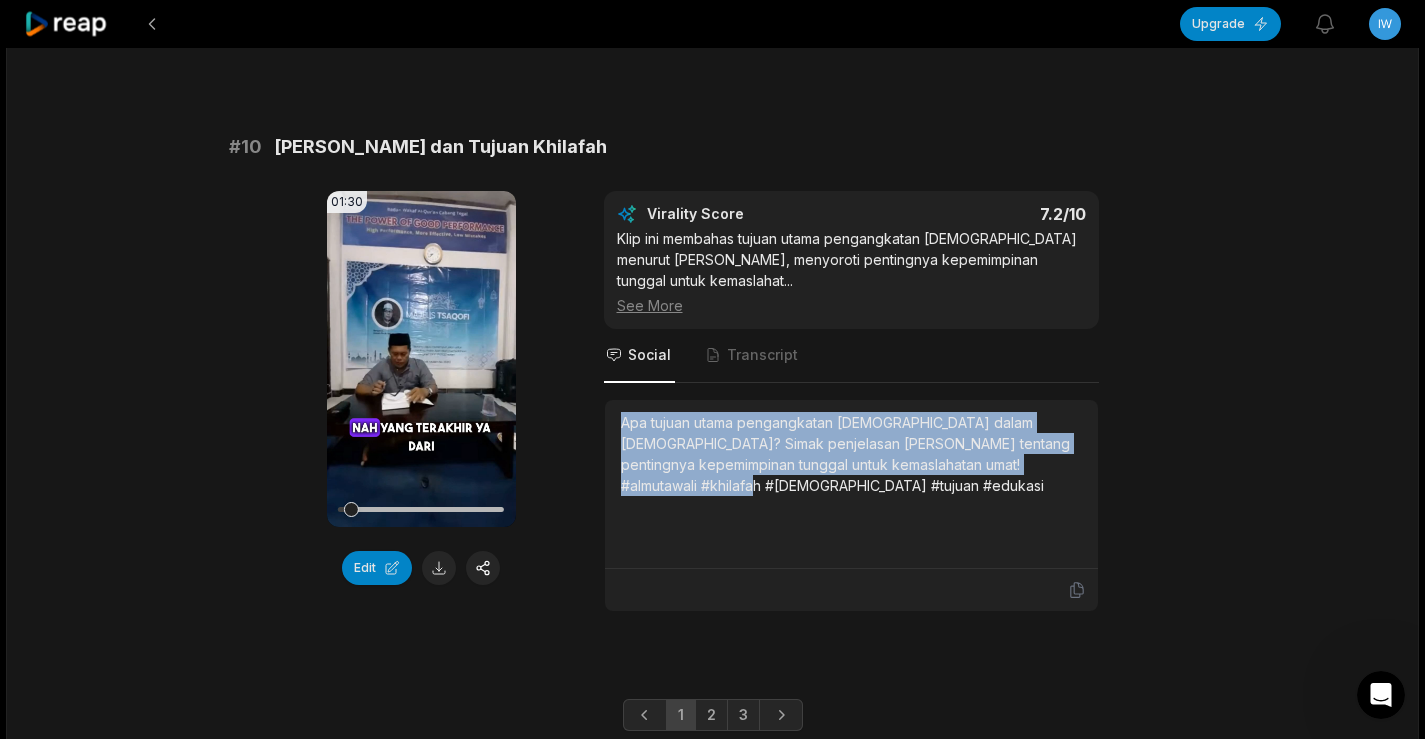 copy on "Apa tujuan utama pengangkatan [DEMOGRAPHIC_DATA] dalam [DEMOGRAPHIC_DATA]? Simak penjelasan [PERSON_NAME] tentang pentingnya kepemimpinan tunggal untuk kemaslahatan umat! #almutawali #khilafah #[DEMOGRAPHIC_DATA] #tujuan #edukasi" 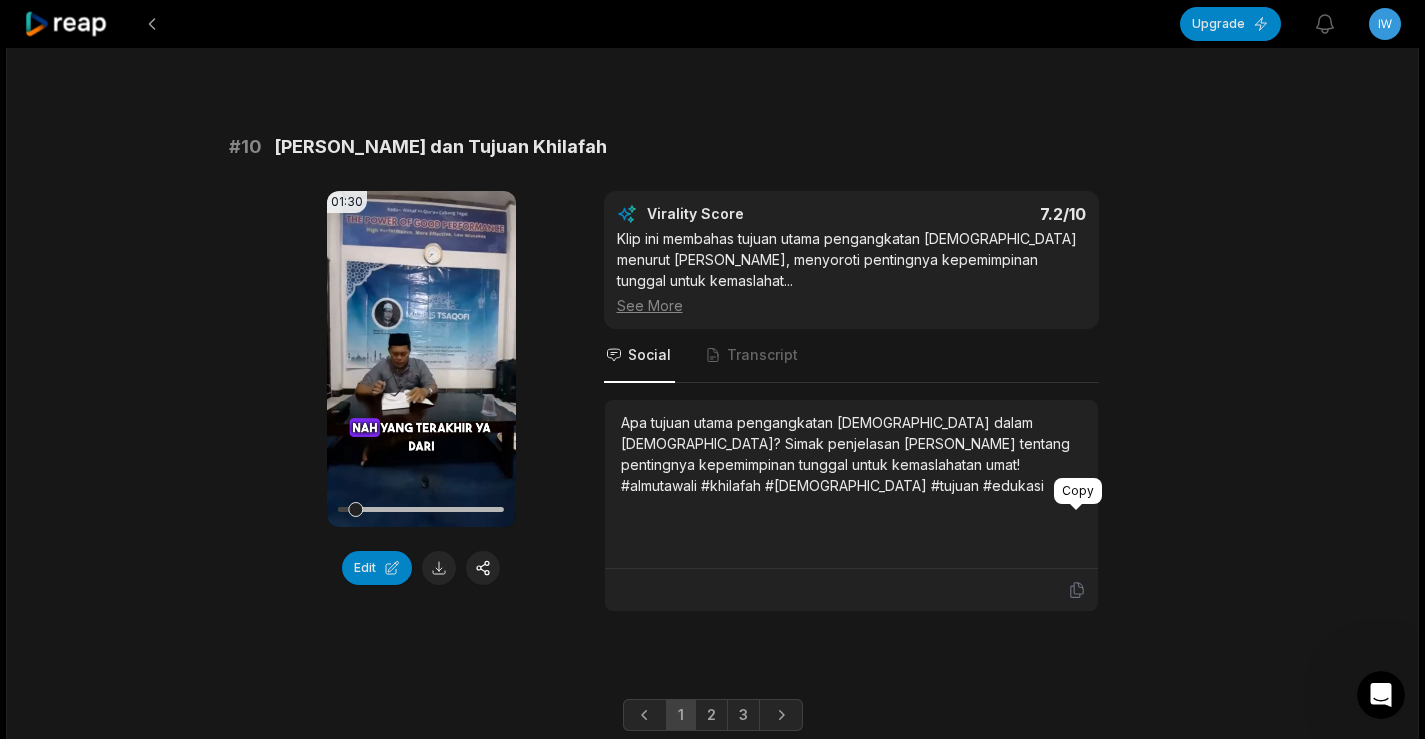 click 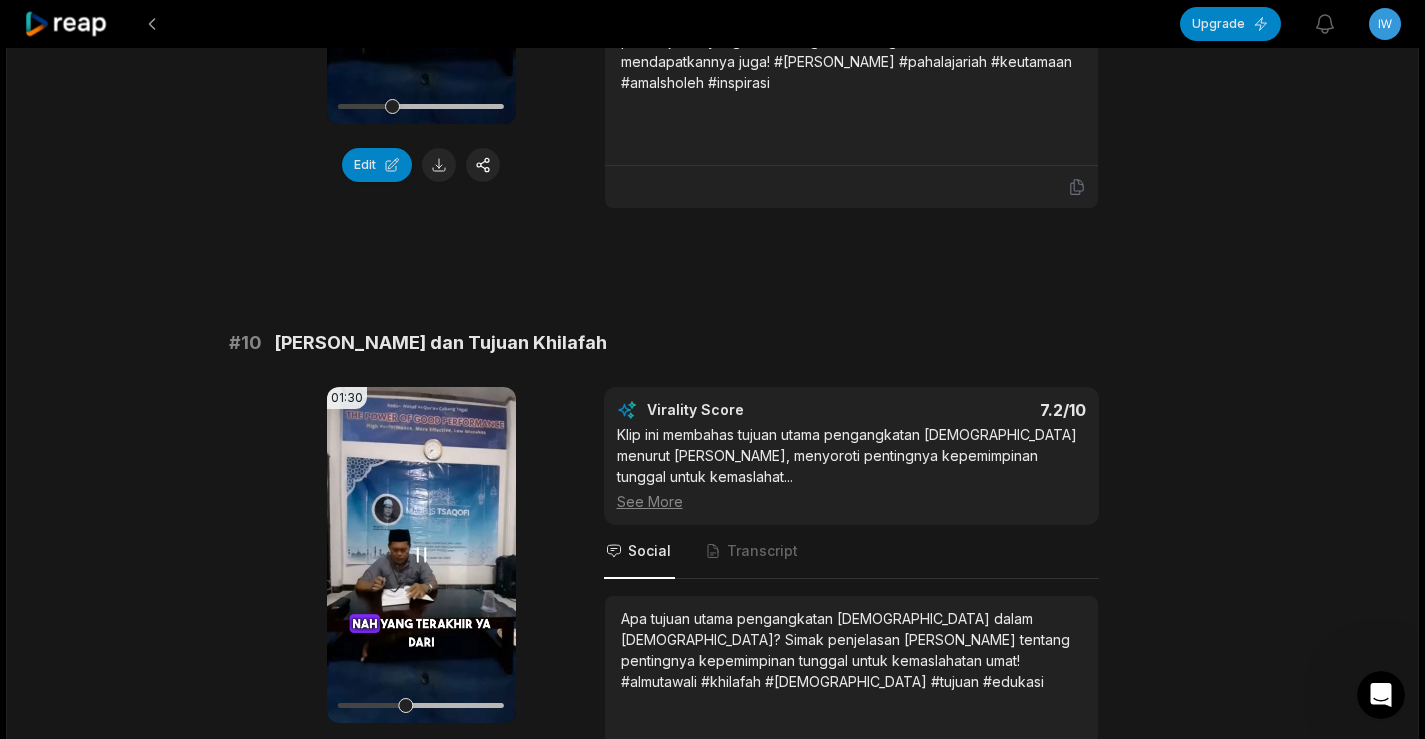 scroll, scrollTop: 5284, scrollLeft: 0, axis: vertical 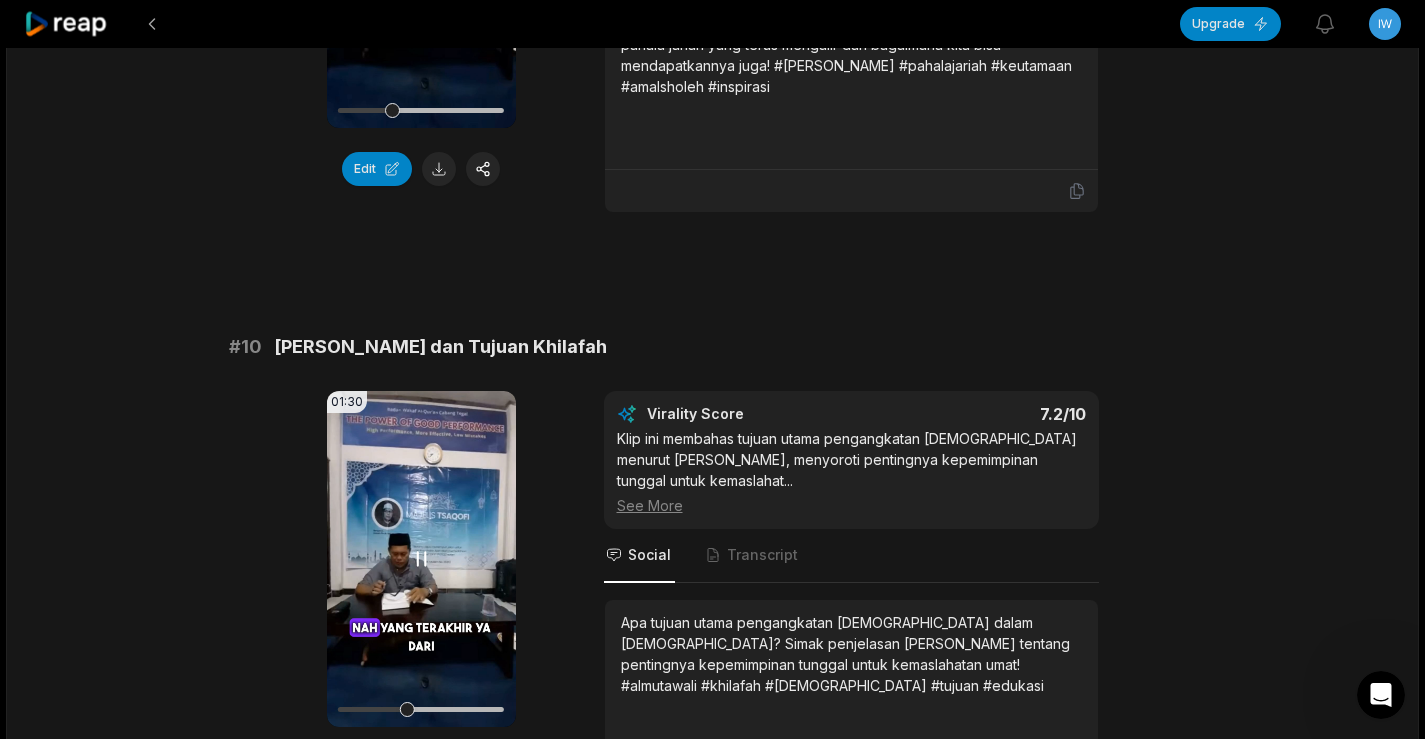click 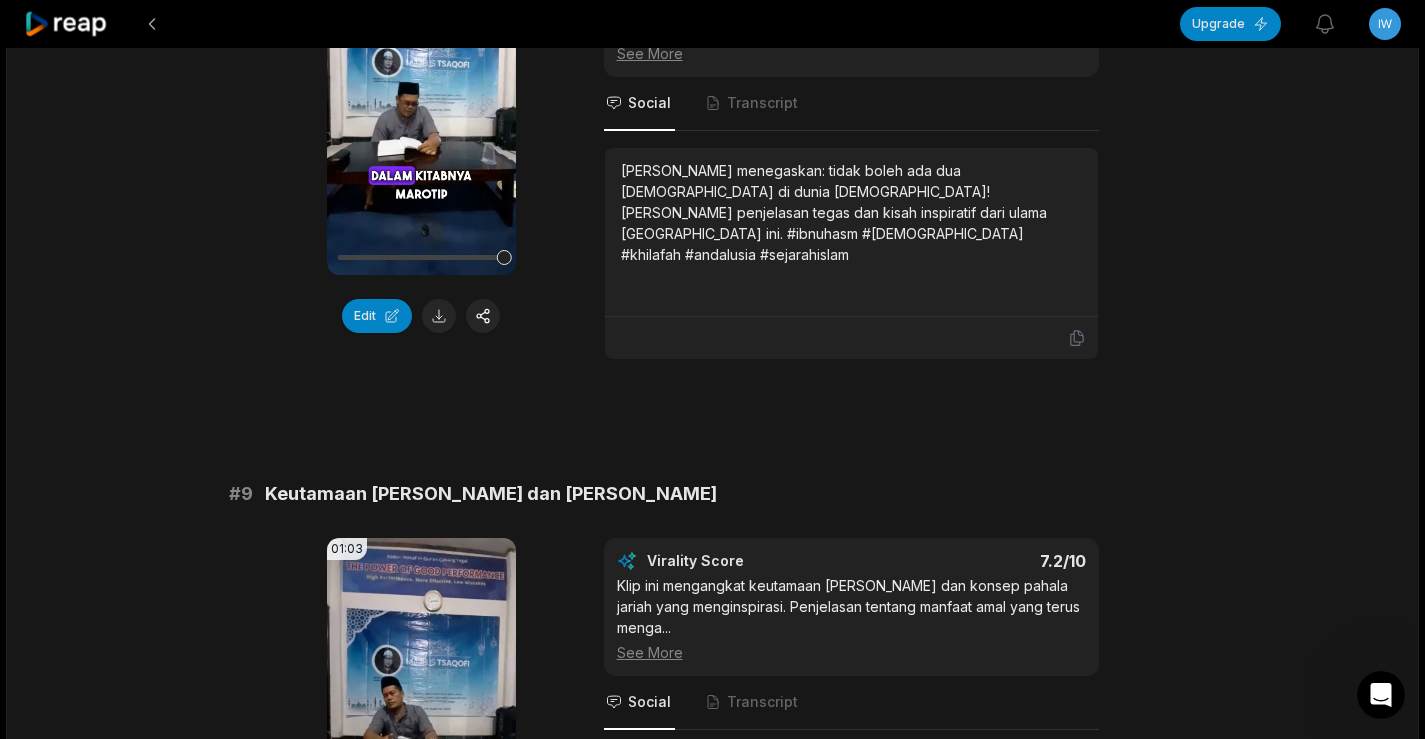 scroll, scrollTop: 4184, scrollLeft: 0, axis: vertical 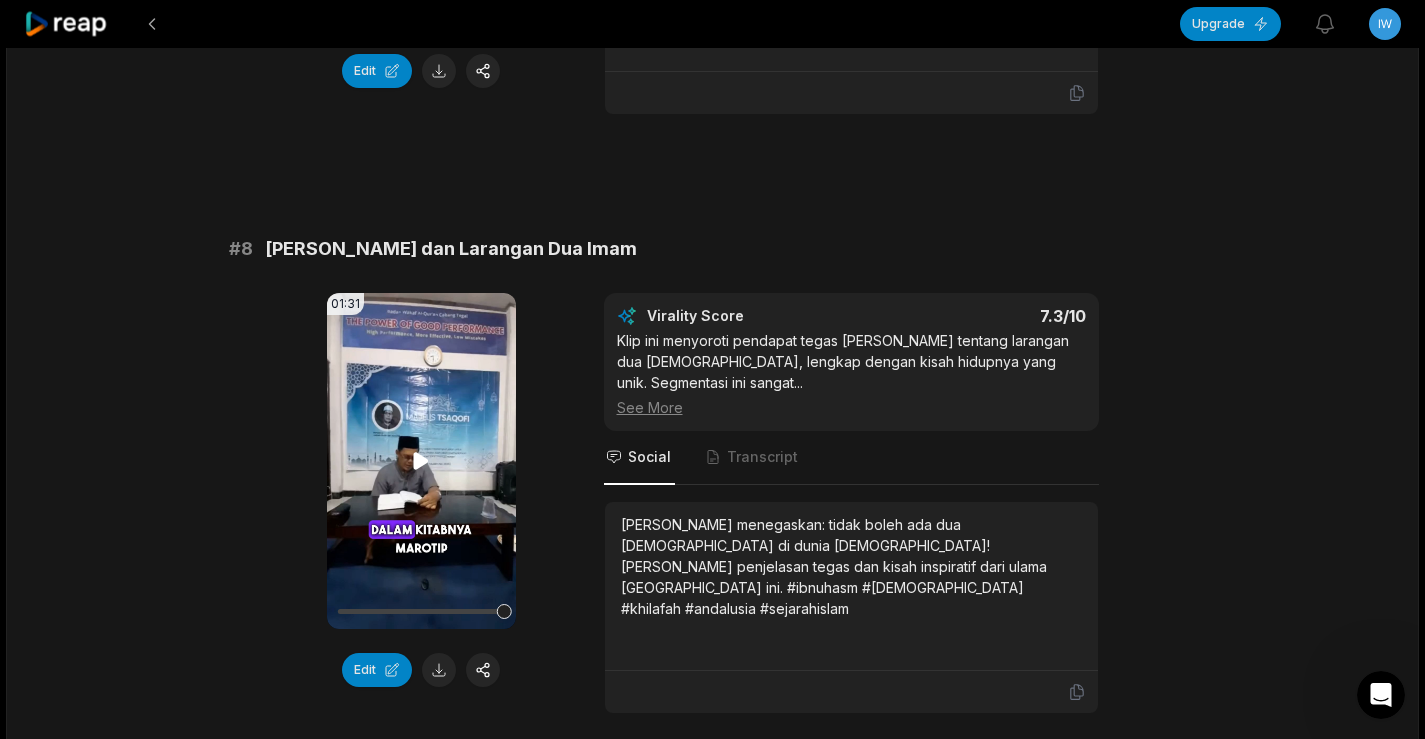 click 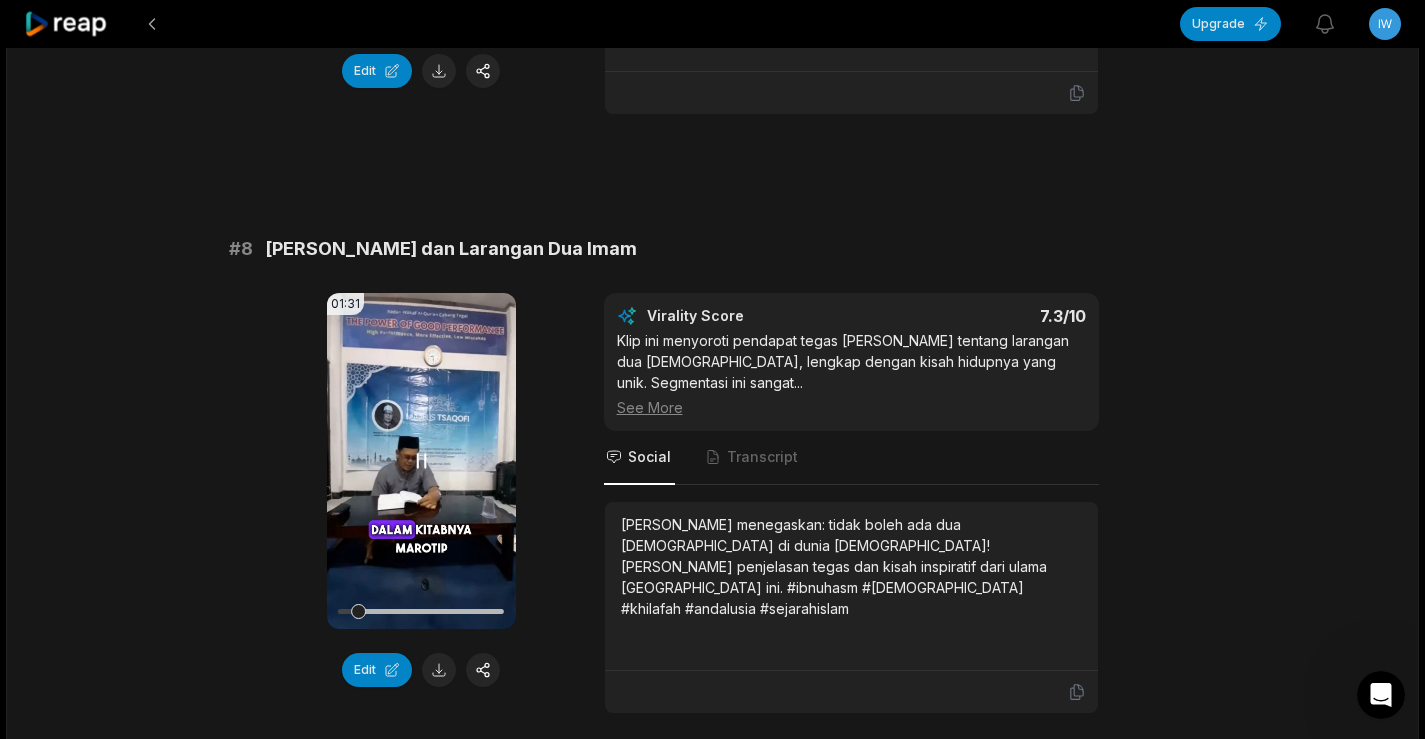 click at bounding box center [421, 611] 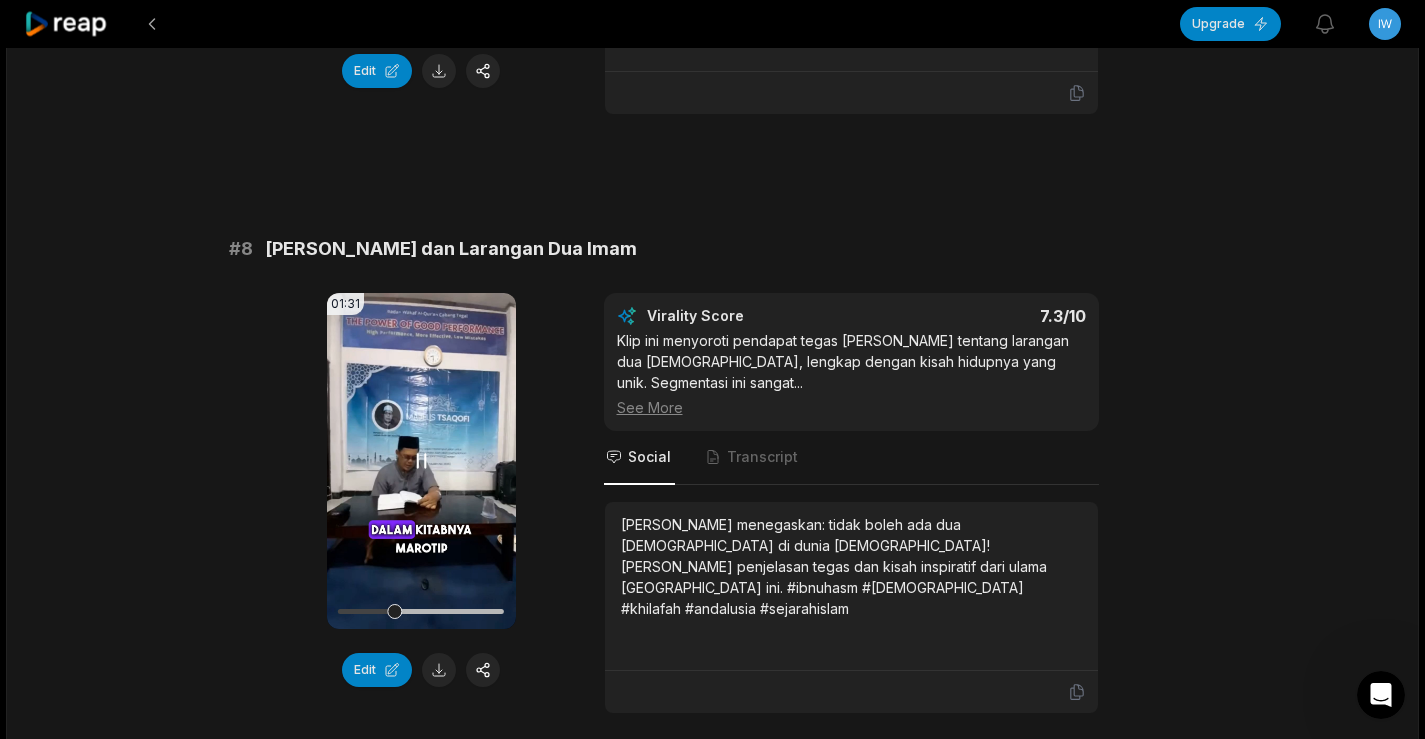 click 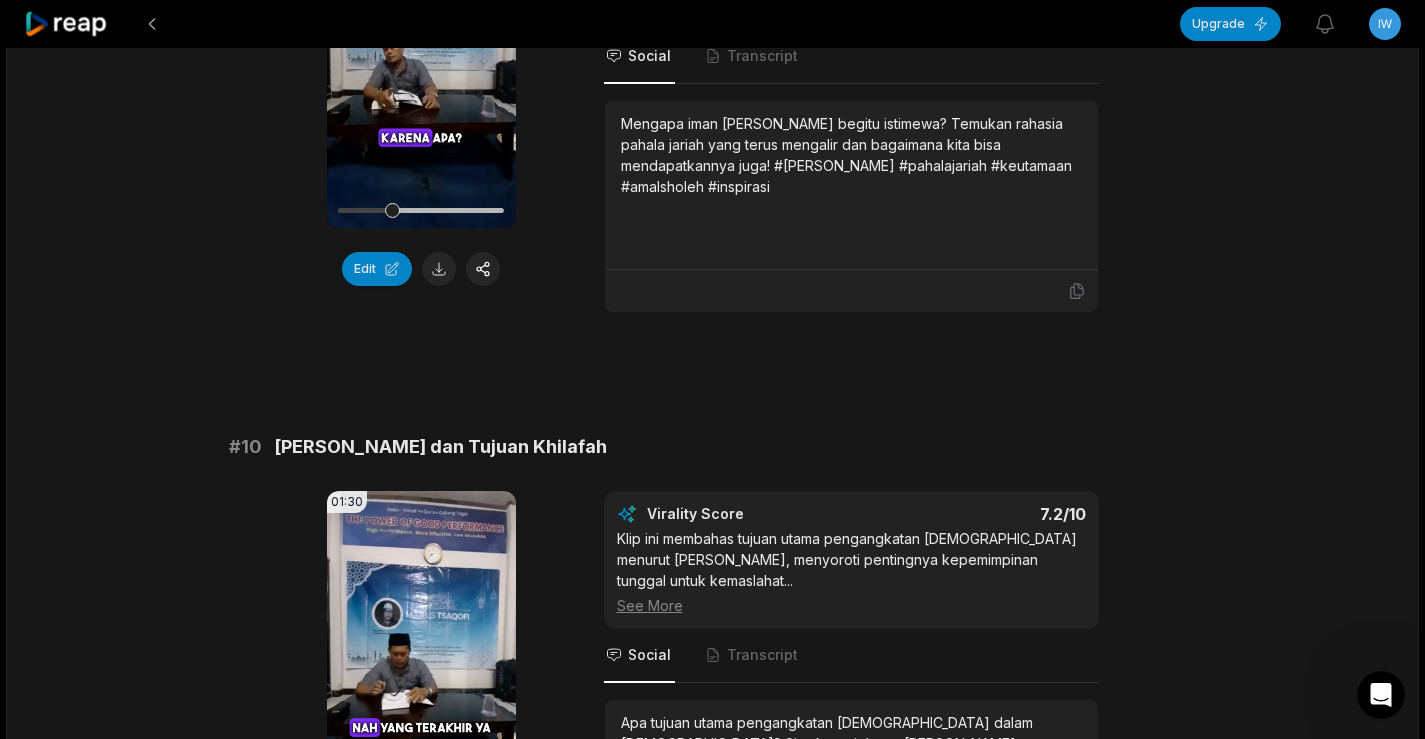 scroll, scrollTop: 5484, scrollLeft: 0, axis: vertical 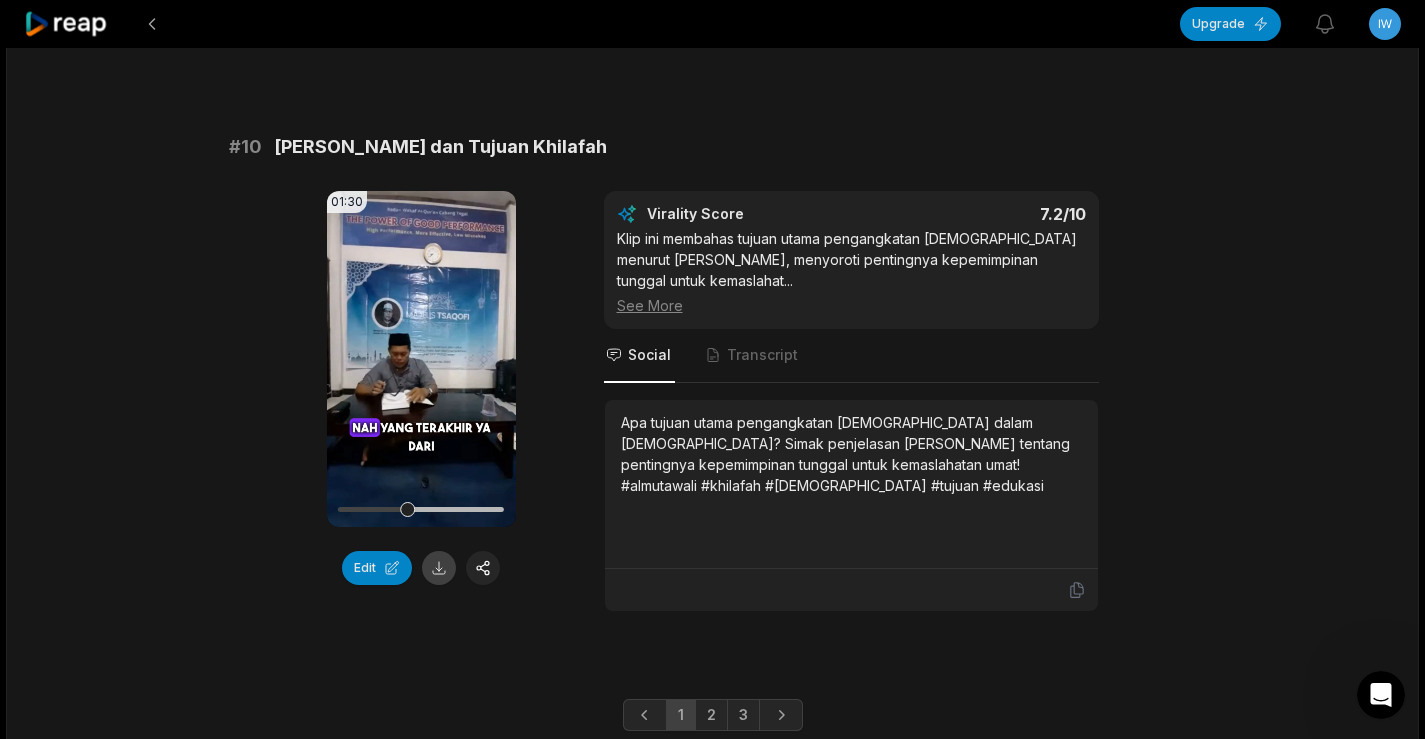 click at bounding box center (439, 568) 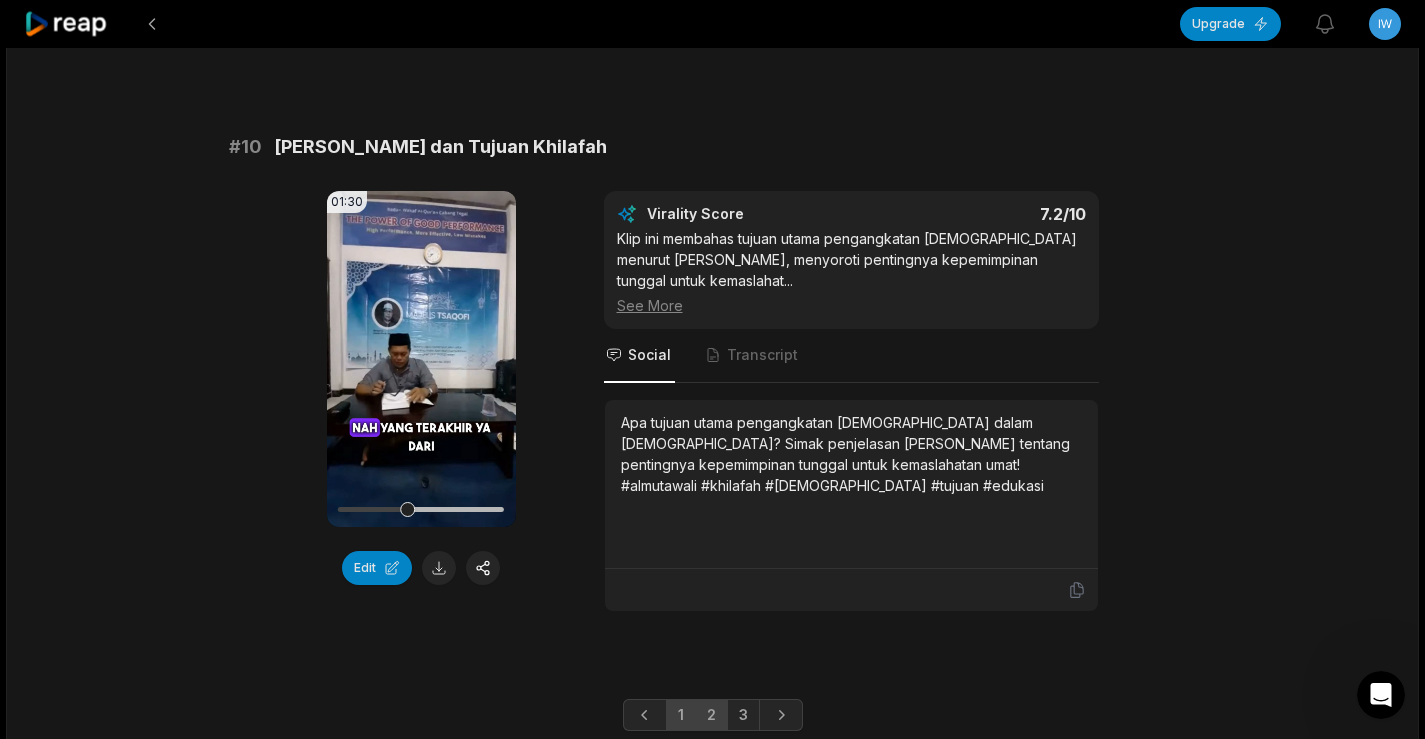 click on "2" at bounding box center [711, 715] 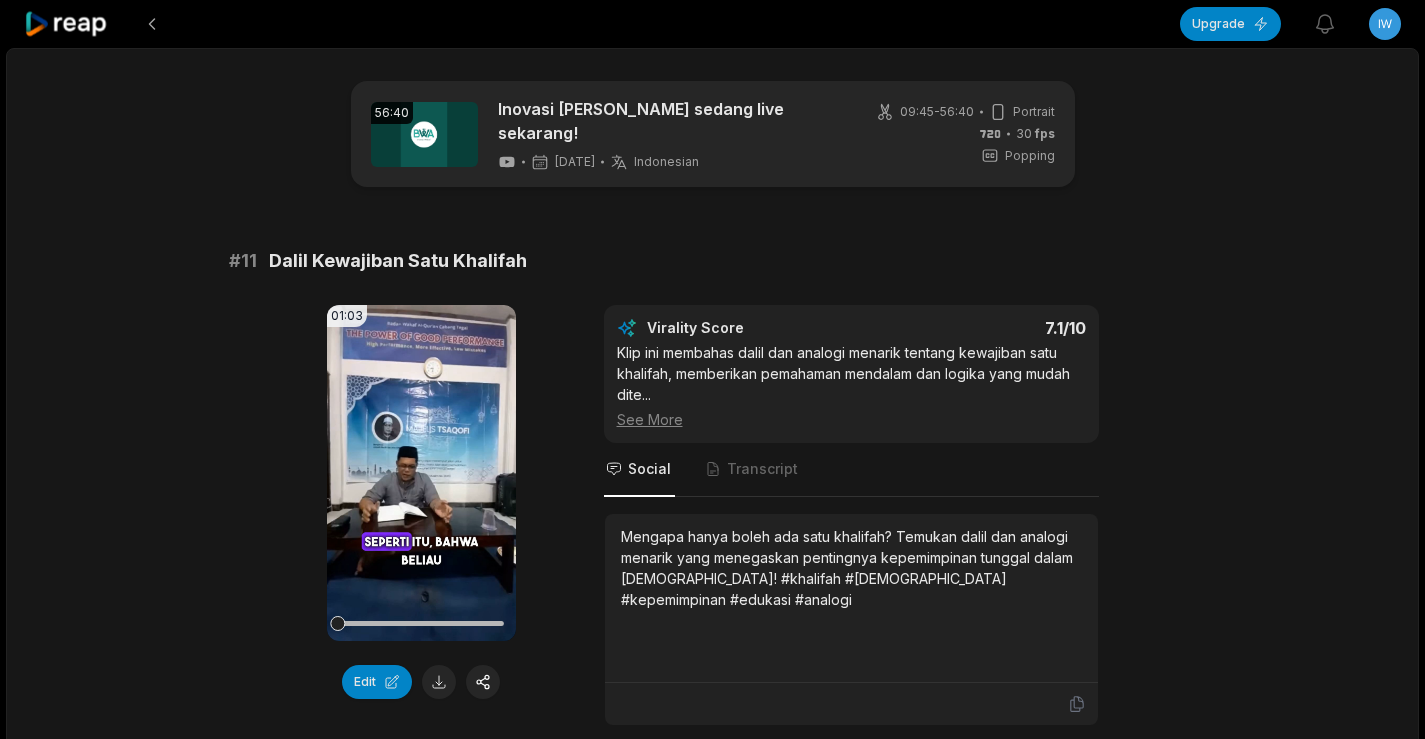 scroll, scrollTop: 800, scrollLeft: 0, axis: vertical 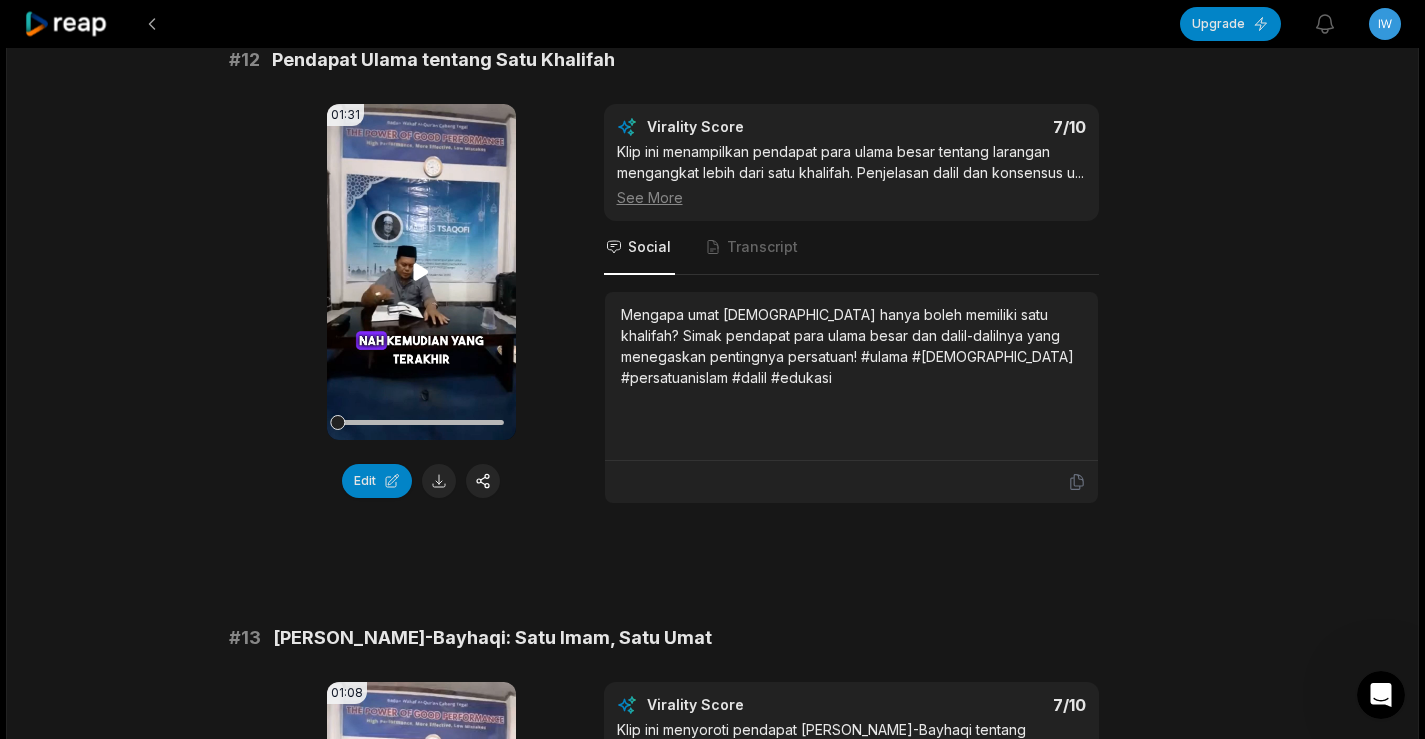 click 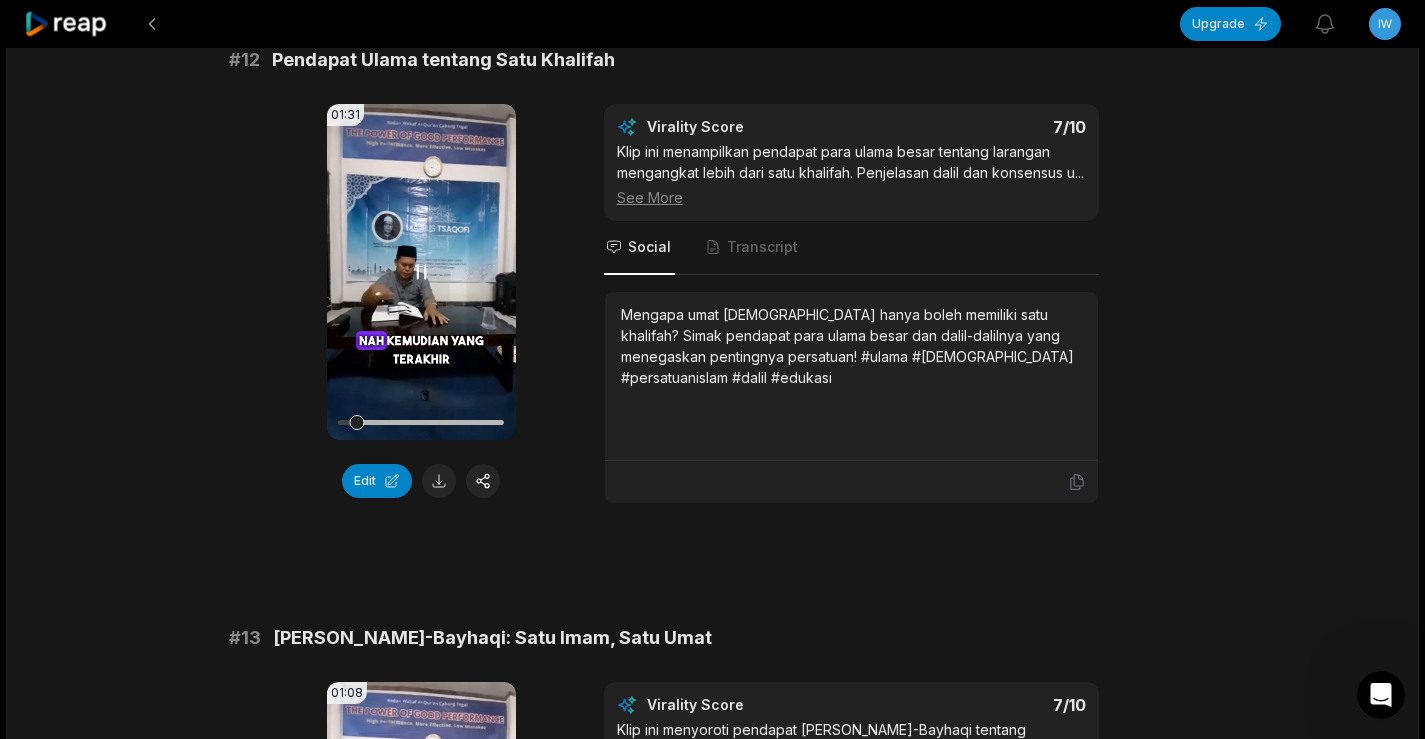 click 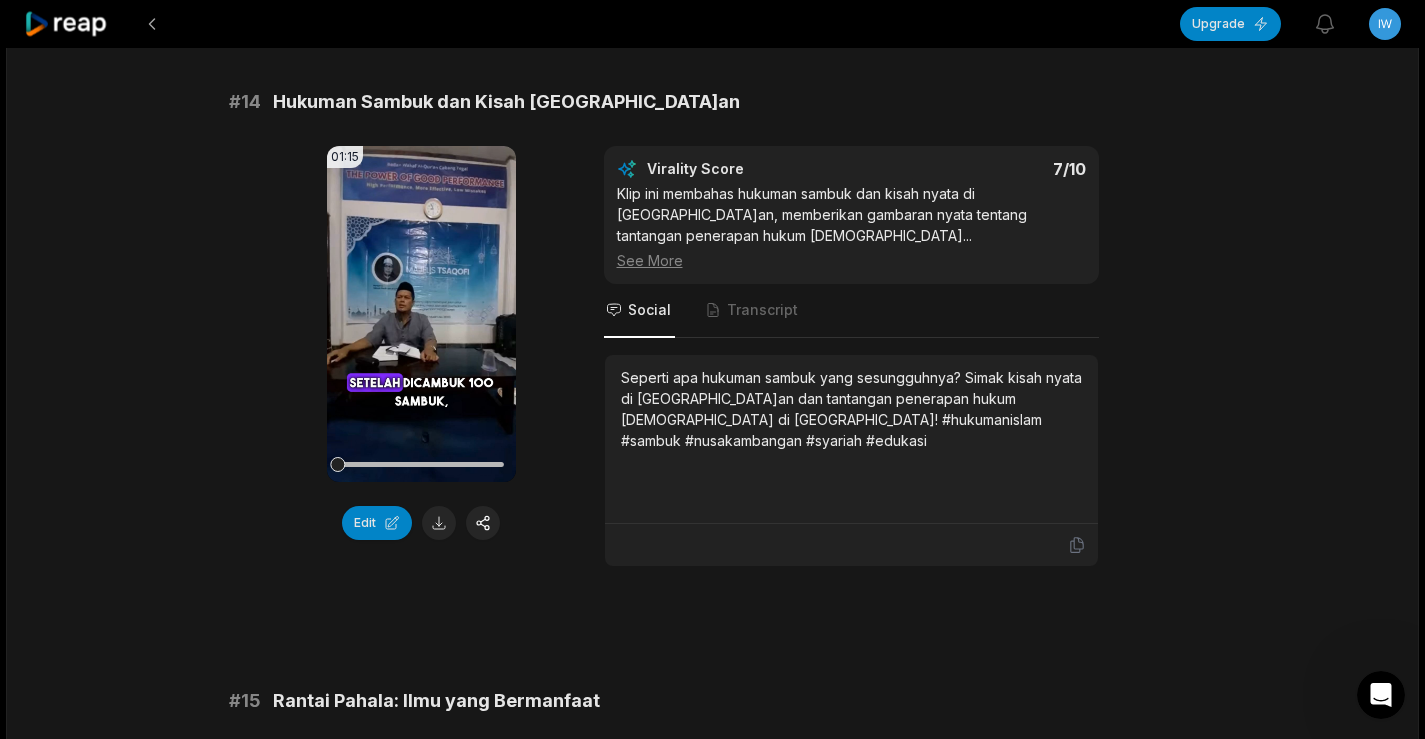 scroll, scrollTop: 1900, scrollLeft: 0, axis: vertical 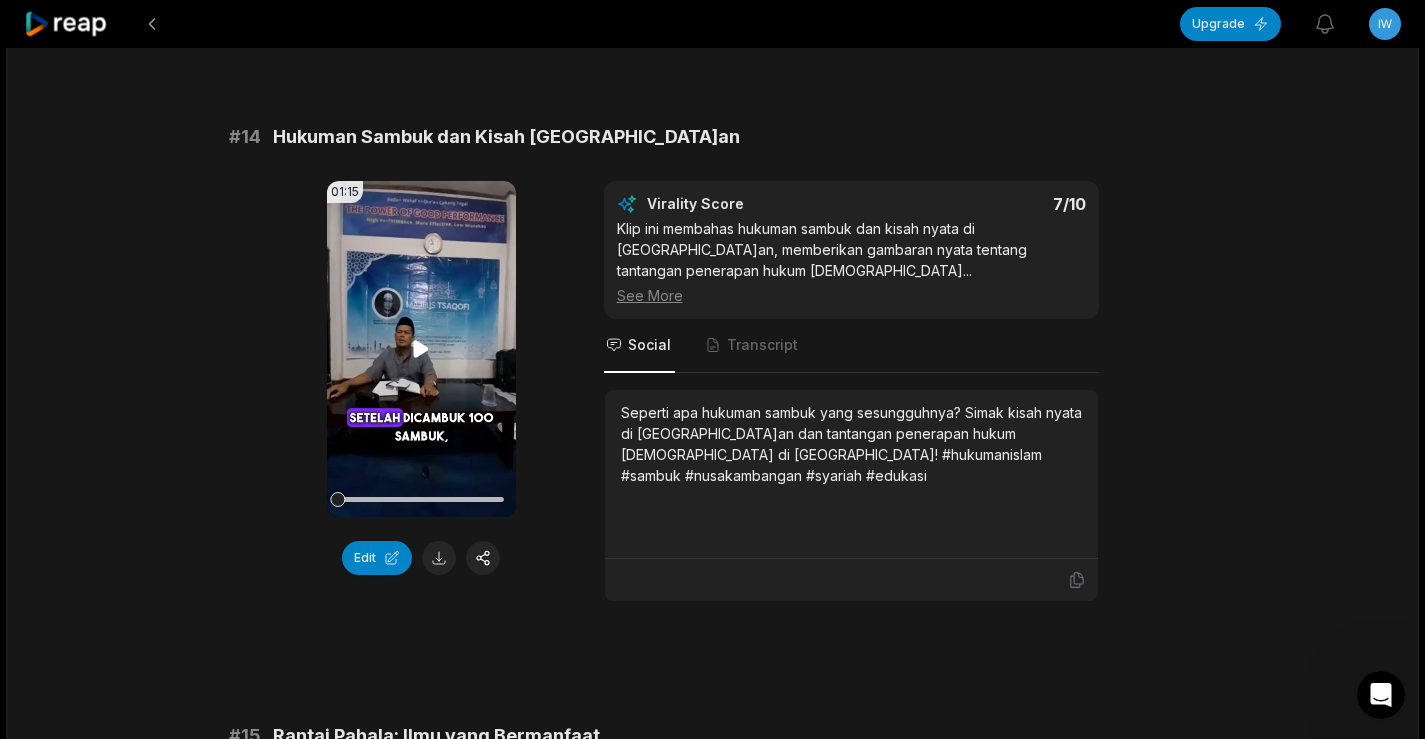 click 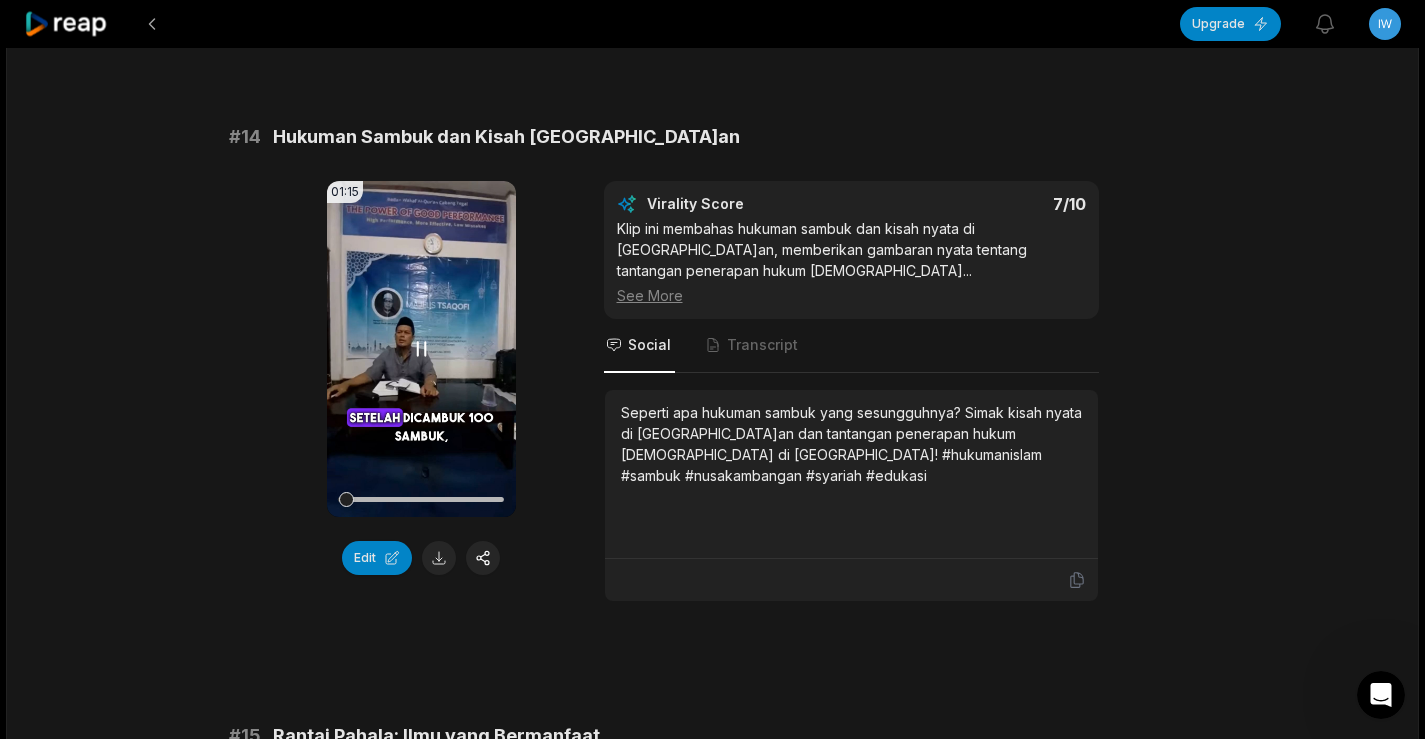 click 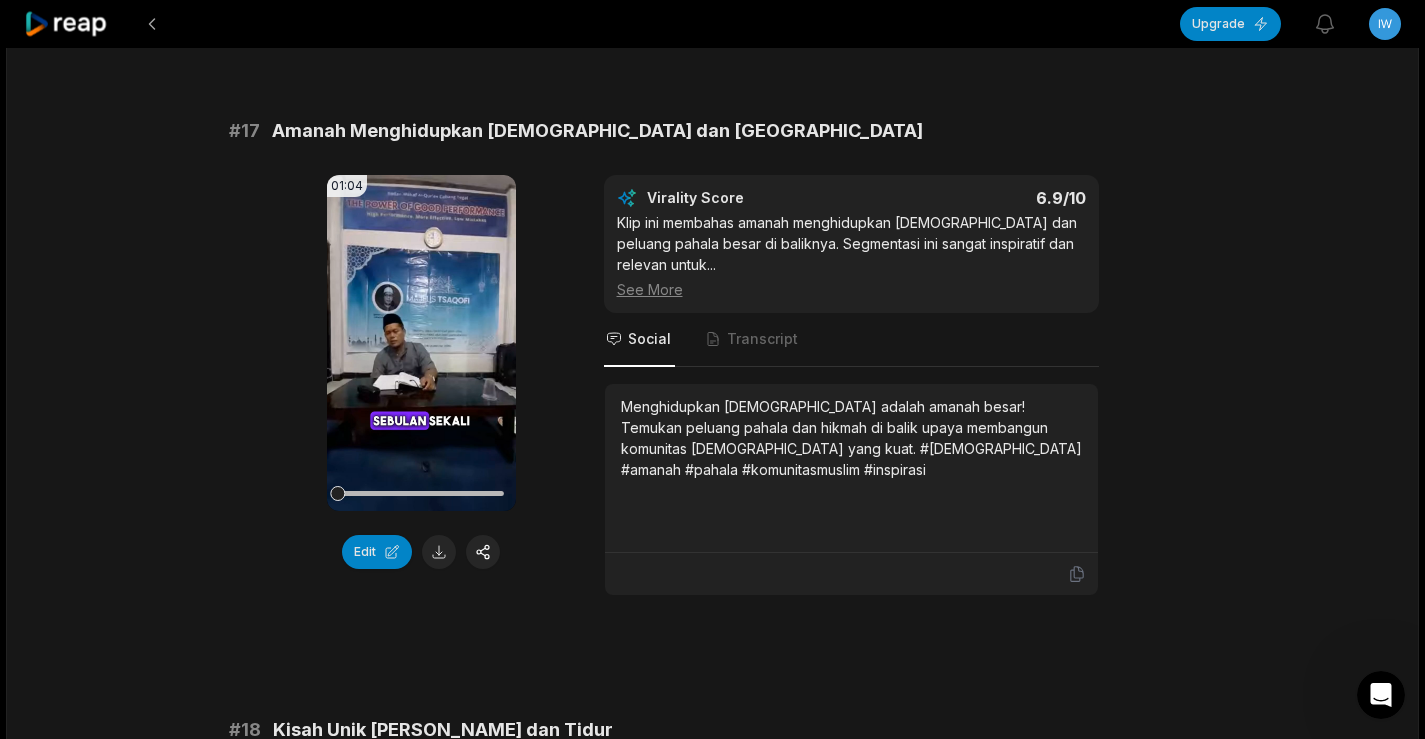 scroll, scrollTop: 3700, scrollLeft: 0, axis: vertical 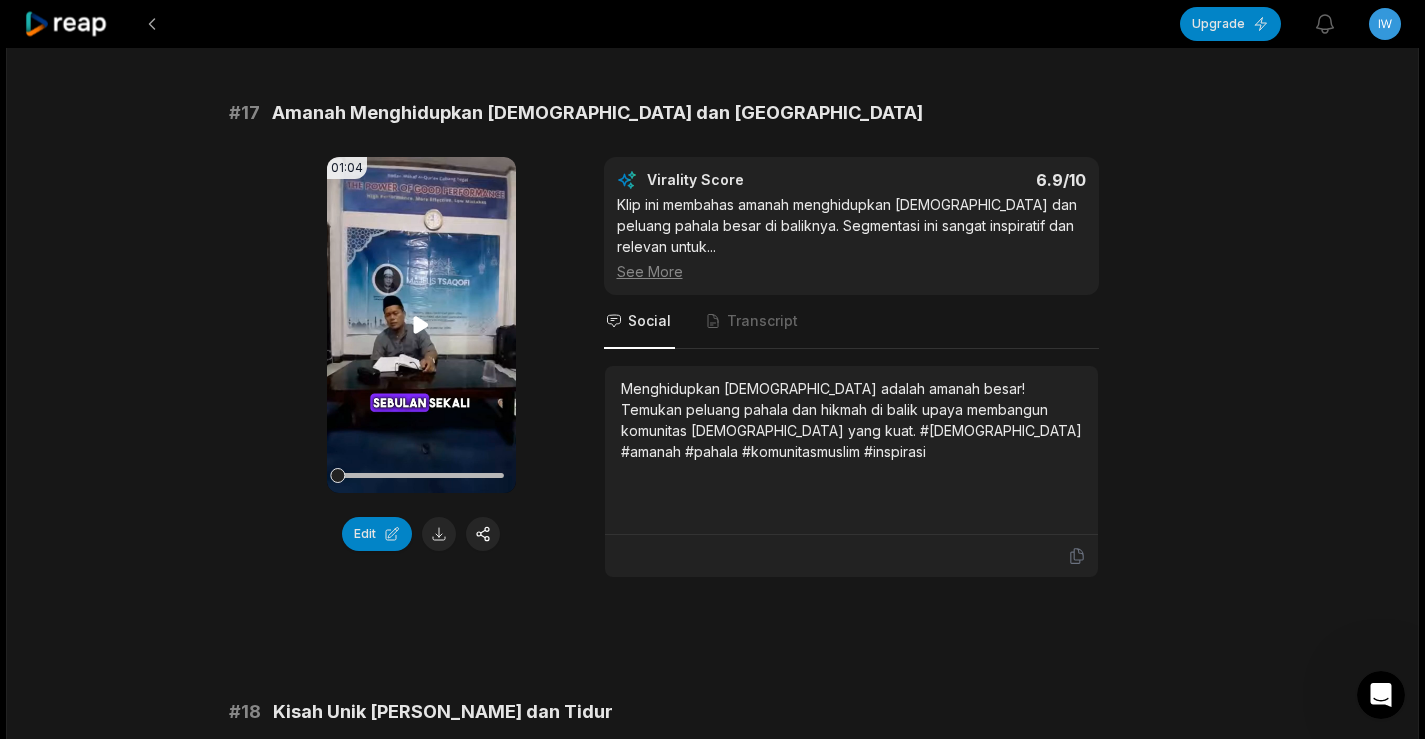 click 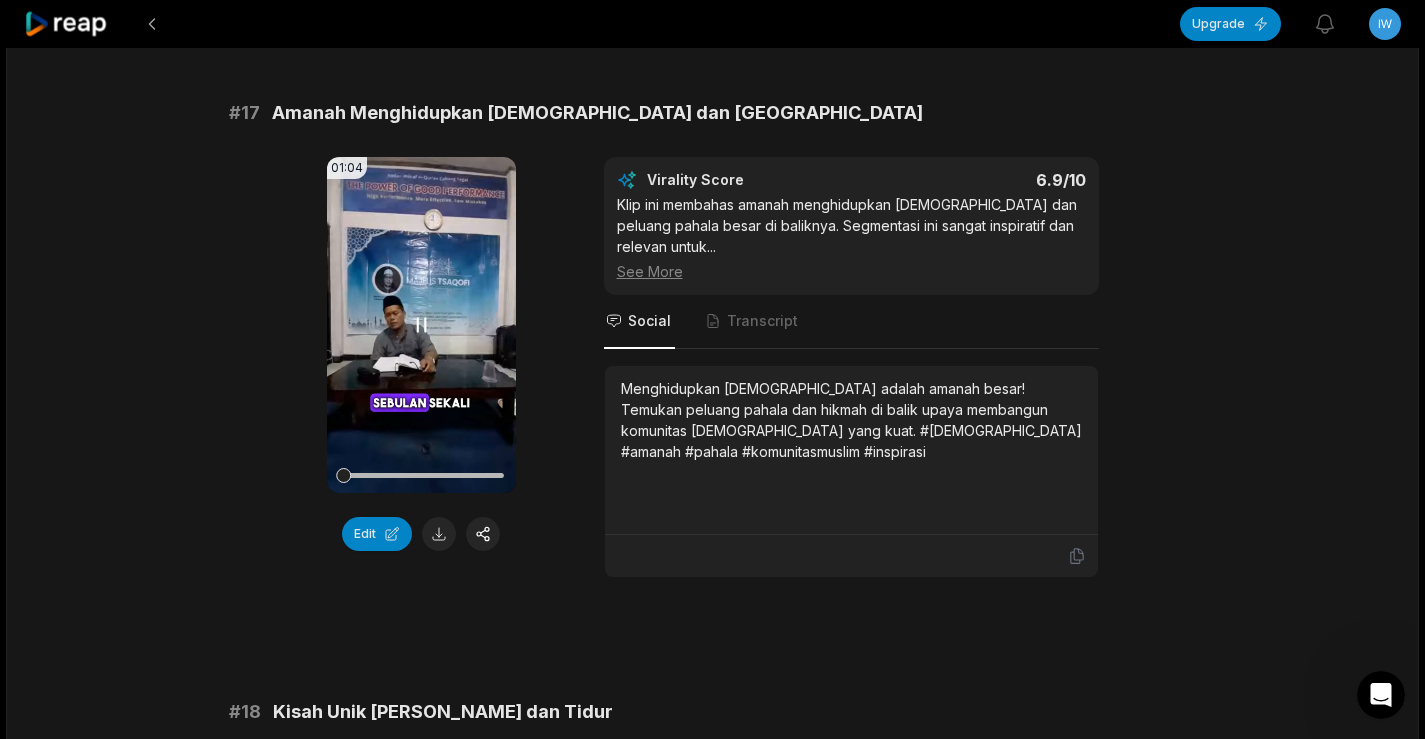 click at bounding box center [421, 475] 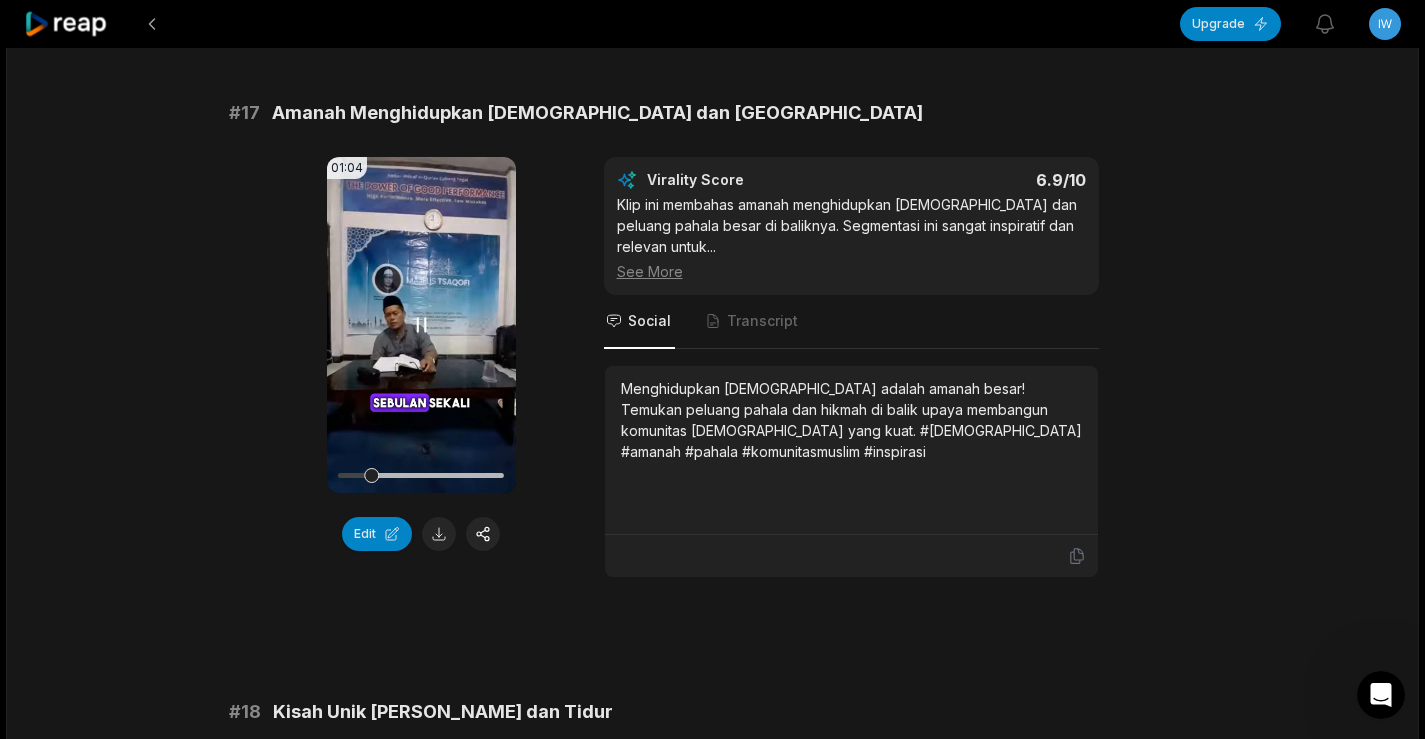 click 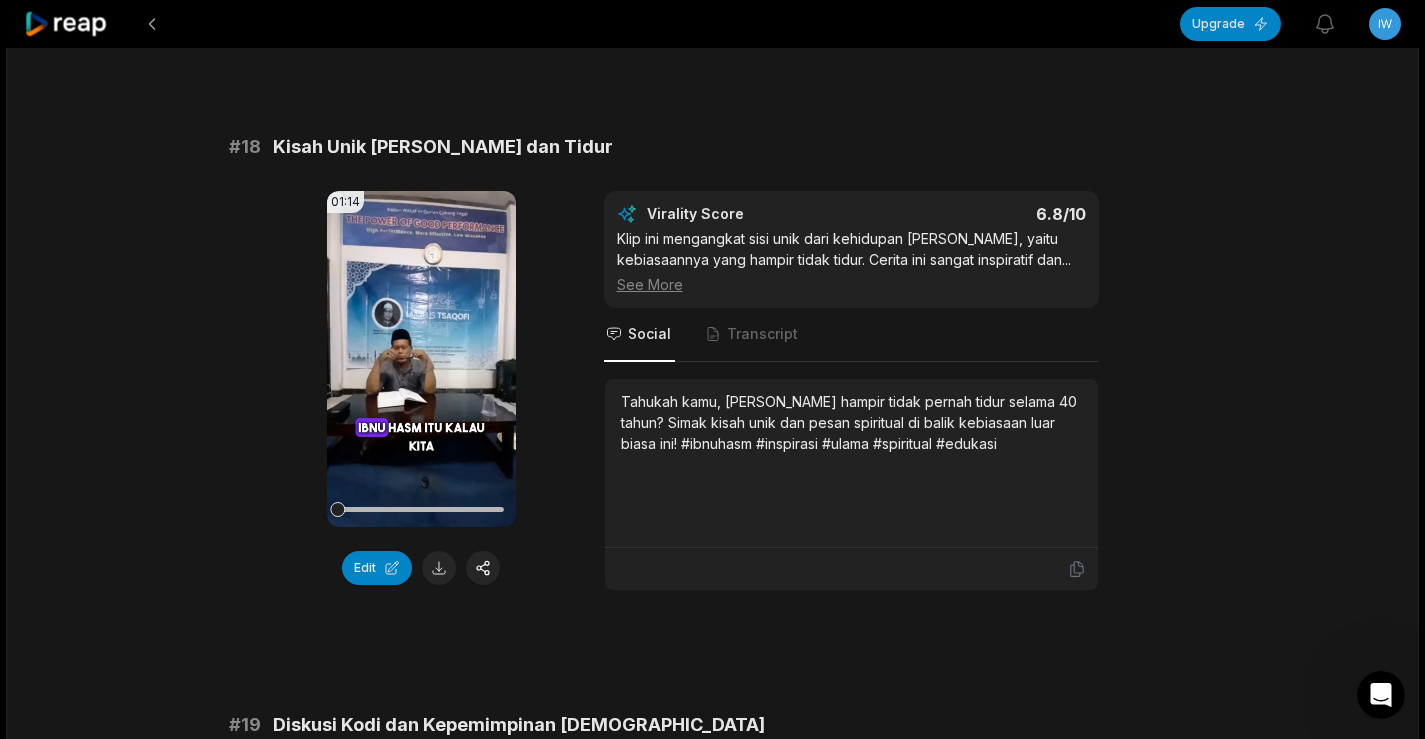 scroll, scrollTop: 4300, scrollLeft: 0, axis: vertical 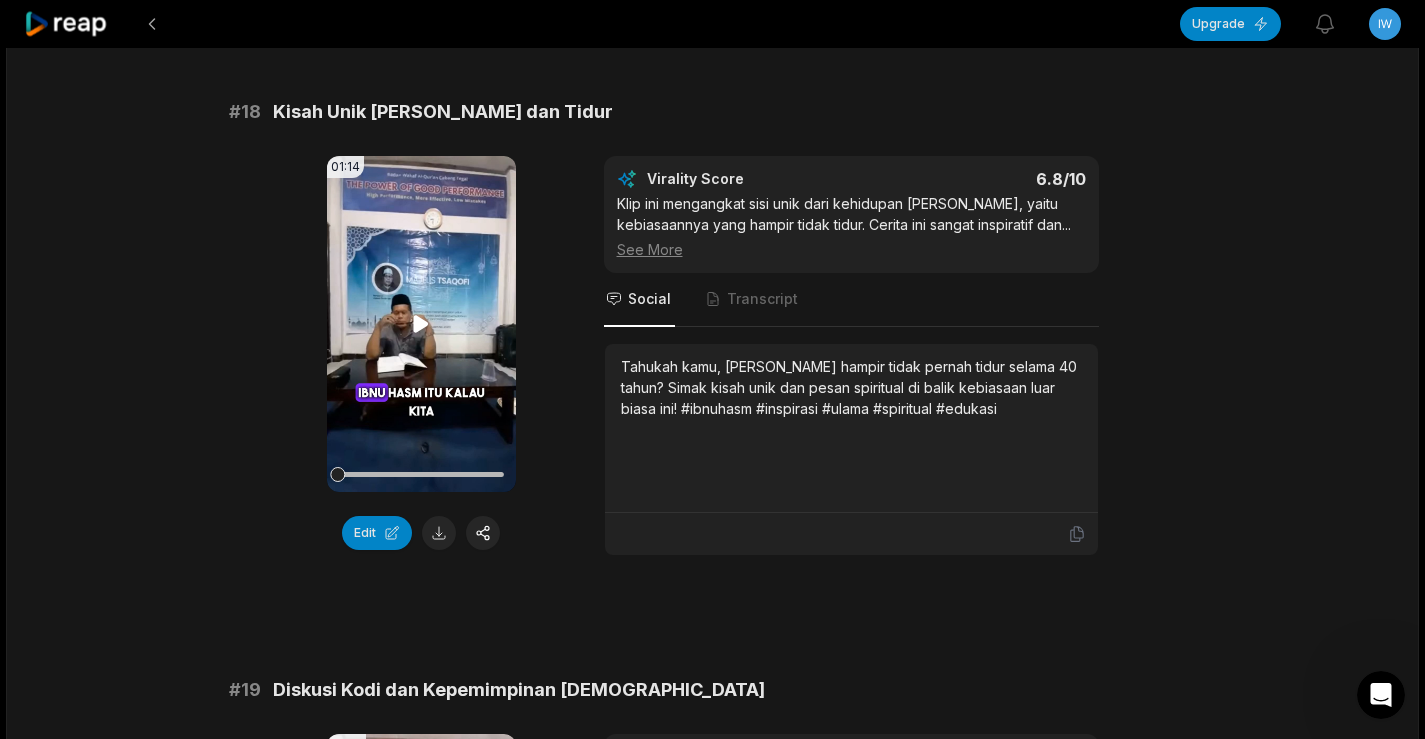 click 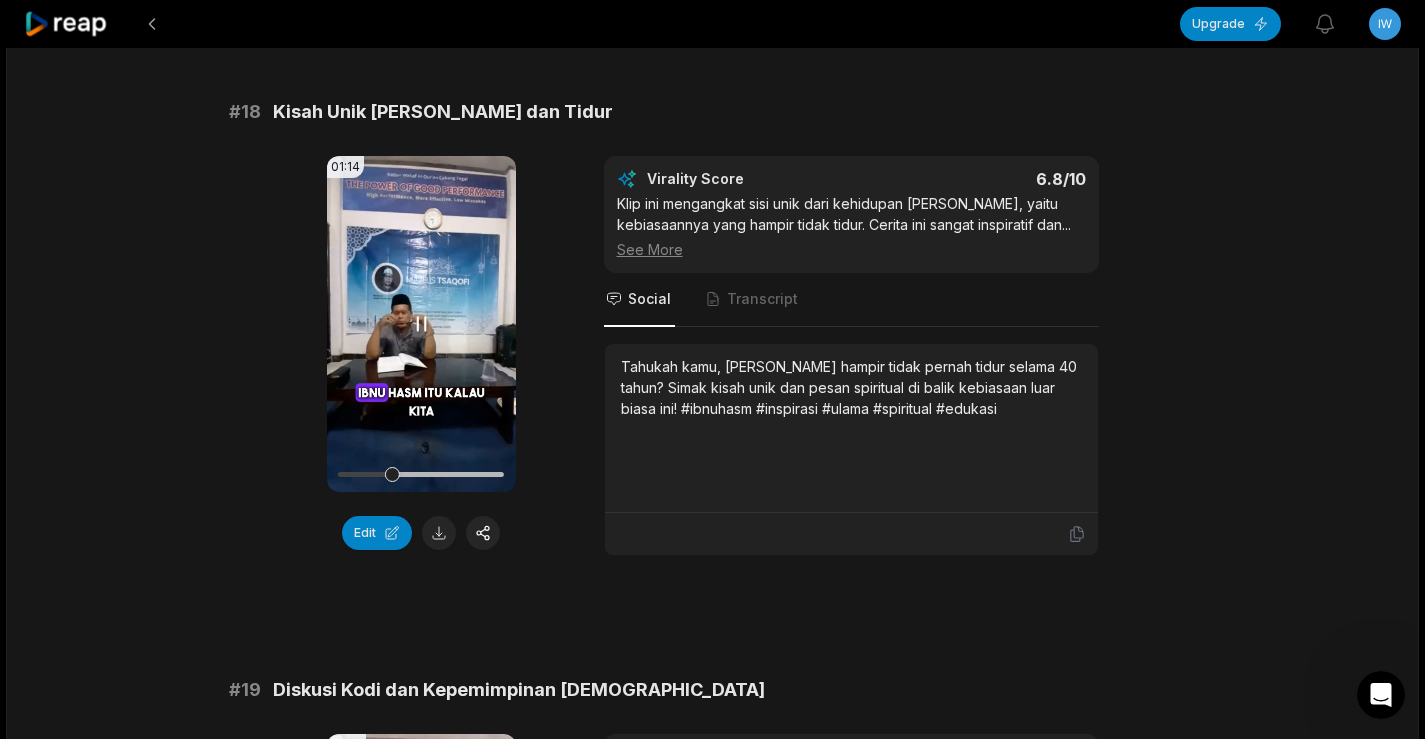 click 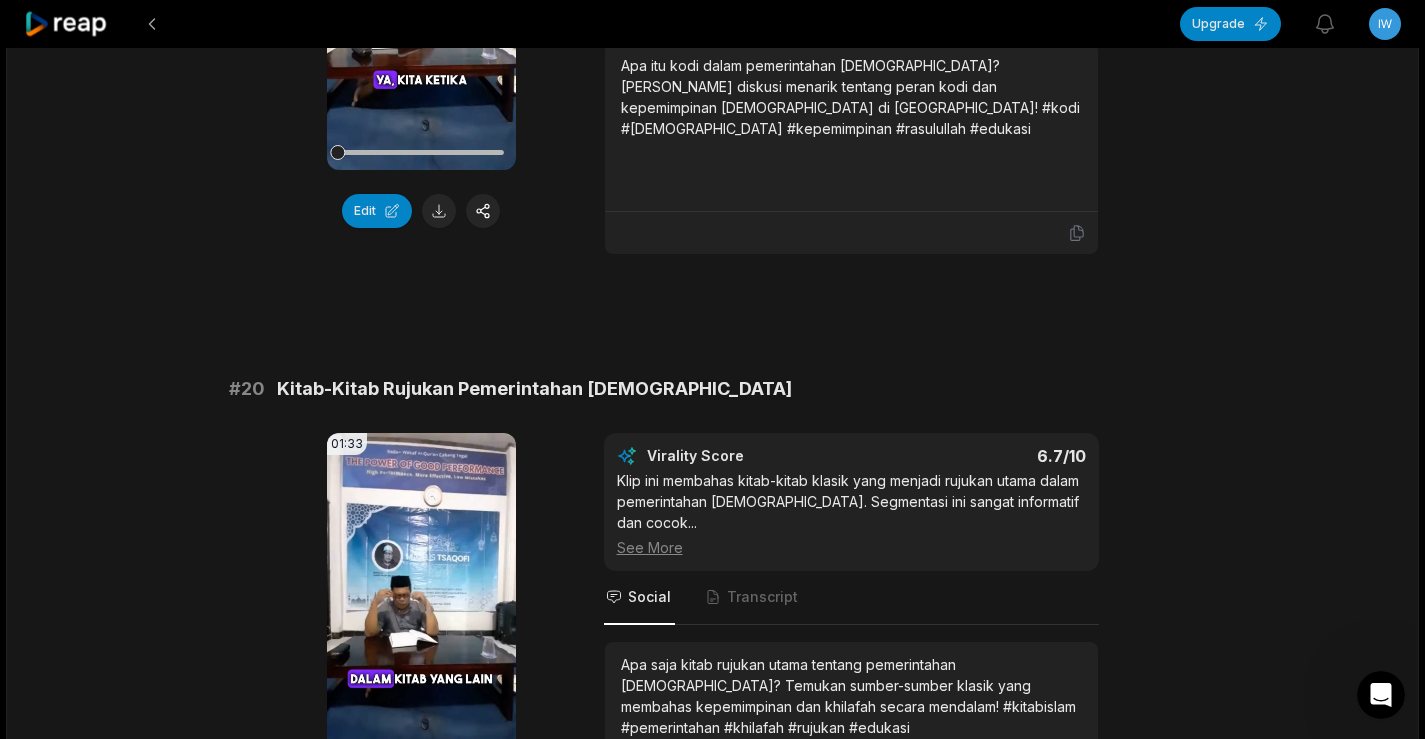 scroll, scrollTop: 5526, scrollLeft: 0, axis: vertical 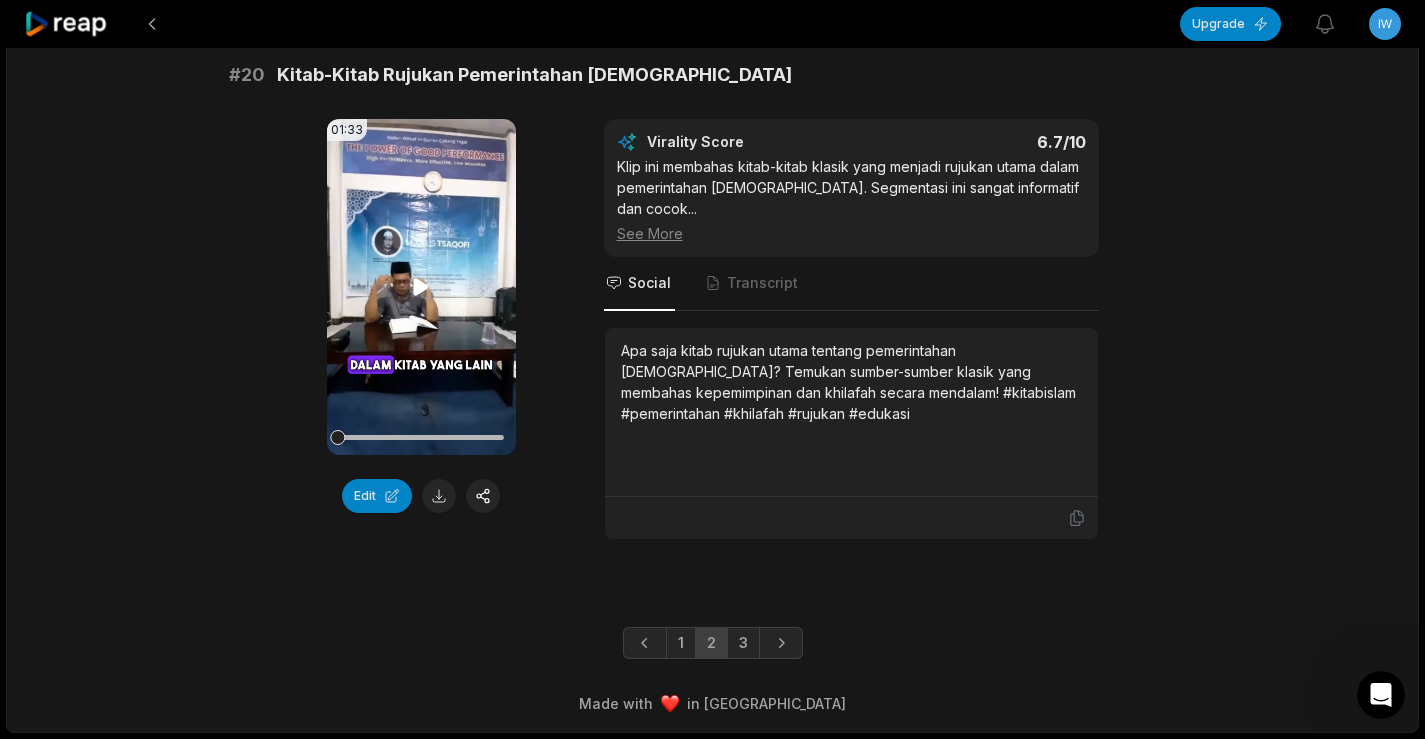 click 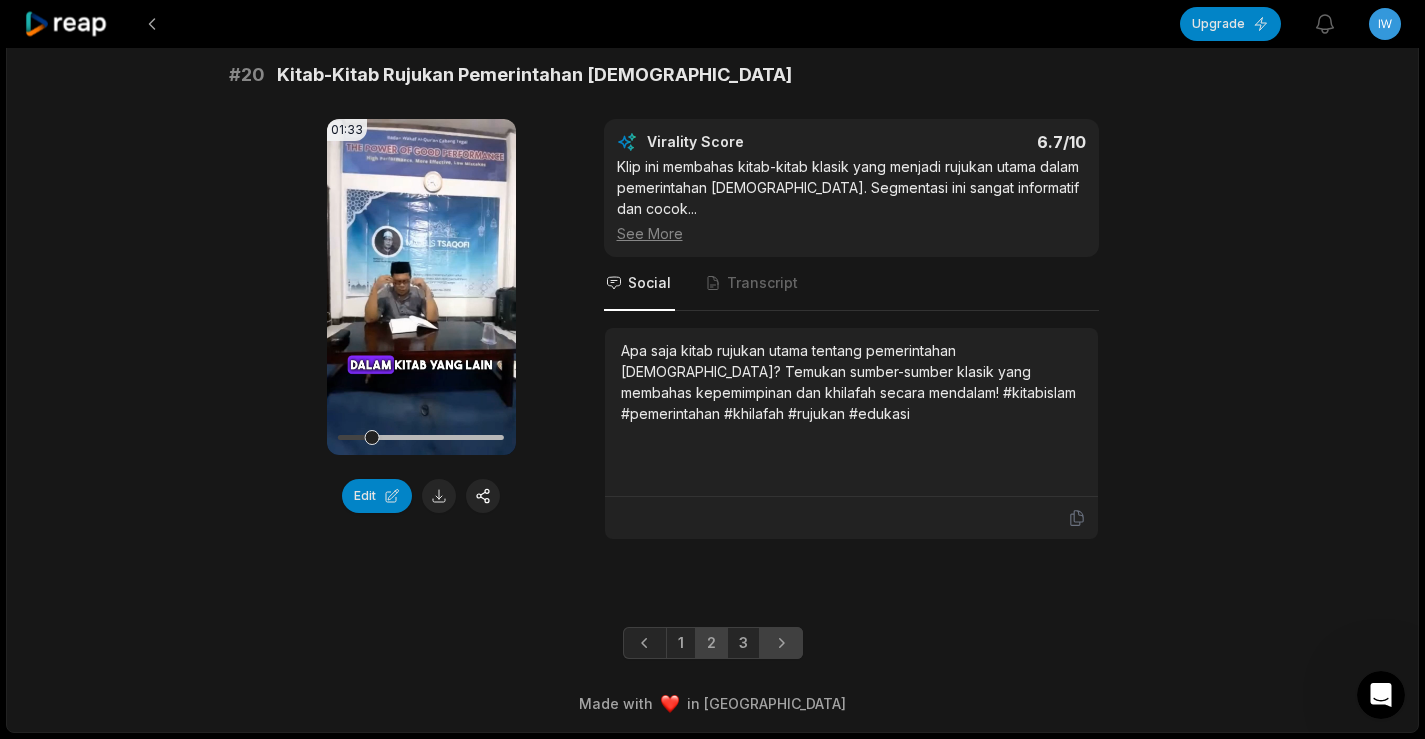 click 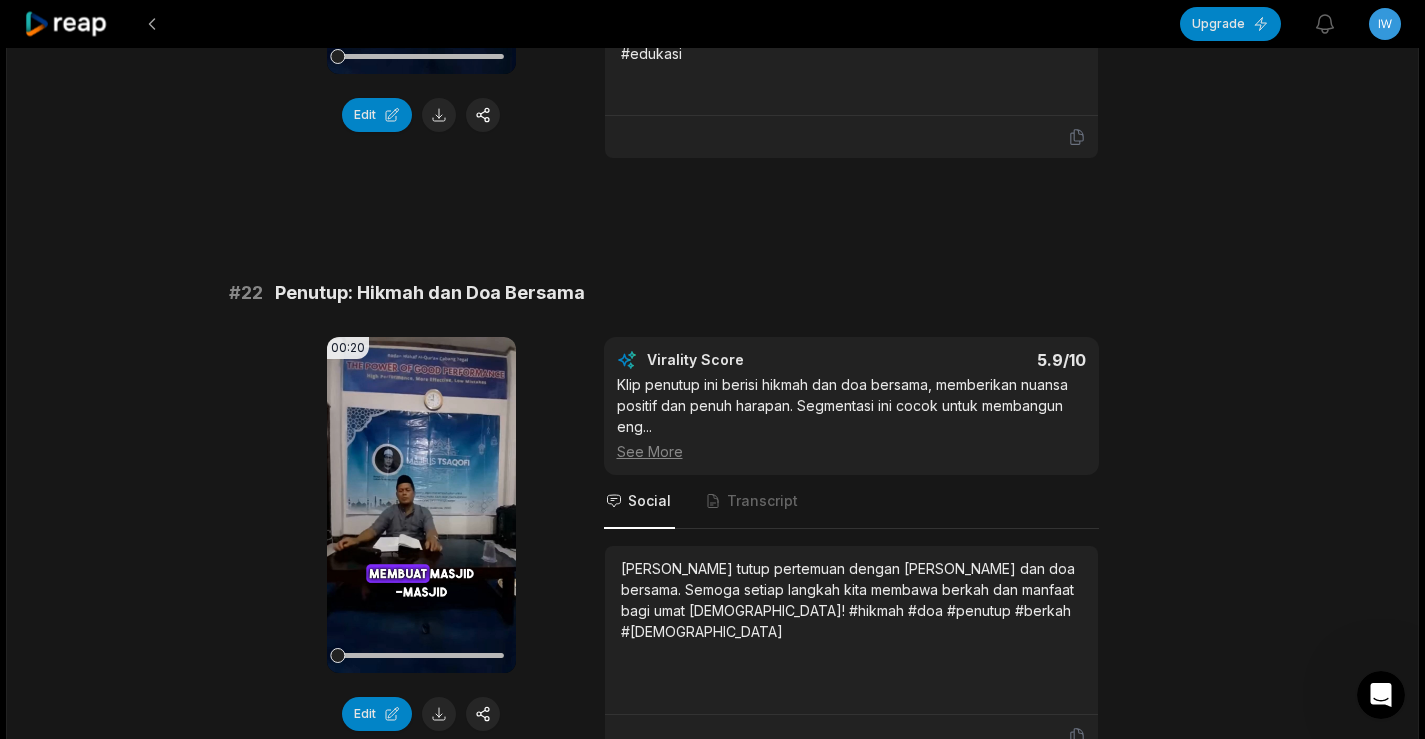 scroll, scrollTop: 600, scrollLeft: 0, axis: vertical 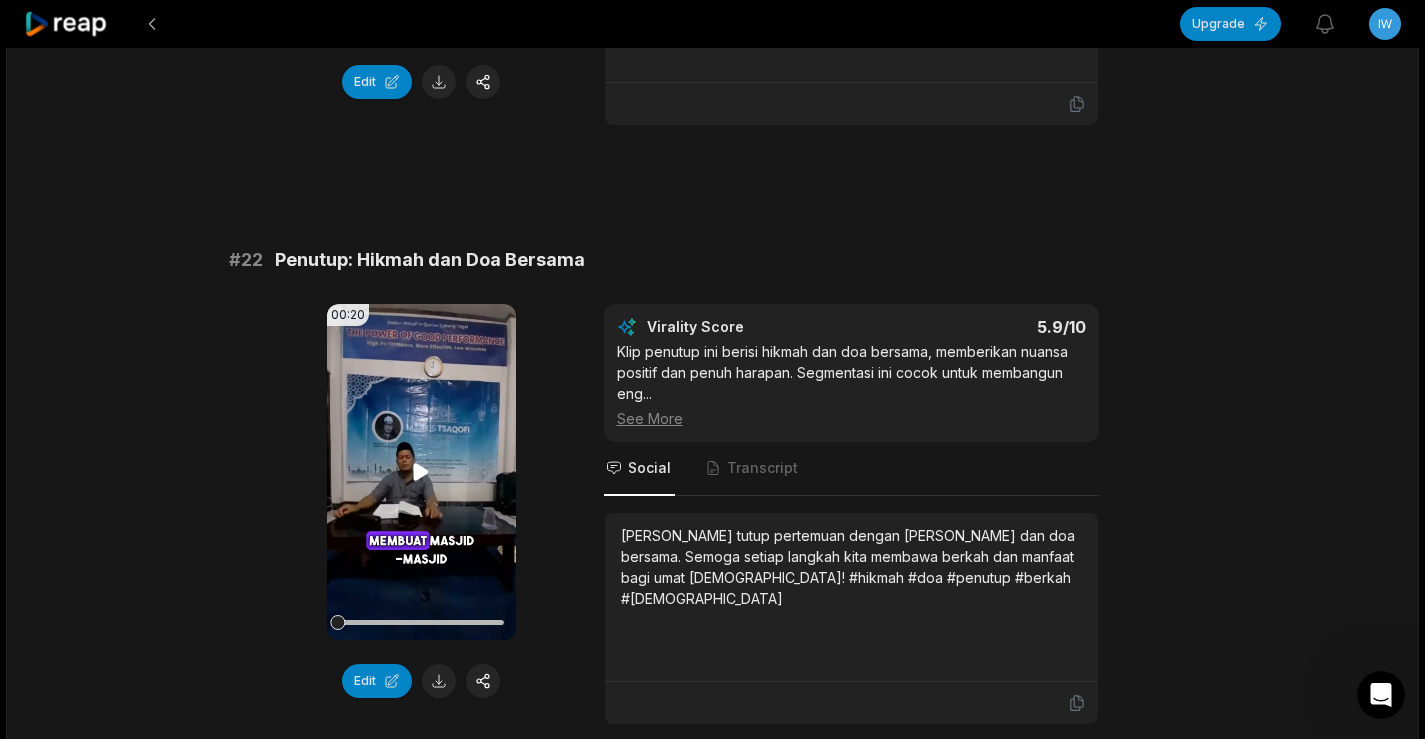 click 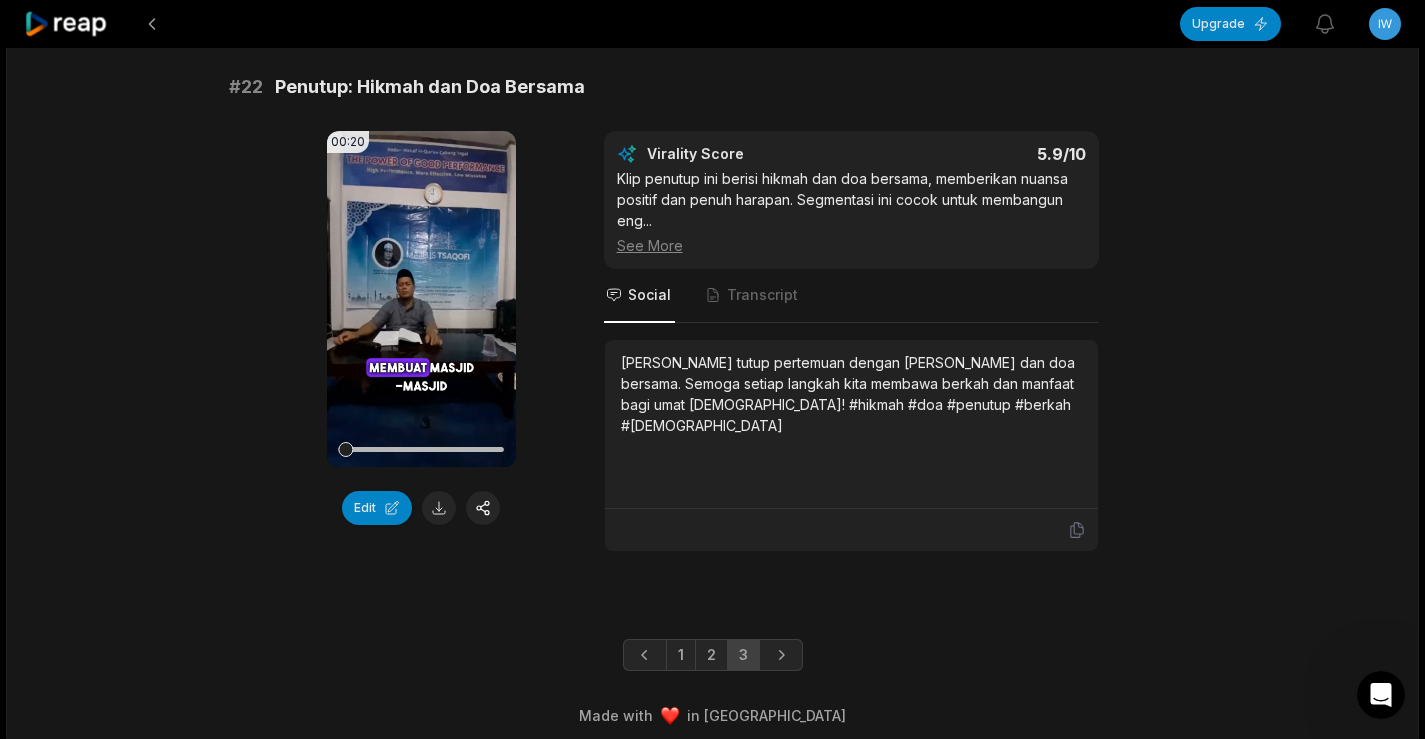 scroll, scrollTop: 776, scrollLeft: 0, axis: vertical 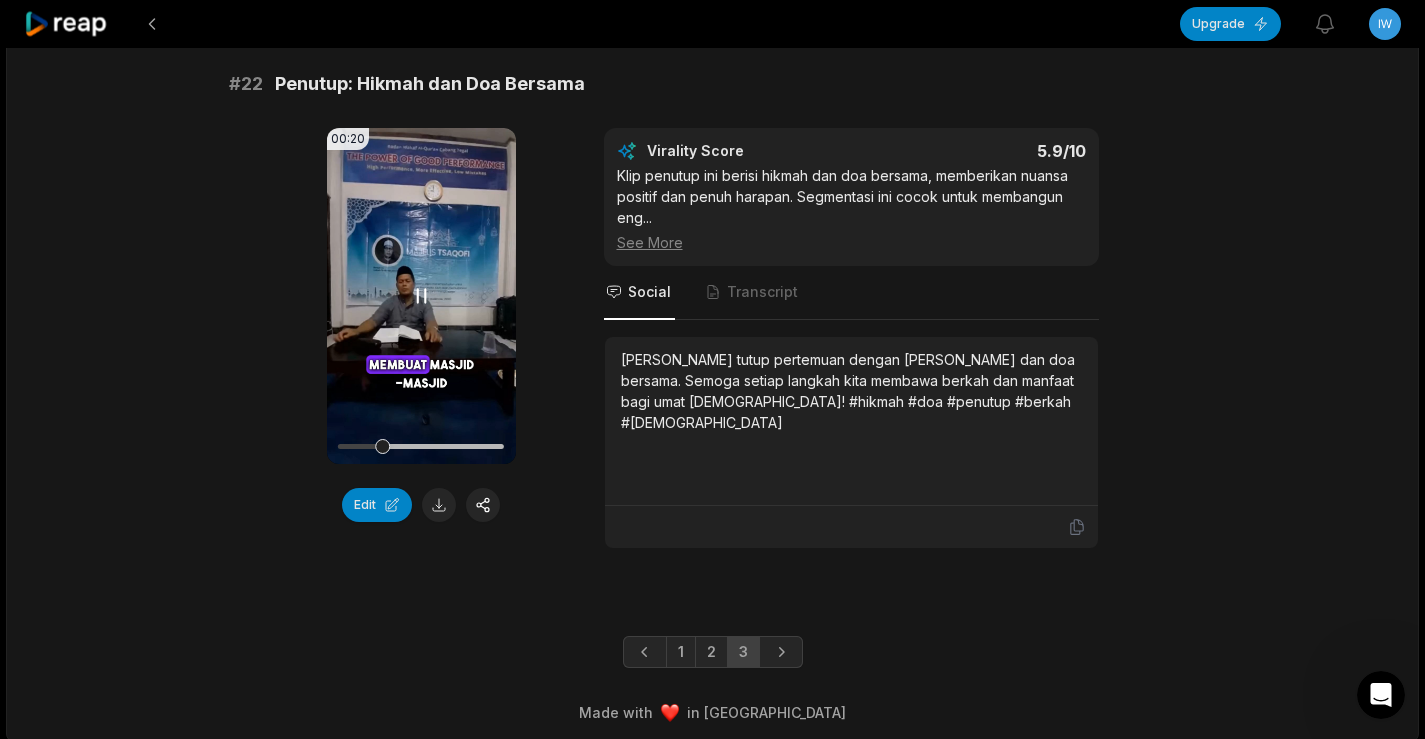 click at bounding box center (421, 446) 